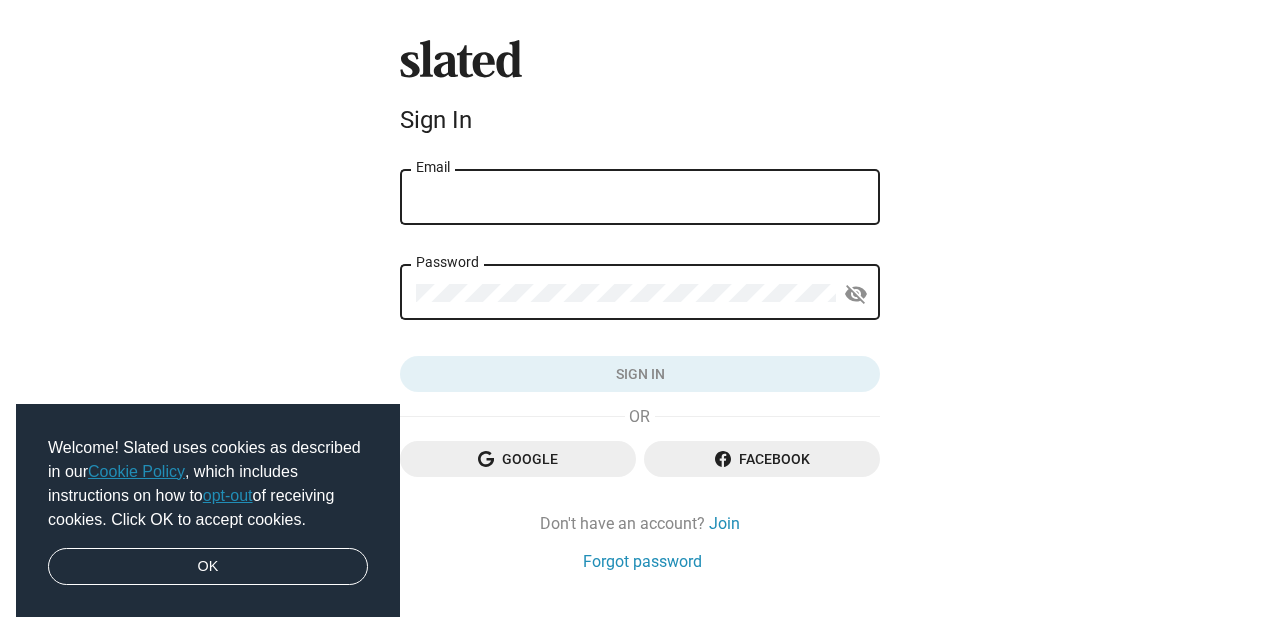 scroll, scrollTop: 0, scrollLeft: 0, axis: both 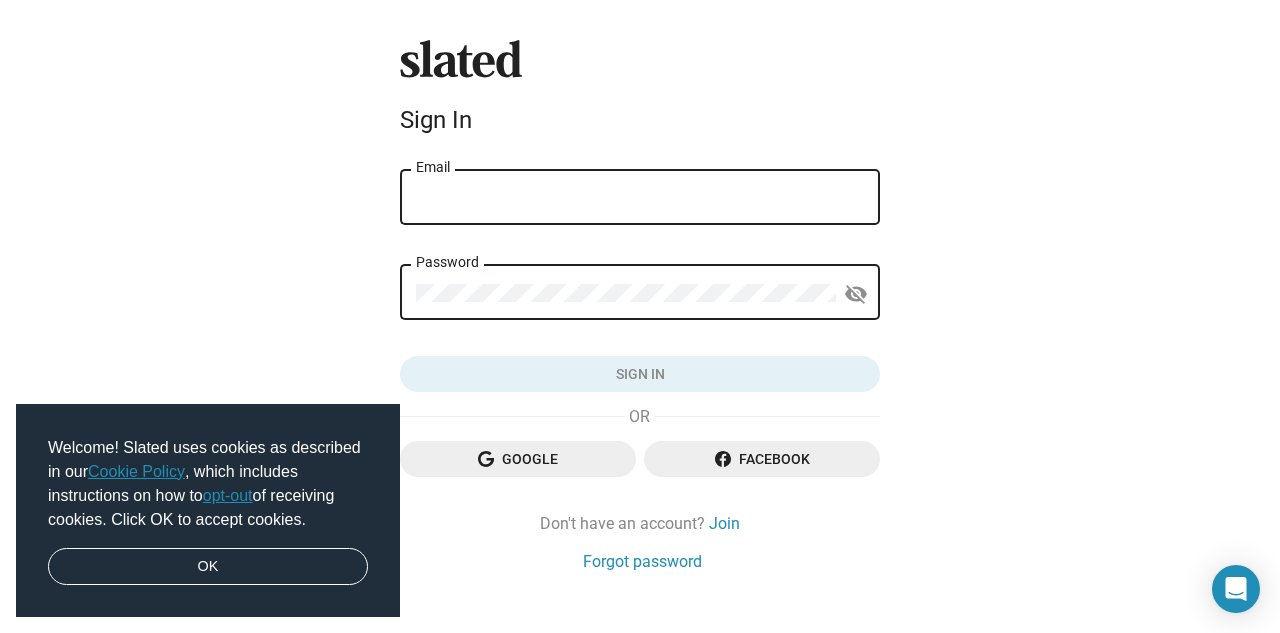 click on "Email" at bounding box center [640, 198] 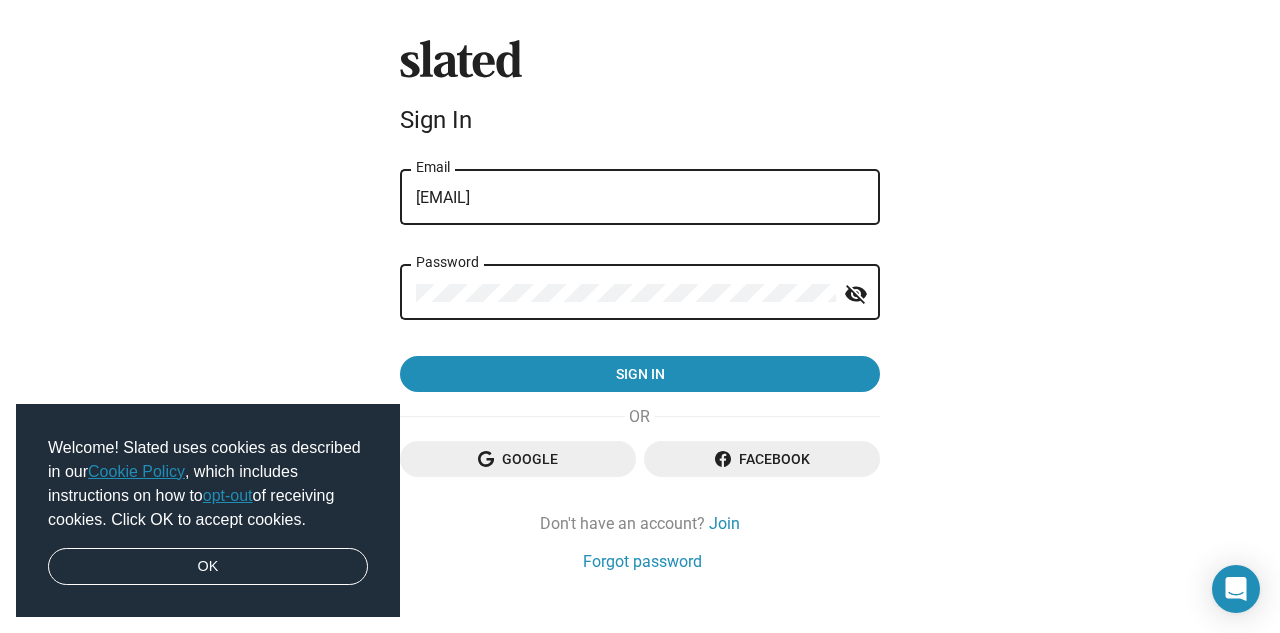 click on "Sign in" at bounding box center (640, 374) 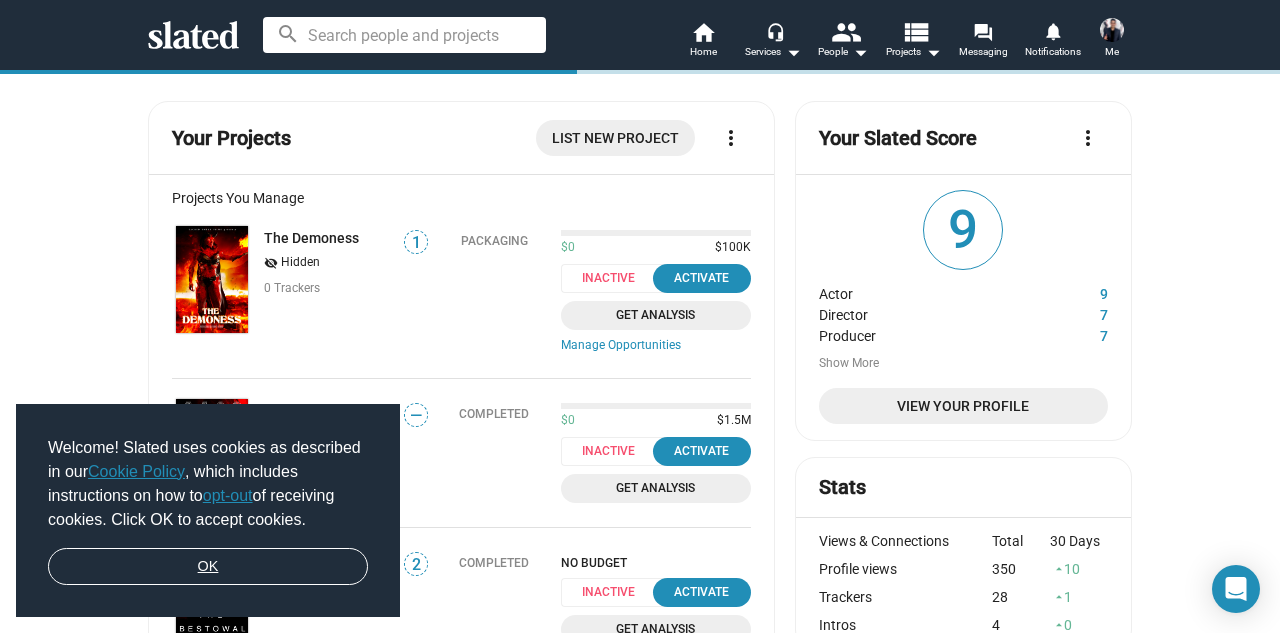 click on "OK" at bounding box center [208, 567] 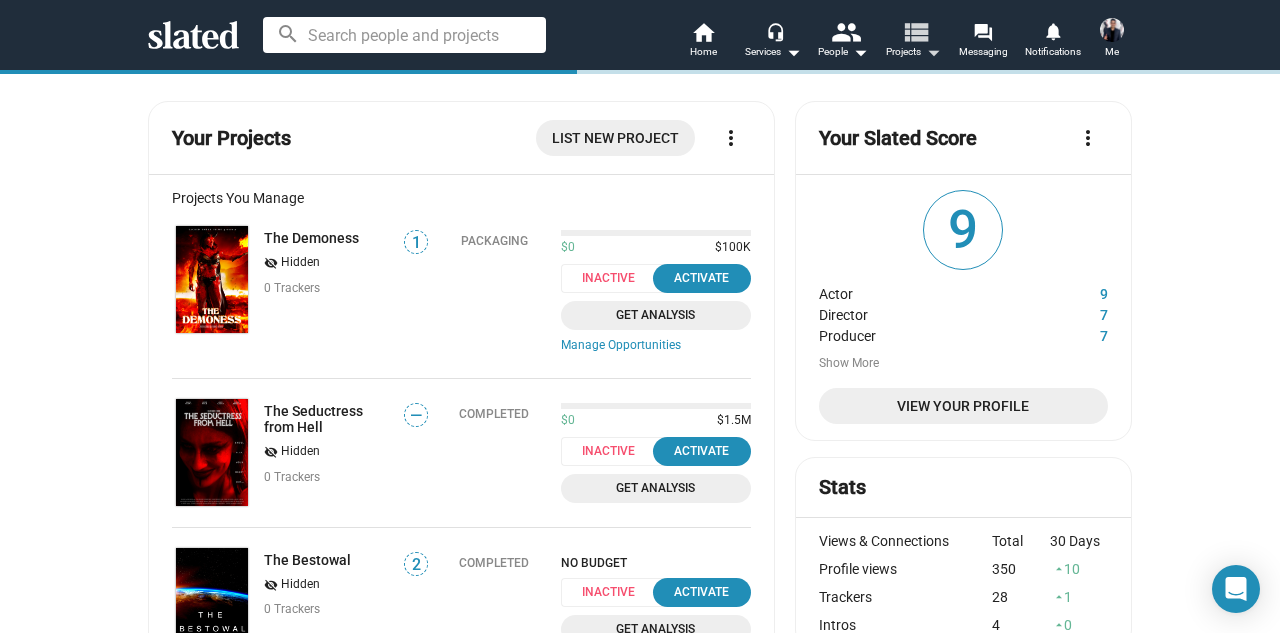 click on "view_list" at bounding box center [915, 31] 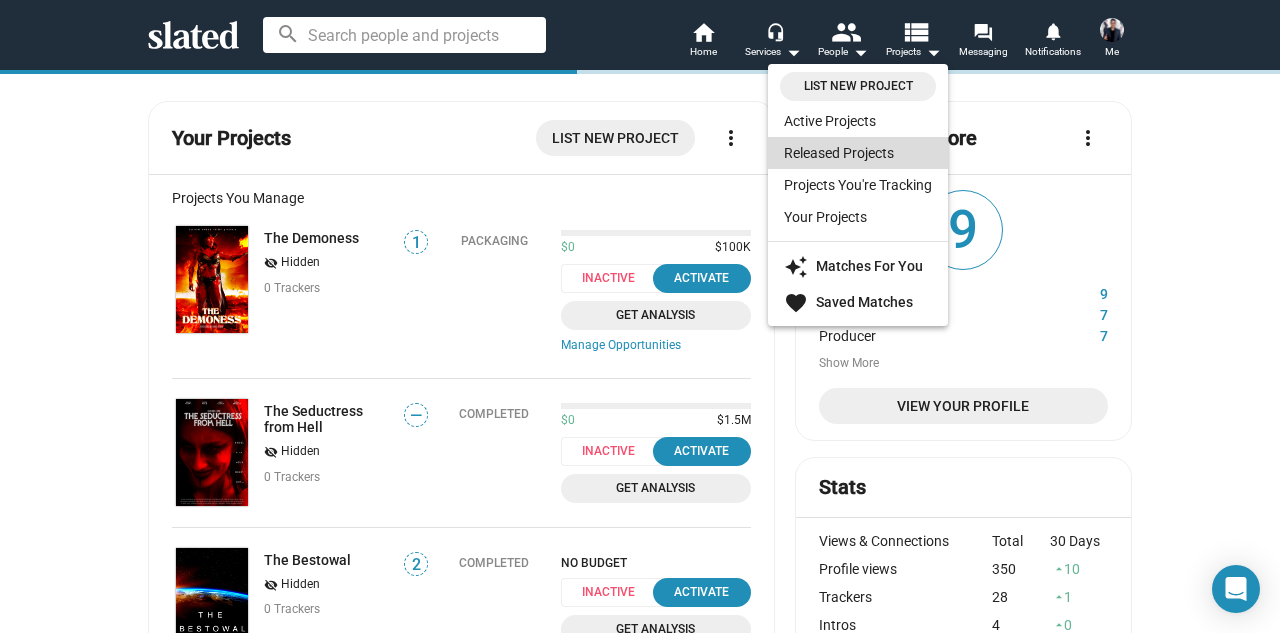 click on "Released Projects" at bounding box center [858, 153] 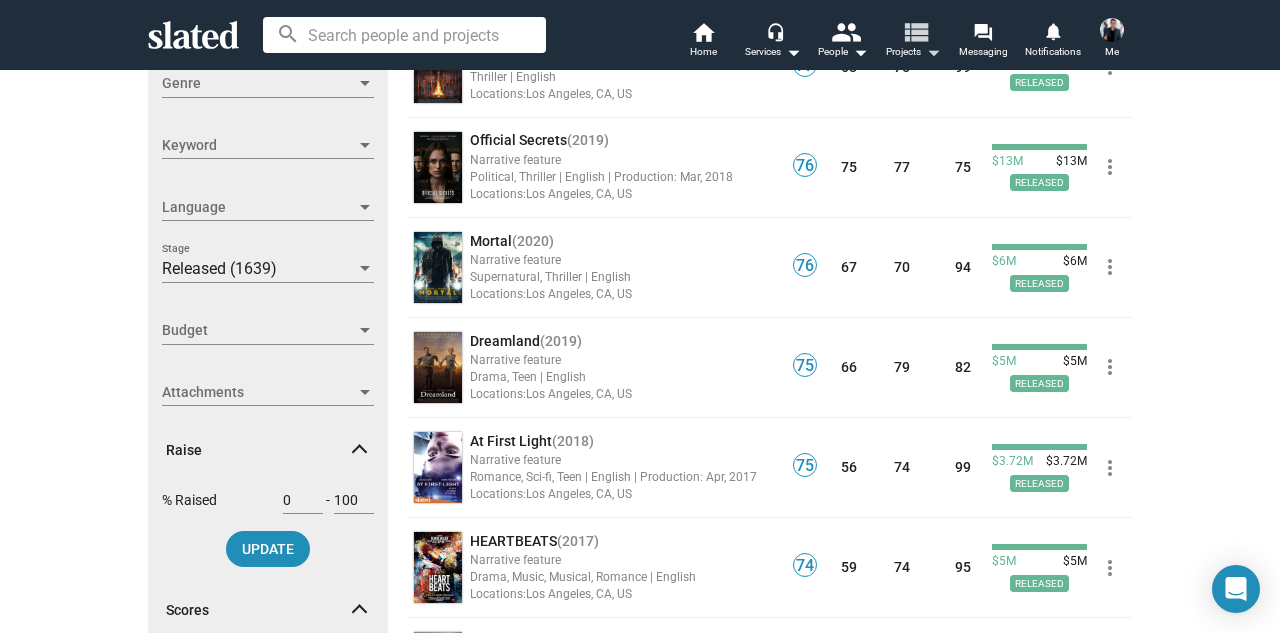 scroll, scrollTop: 430, scrollLeft: 0, axis: vertical 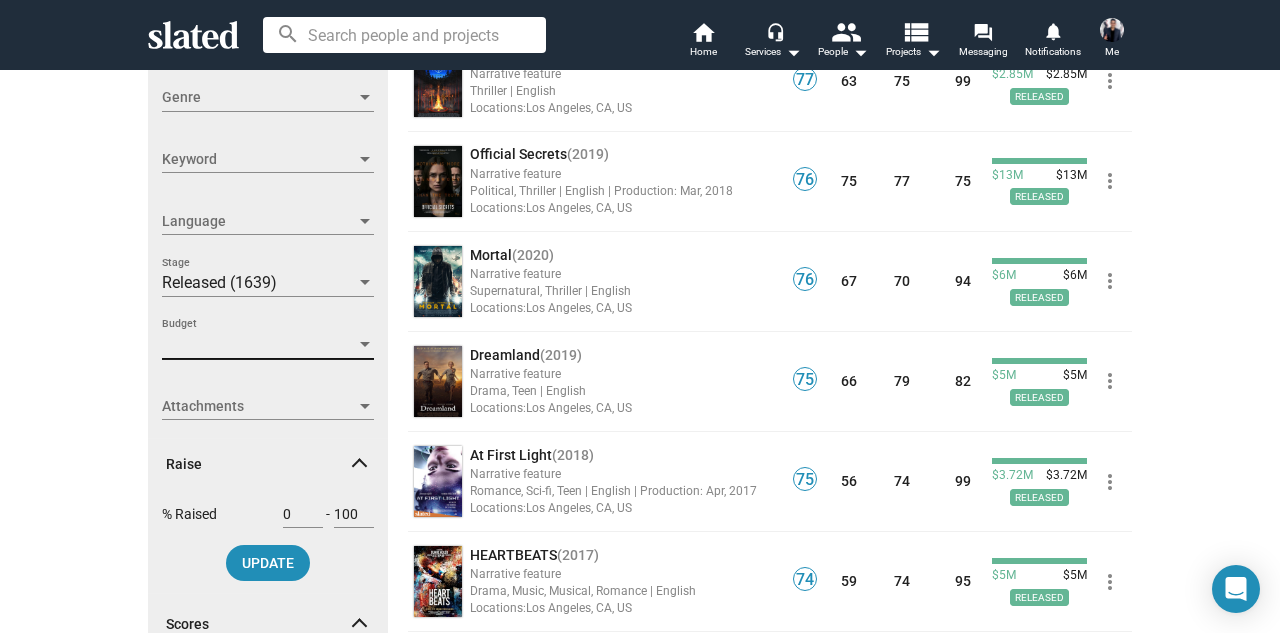 click on "Budget" at bounding box center [259, 344] 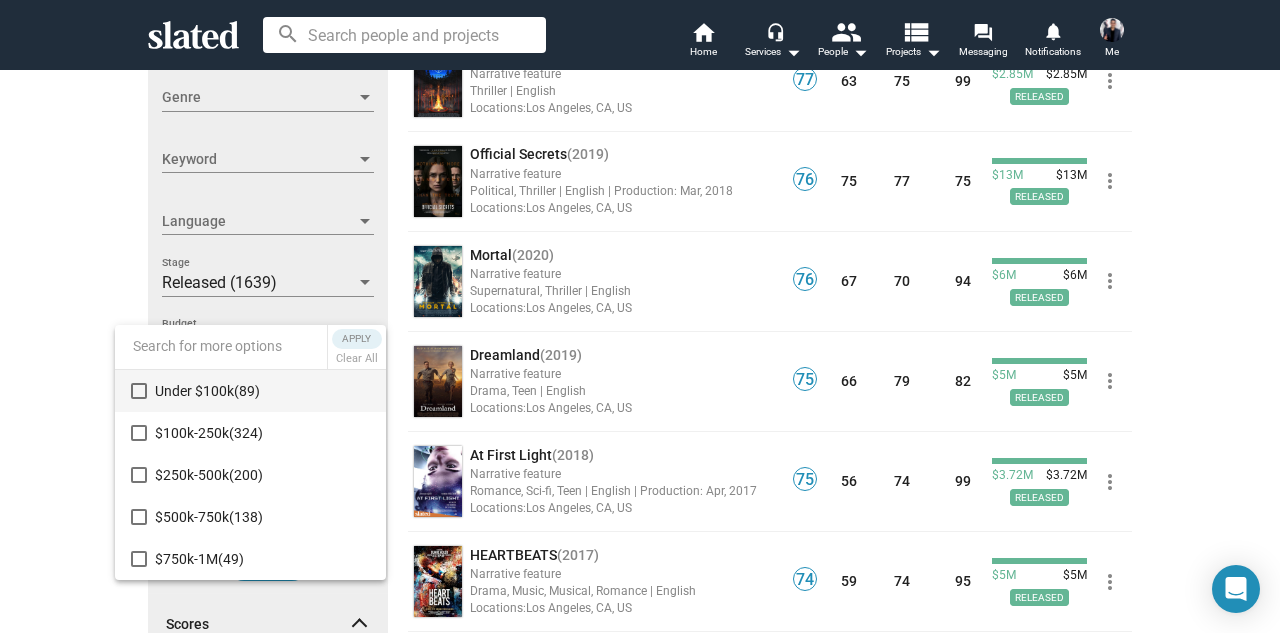 click at bounding box center [640, 316] 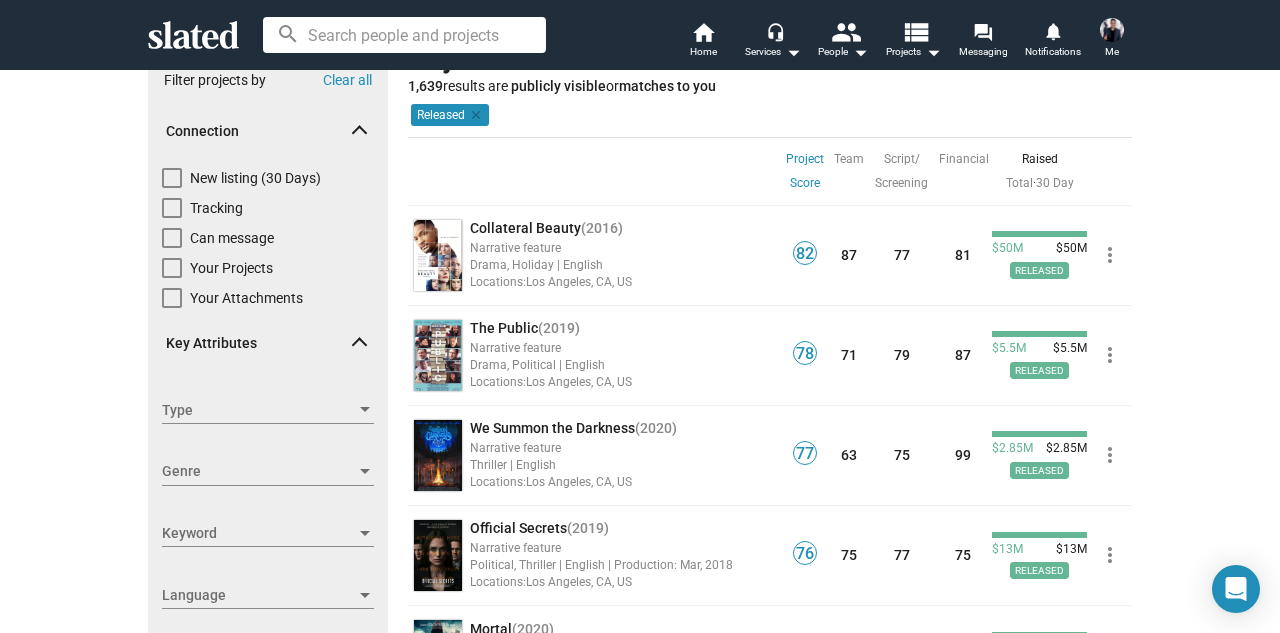scroll, scrollTop: 0, scrollLeft: 0, axis: both 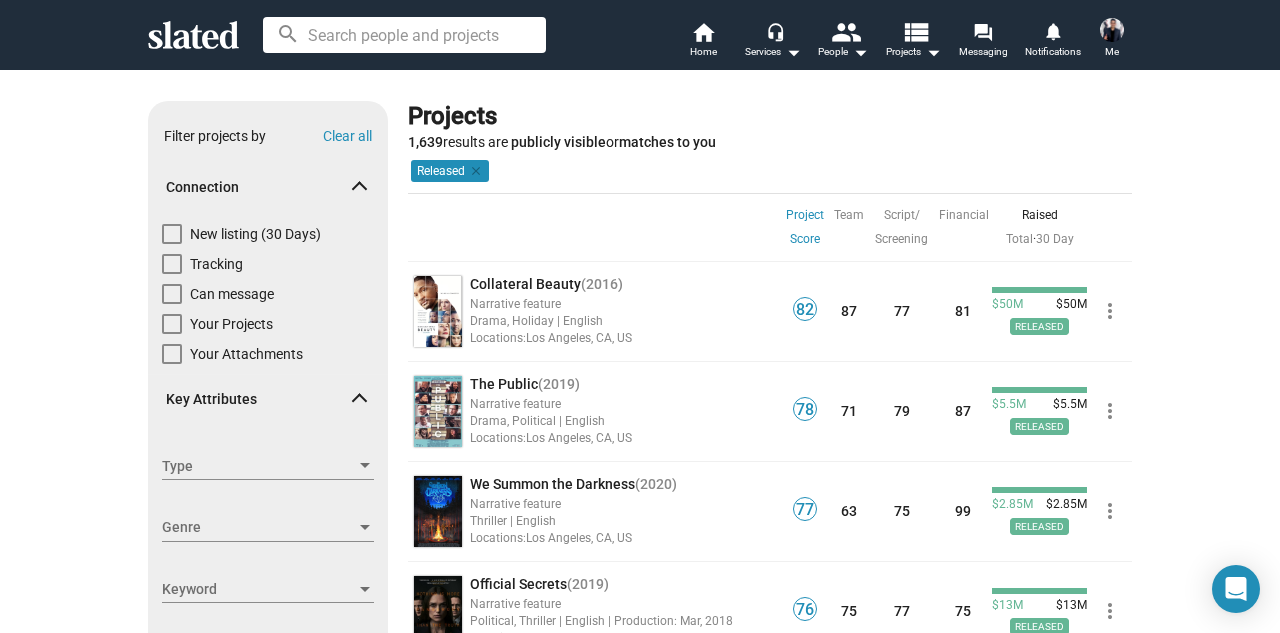 click on "Type" at bounding box center [259, 466] 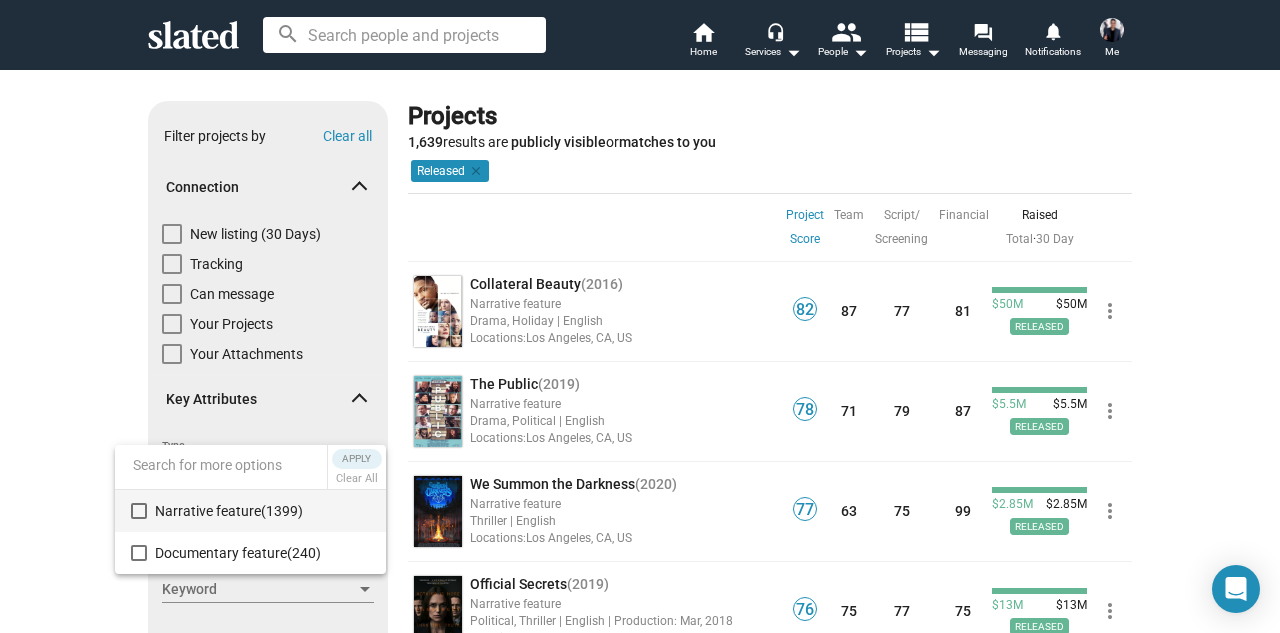 click at bounding box center [640, 316] 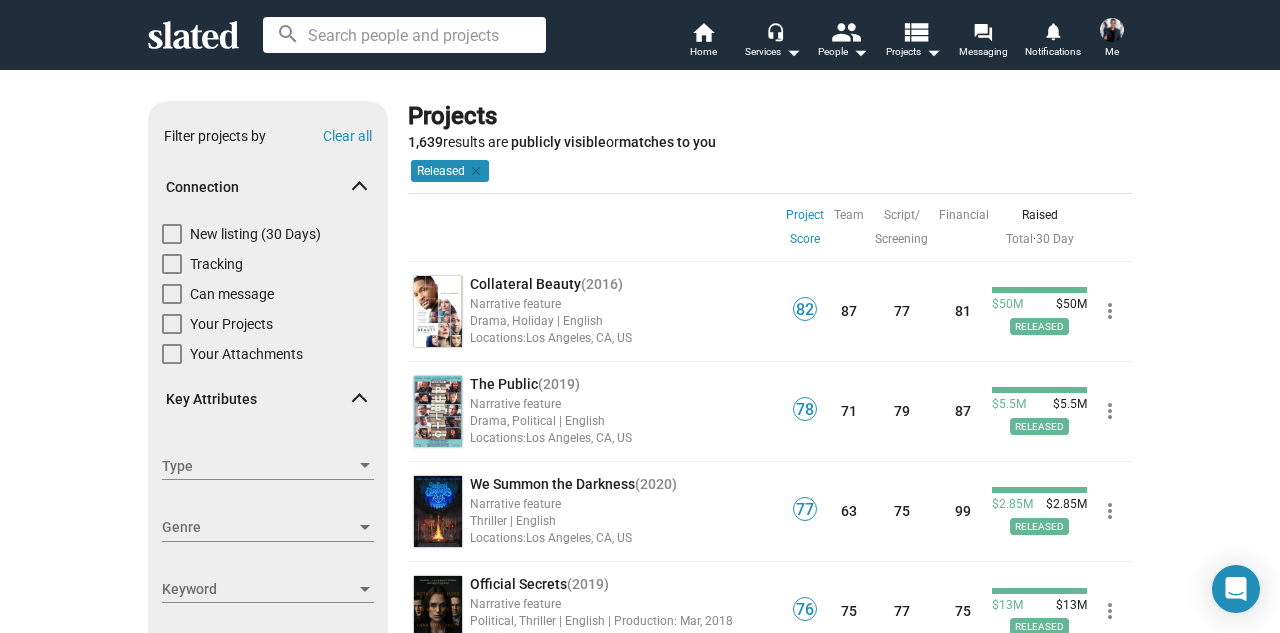 click on "Genre" at bounding box center [259, 527] 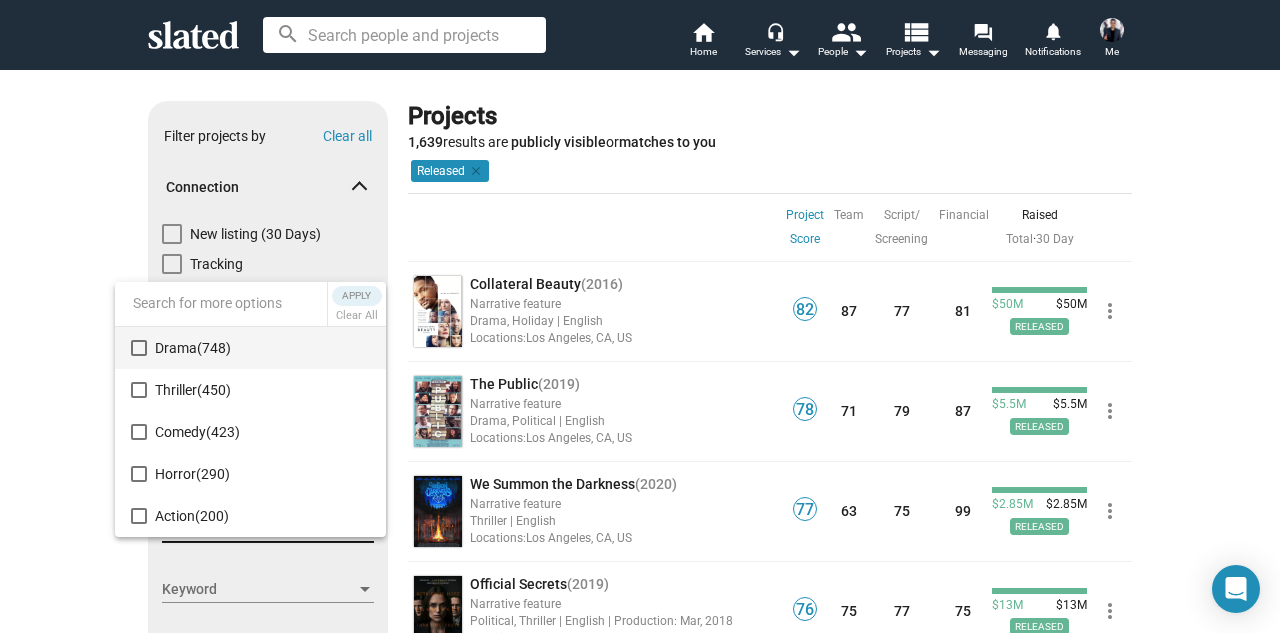 click at bounding box center [640, 316] 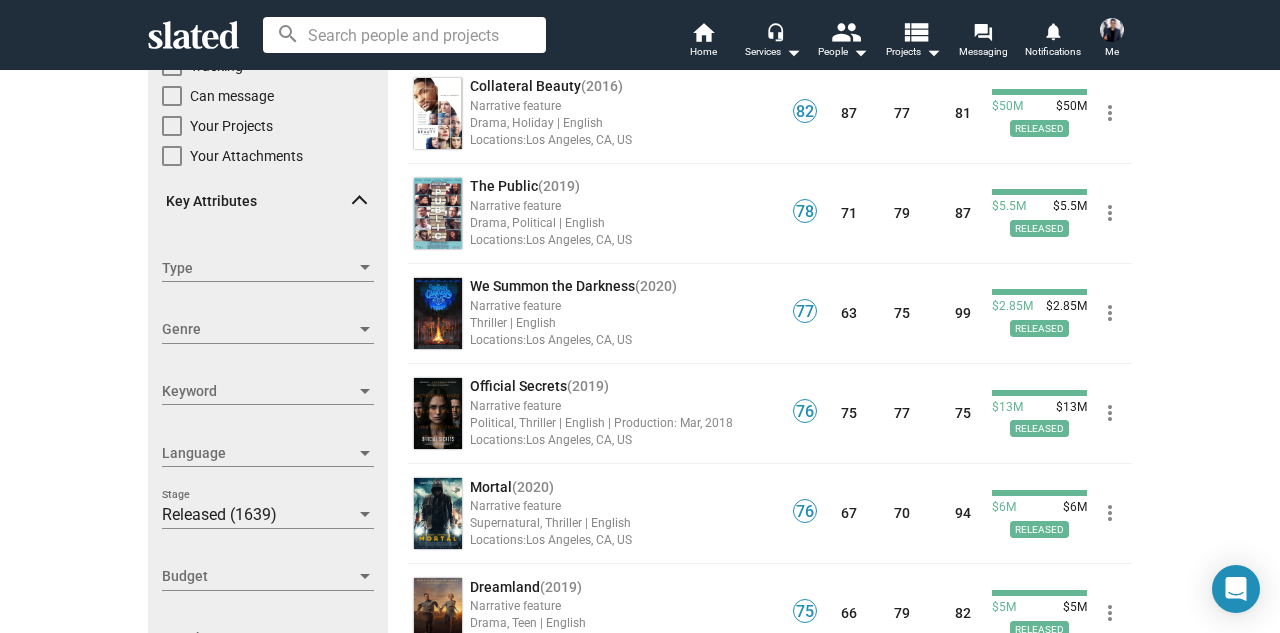 scroll, scrollTop: 206, scrollLeft: 0, axis: vertical 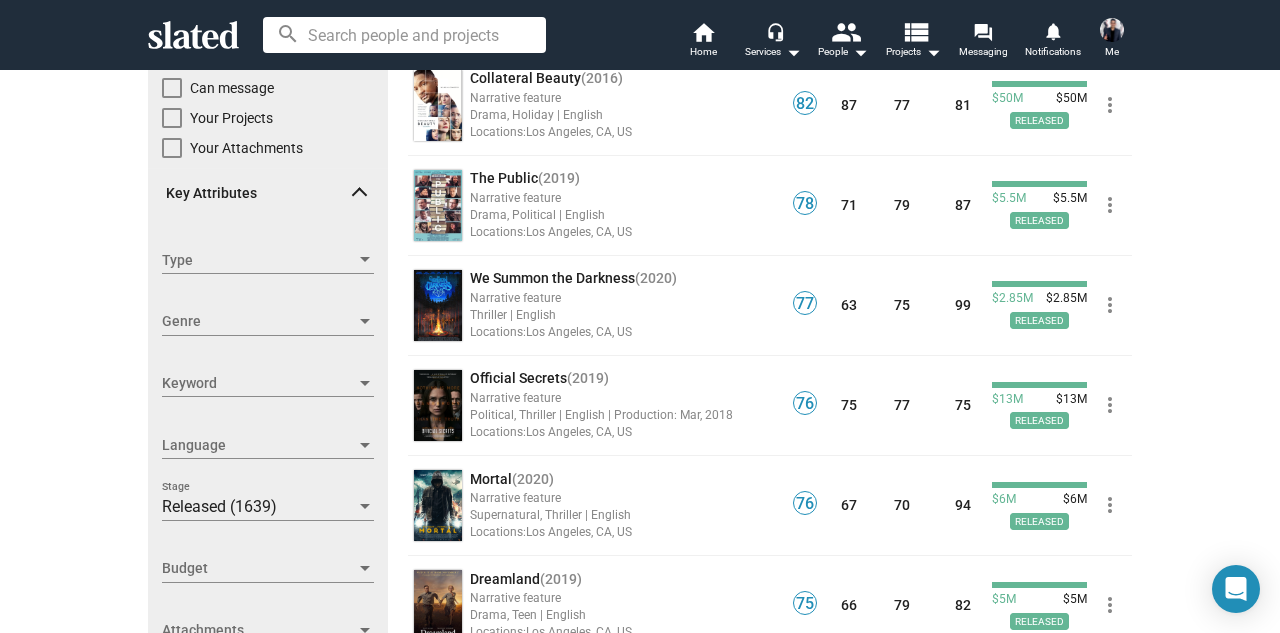 click on "Keyword" at bounding box center [259, 383] 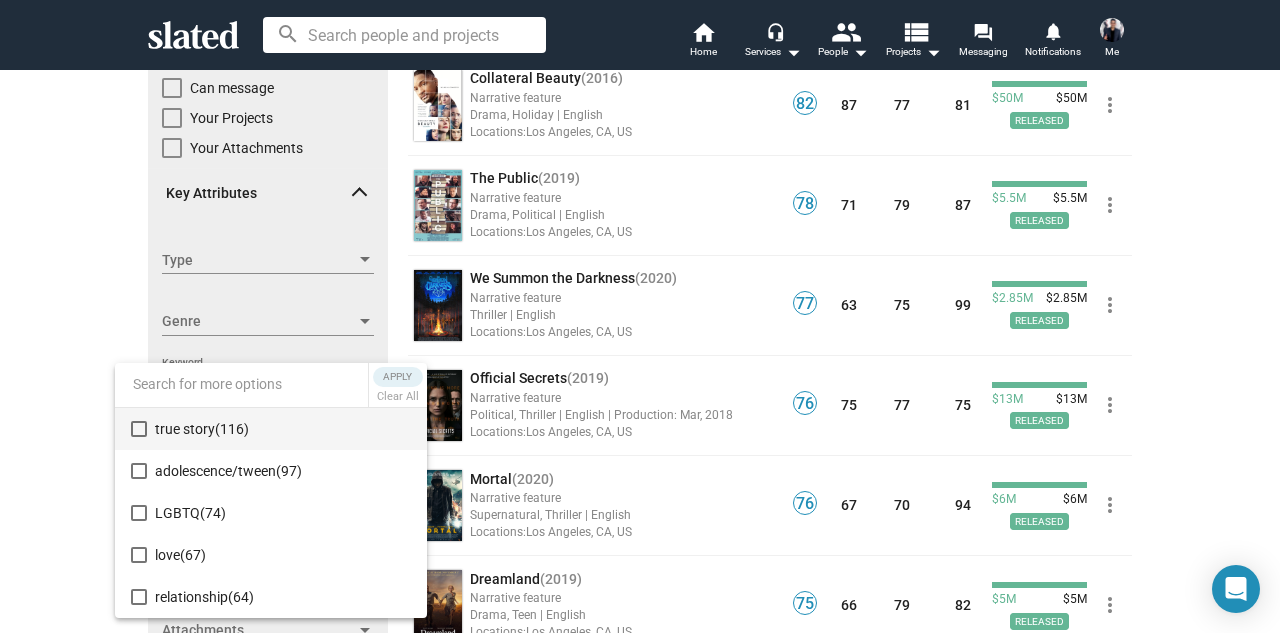 click at bounding box center (241, 384) 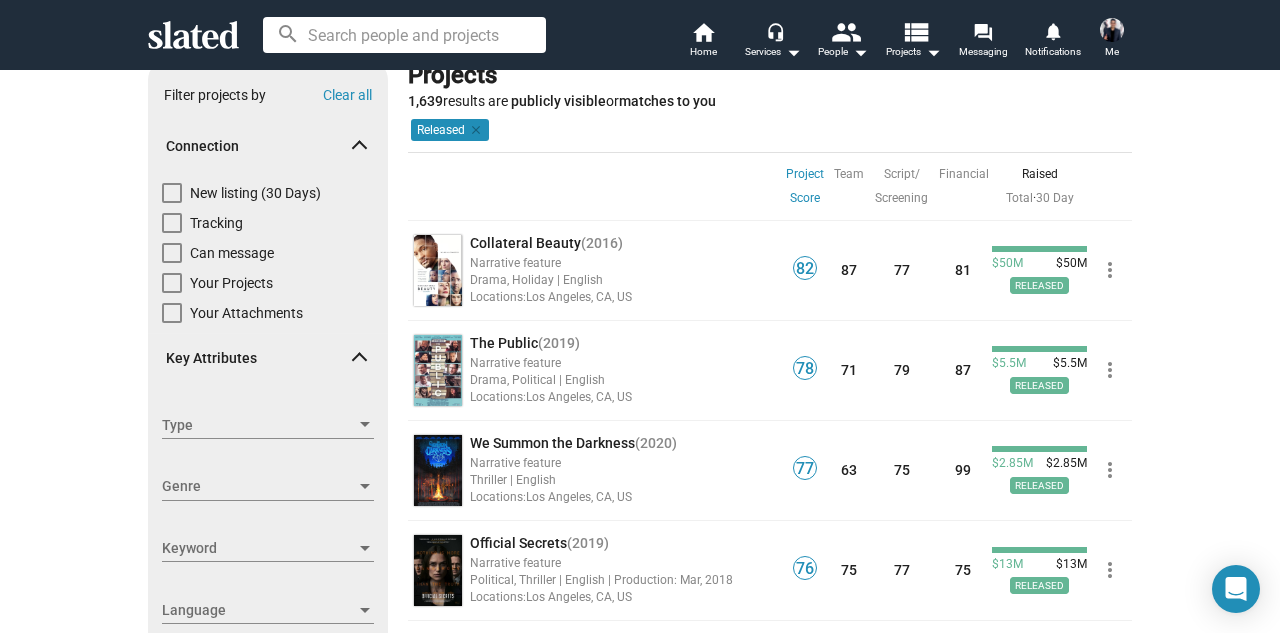 scroll, scrollTop: 0, scrollLeft: 0, axis: both 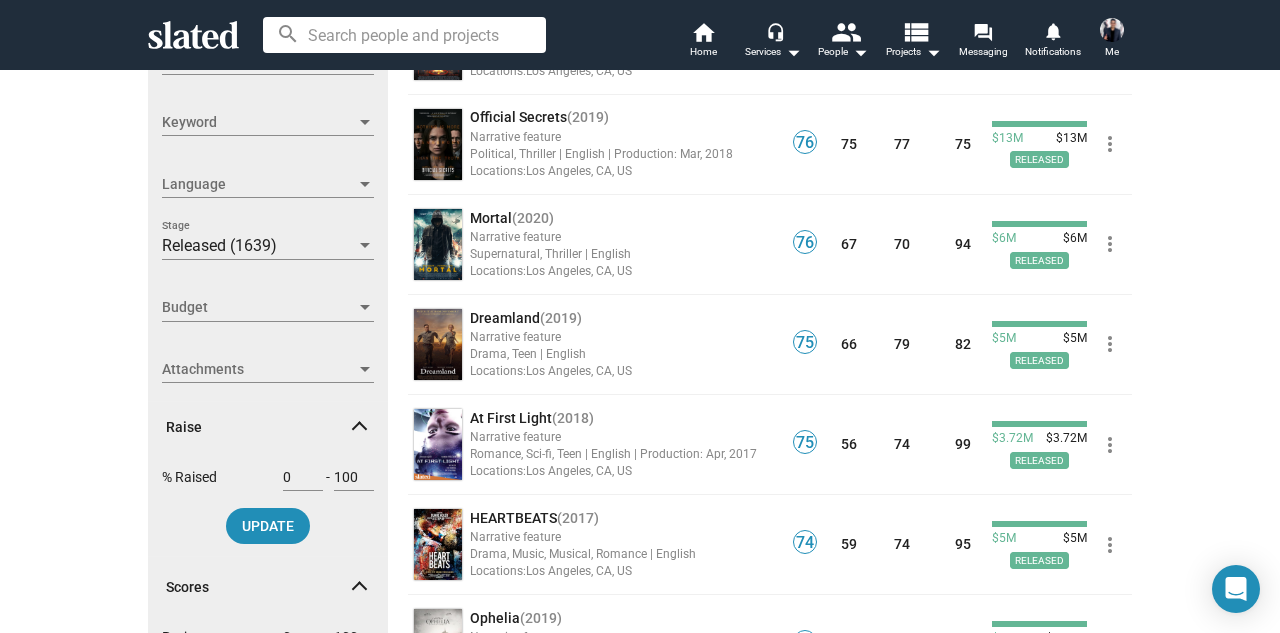 click on "Attachments" at bounding box center (259, 369) 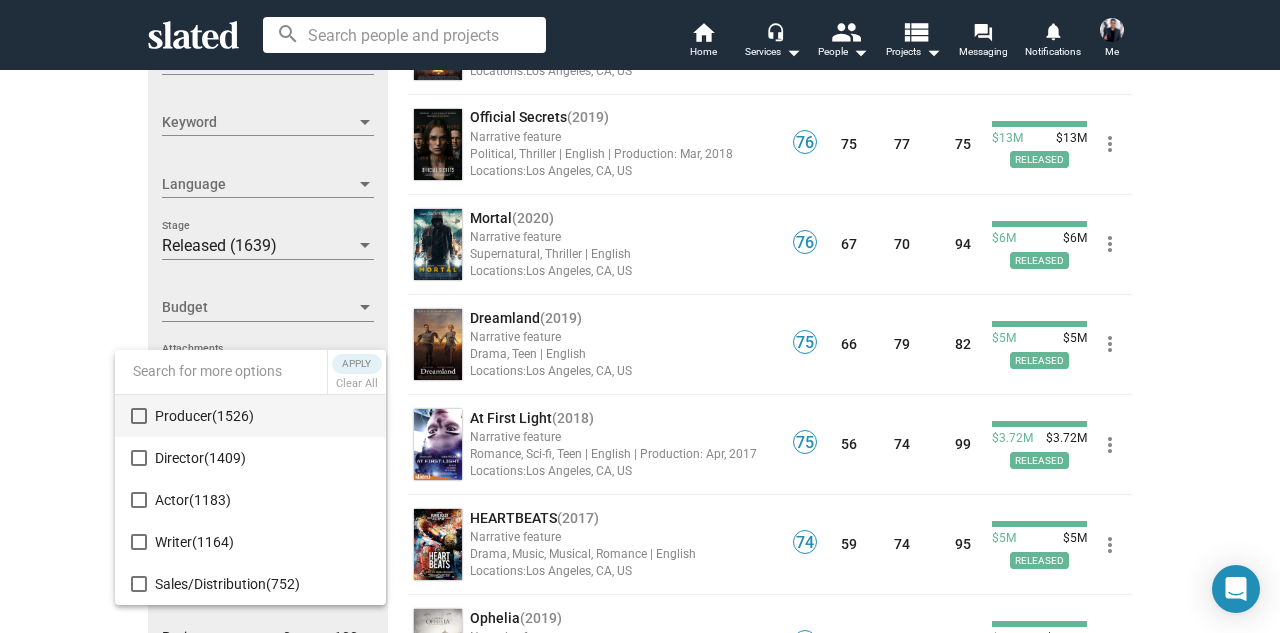 click at bounding box center (640, 316) 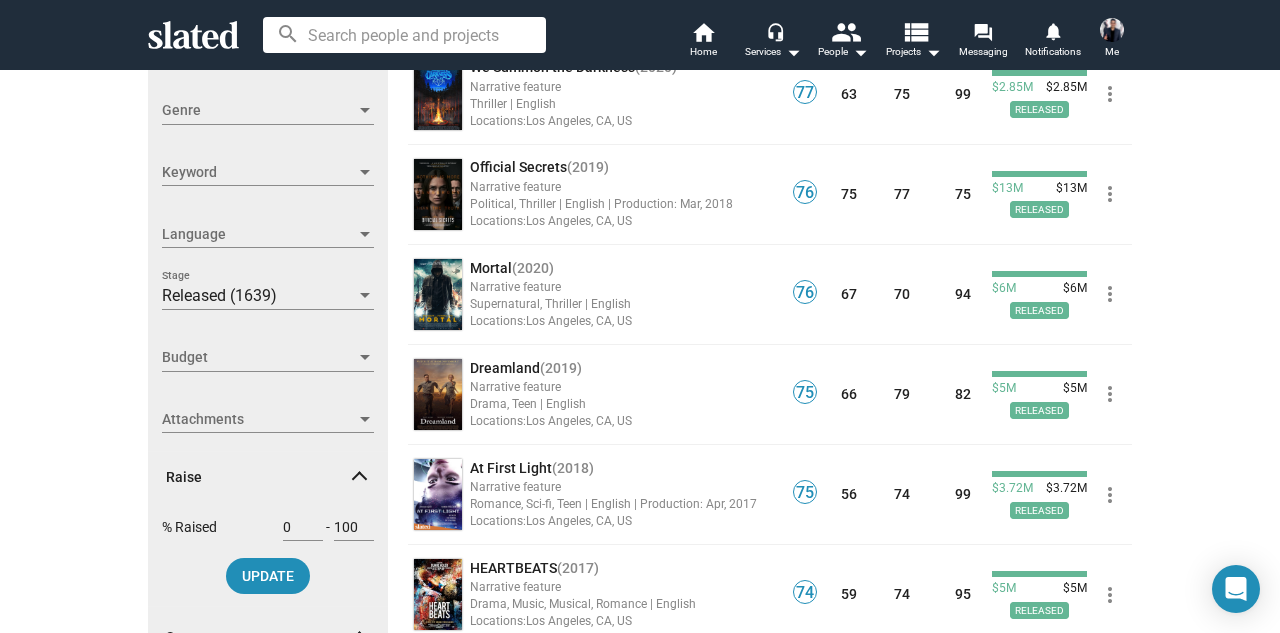 click on "Type Type Genre Genre Keyword Keyword Language Language Released (1639) Stage Budget Budget Attachments Attachments" at bounding box center (268, 235) 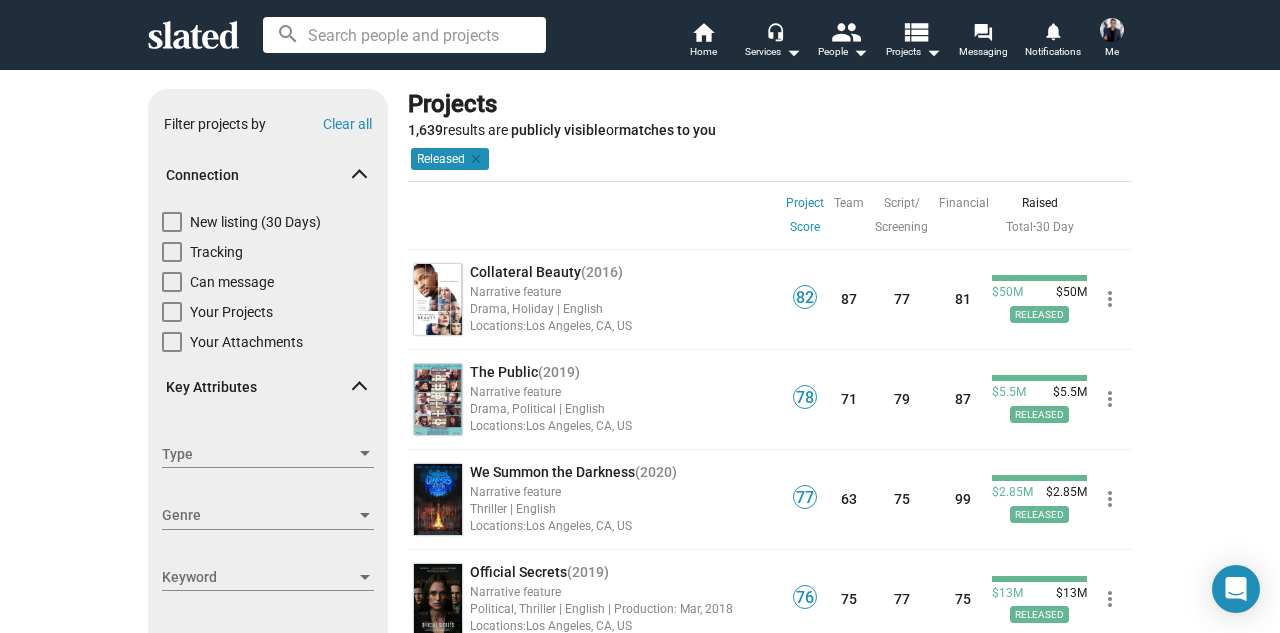 scroll, scrollTop: 0, scrollLeft: 0, axis: both 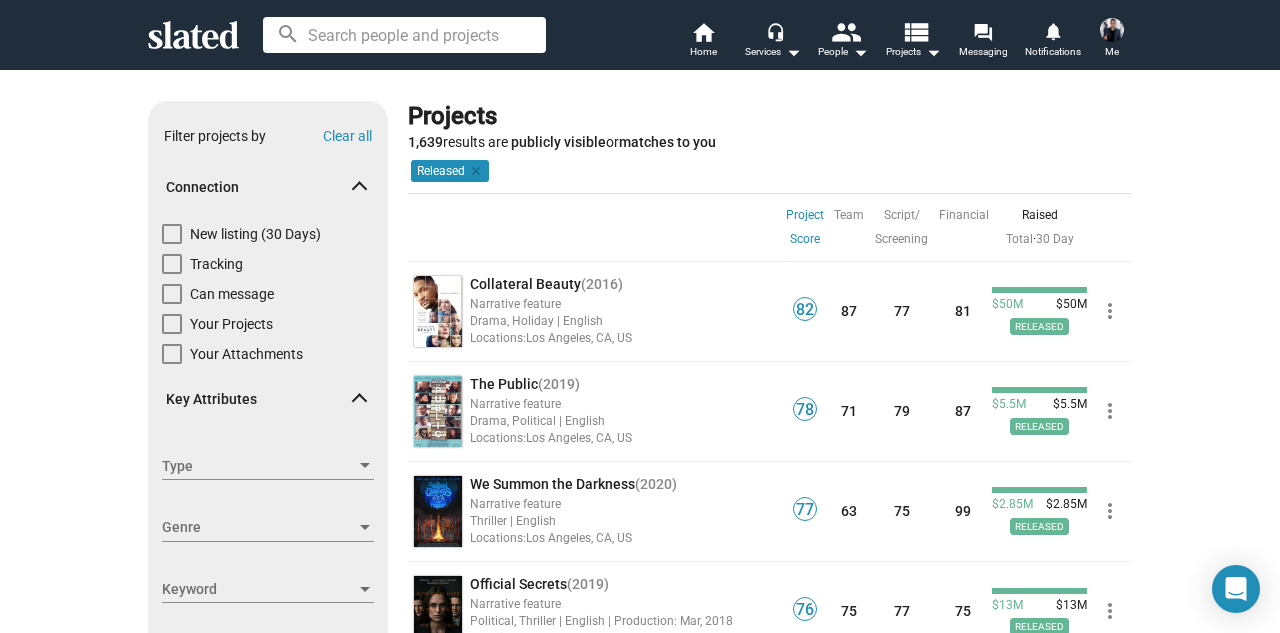 click on "Type" at bounding box center (259, 466) 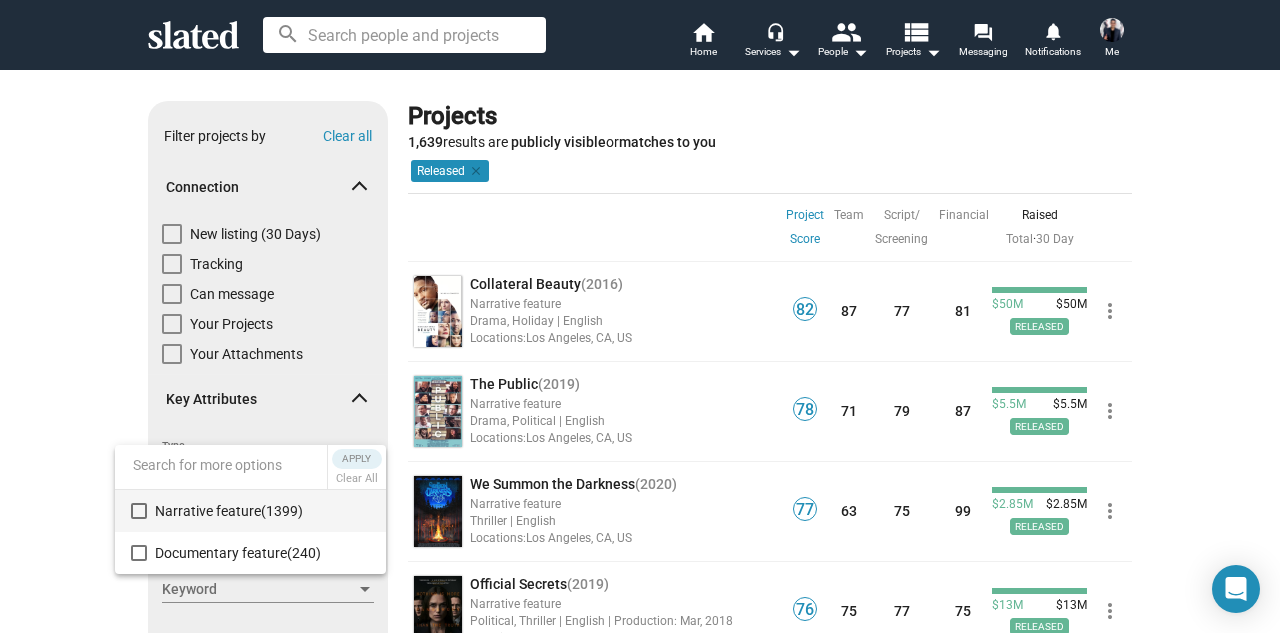 click at bounding box center [640, 316] 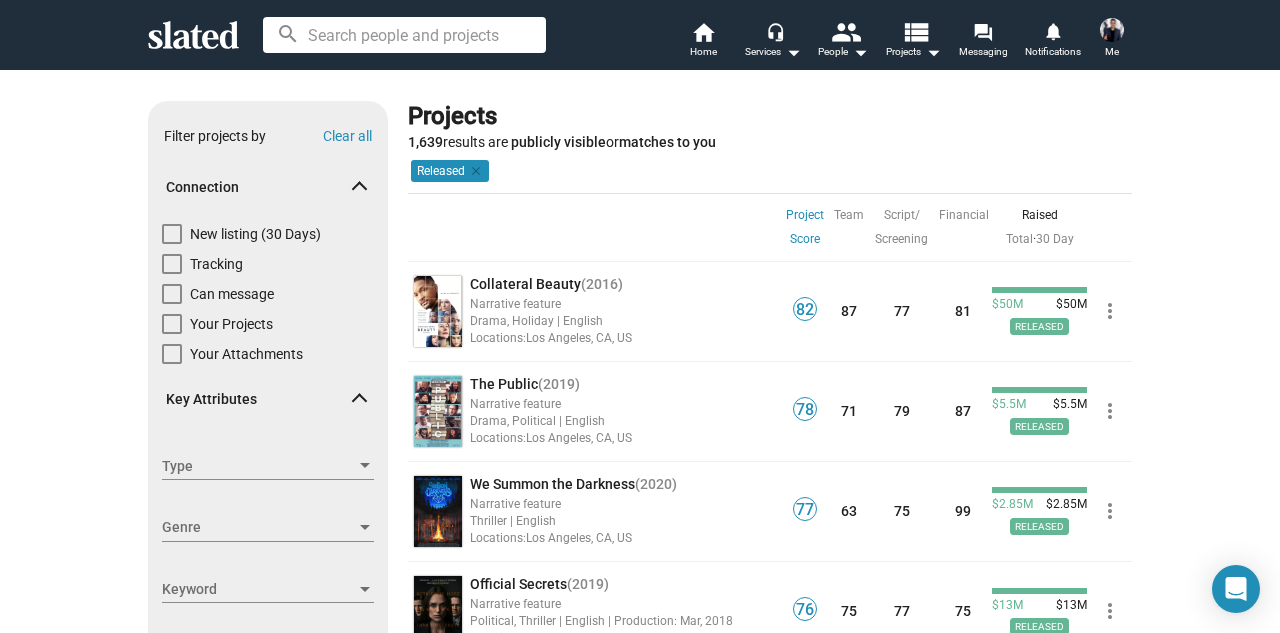 click at bounding box center (172, 294) 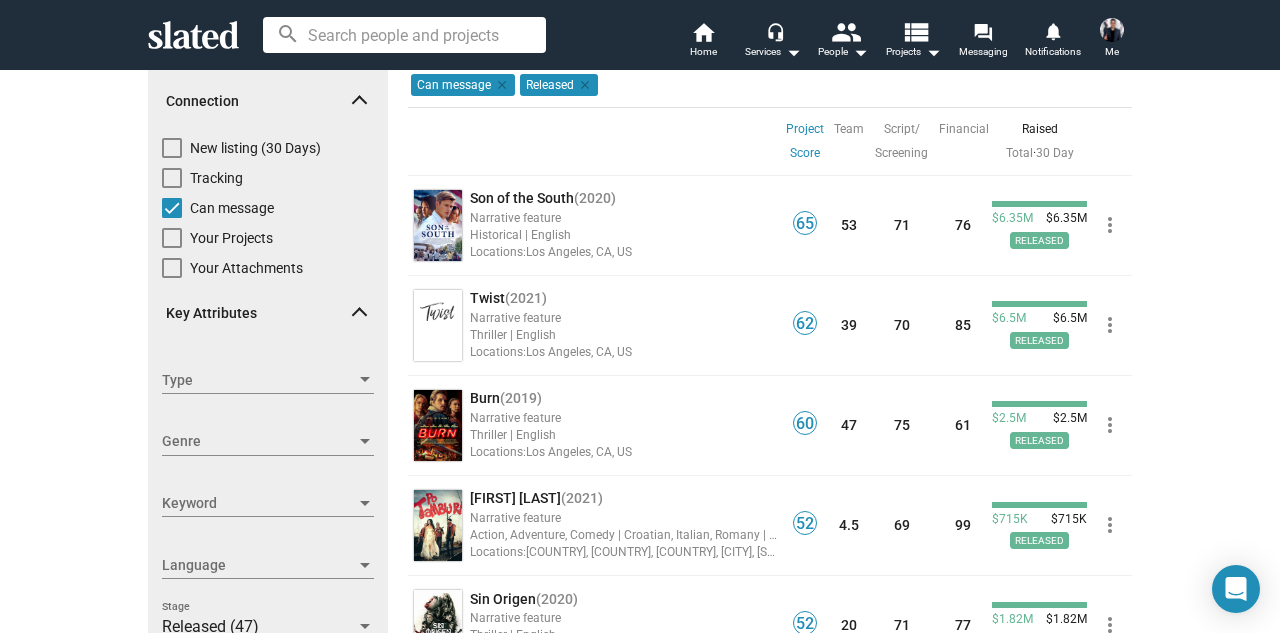 scroll, scrollTop: 147, scrollLeft: 0, axis: vertical 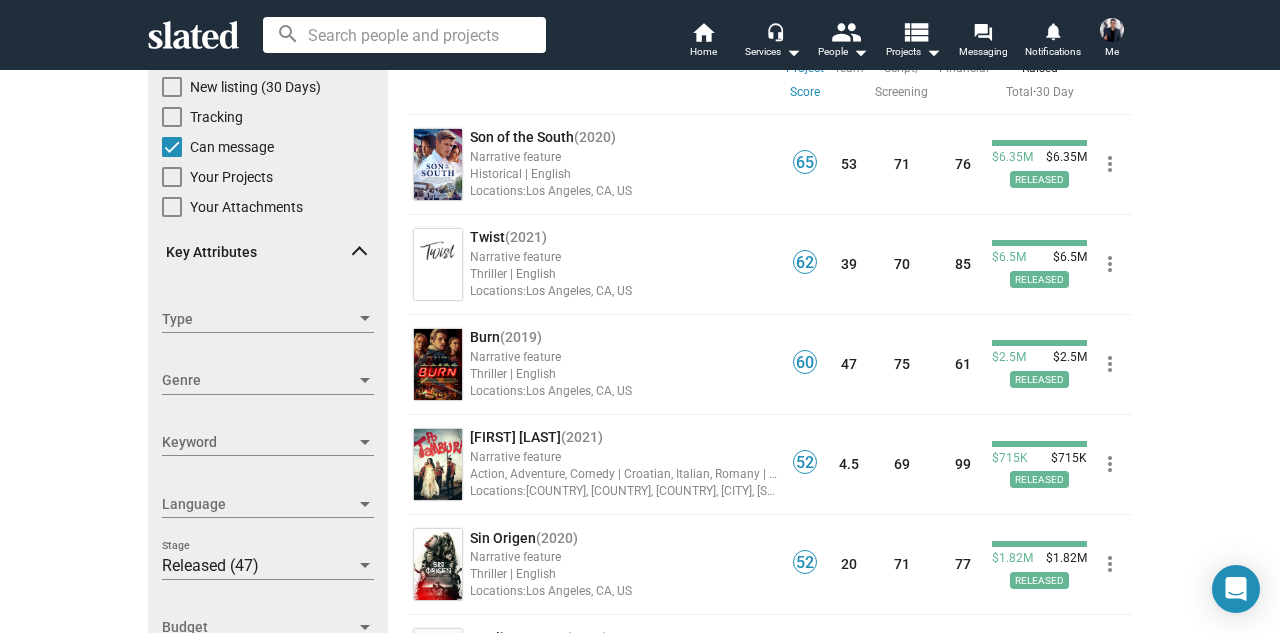 click on "Type" at bounding box center [259, 319] 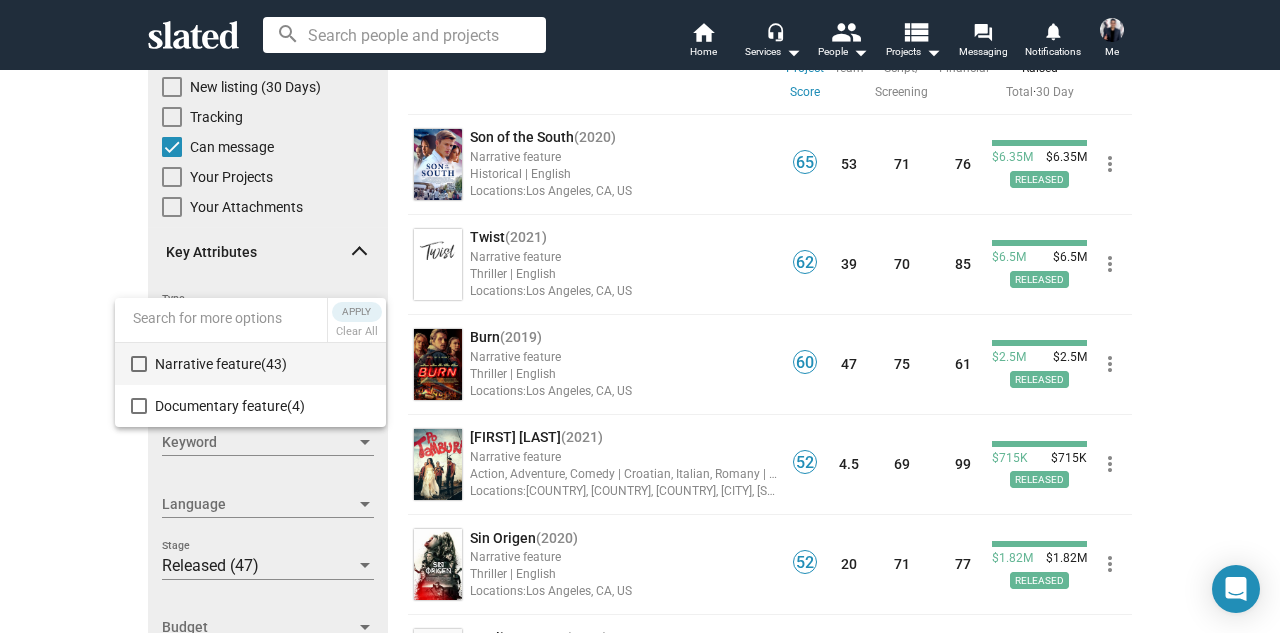 click at bounding box center [640, 316] 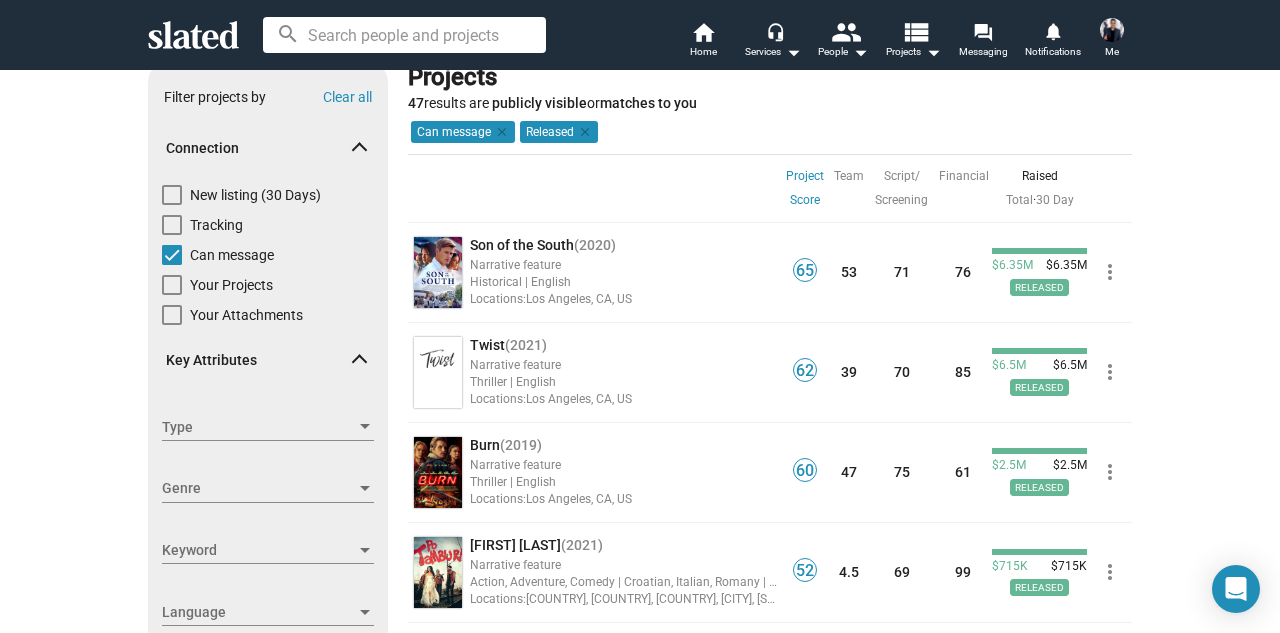 scroll, scrollTop: 0, scrollLeft: 0, axis: both 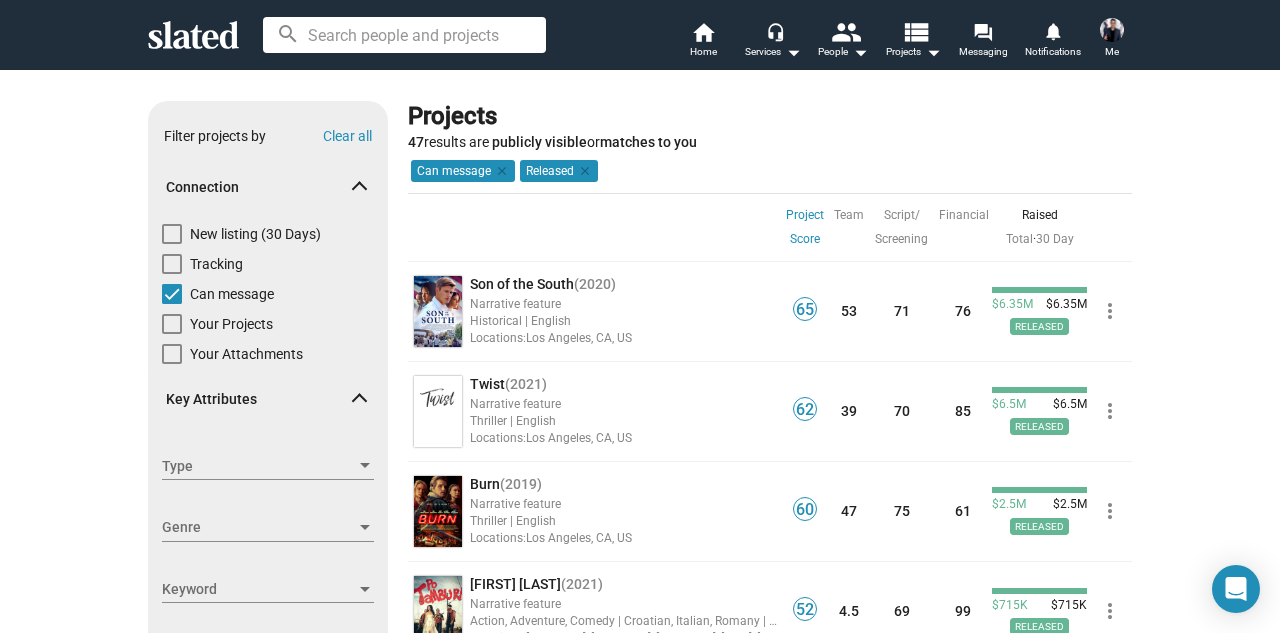 click at bounding box center (172, 294) 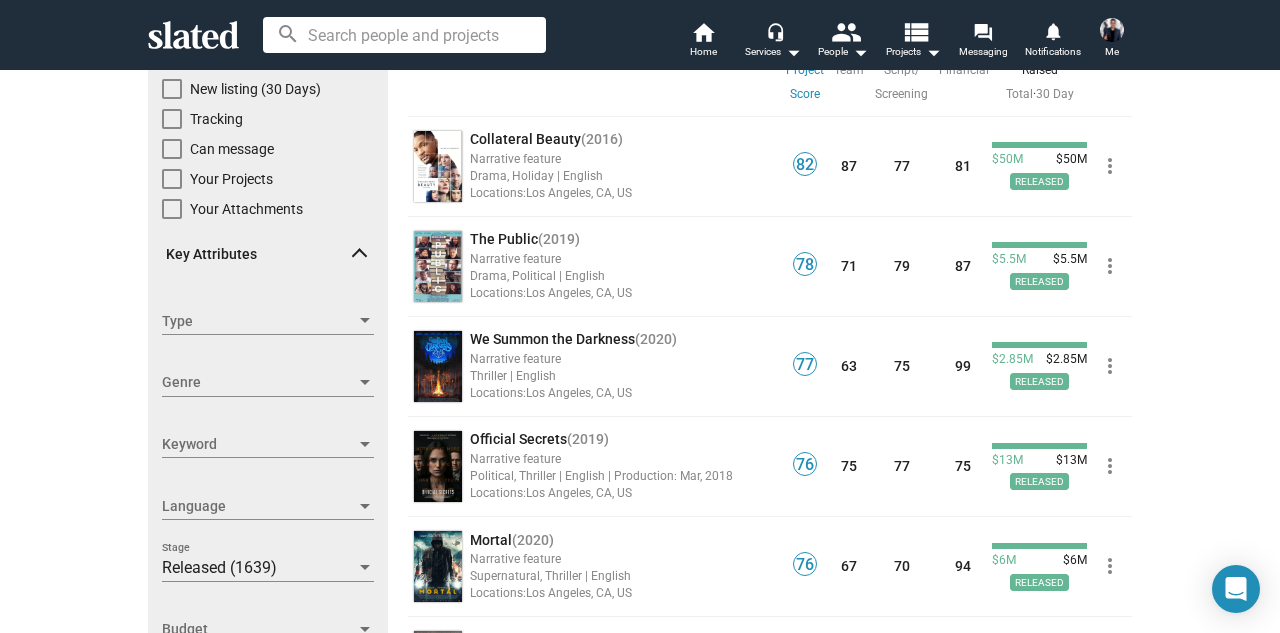 scroll, scrollTop: 6, scrollLeft: 0, axis: vertical 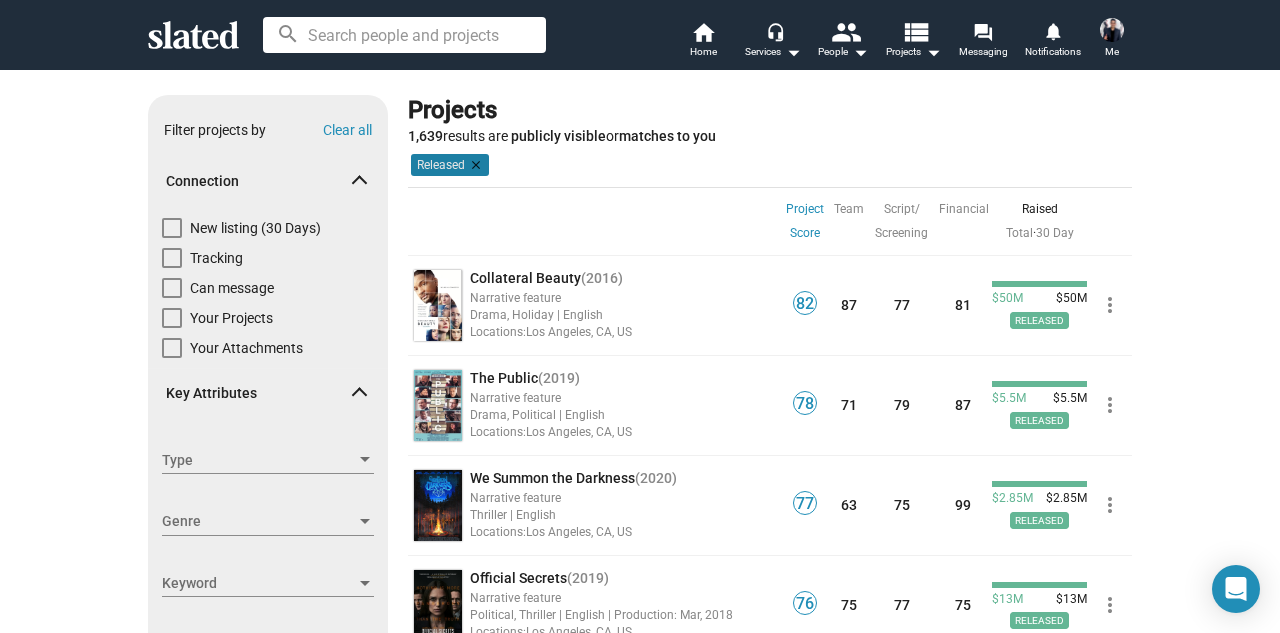click on "clear" at bounding box center [474, 165] 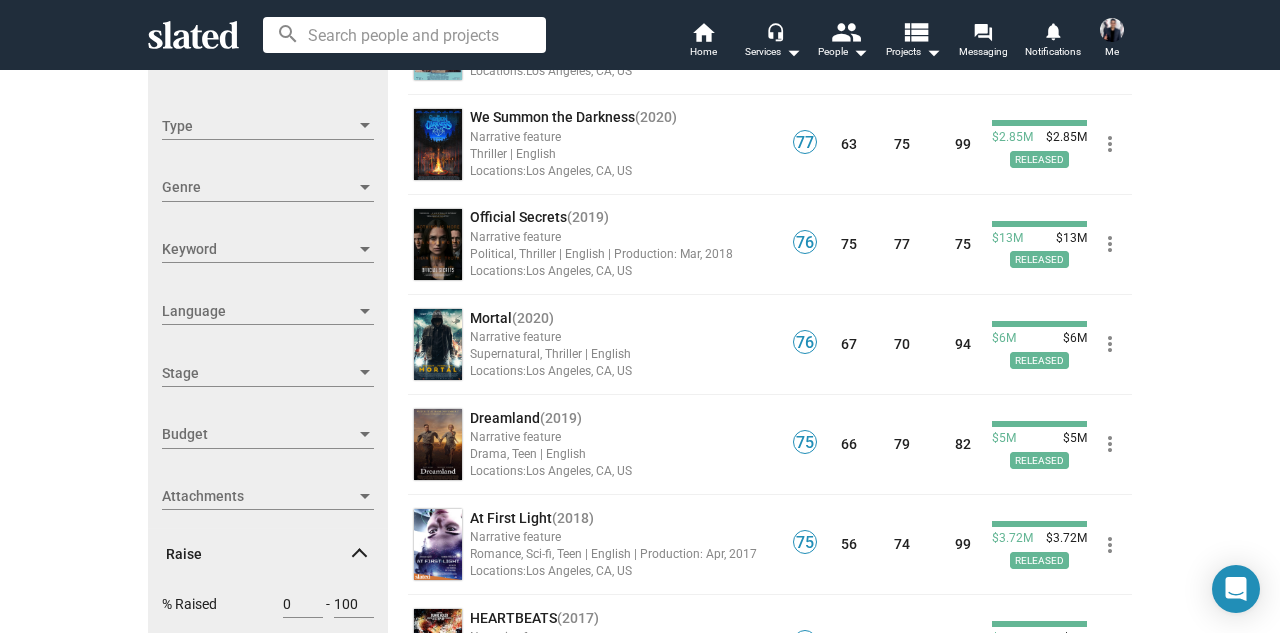 scroll, scrollTop: 470, scrollLeft: 0, axis: vertical 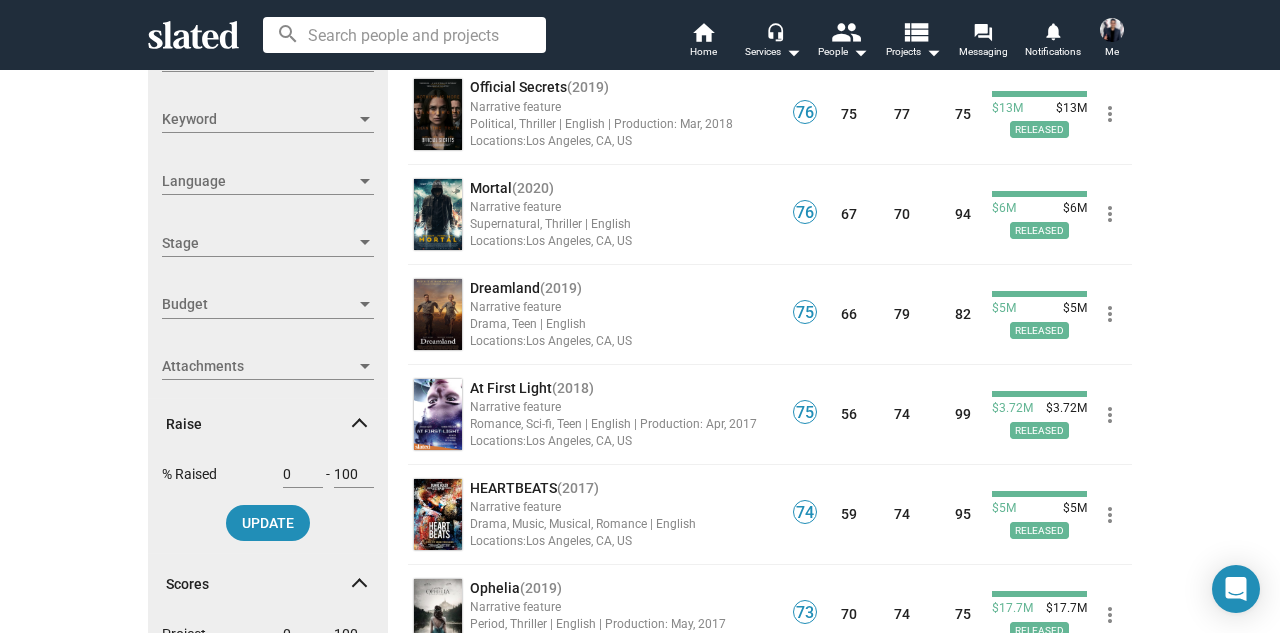 click on "Stage" at bounding box center [259, 243] 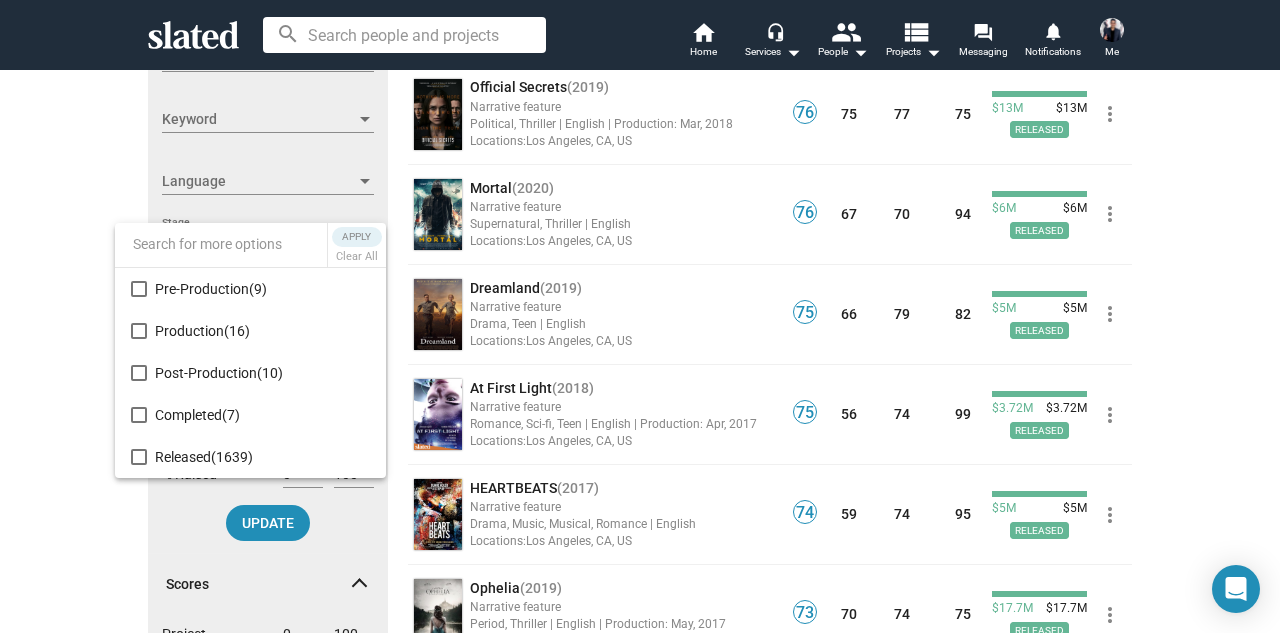 scroll, scrollTop: 0, scrollLeft: 0, axis: both 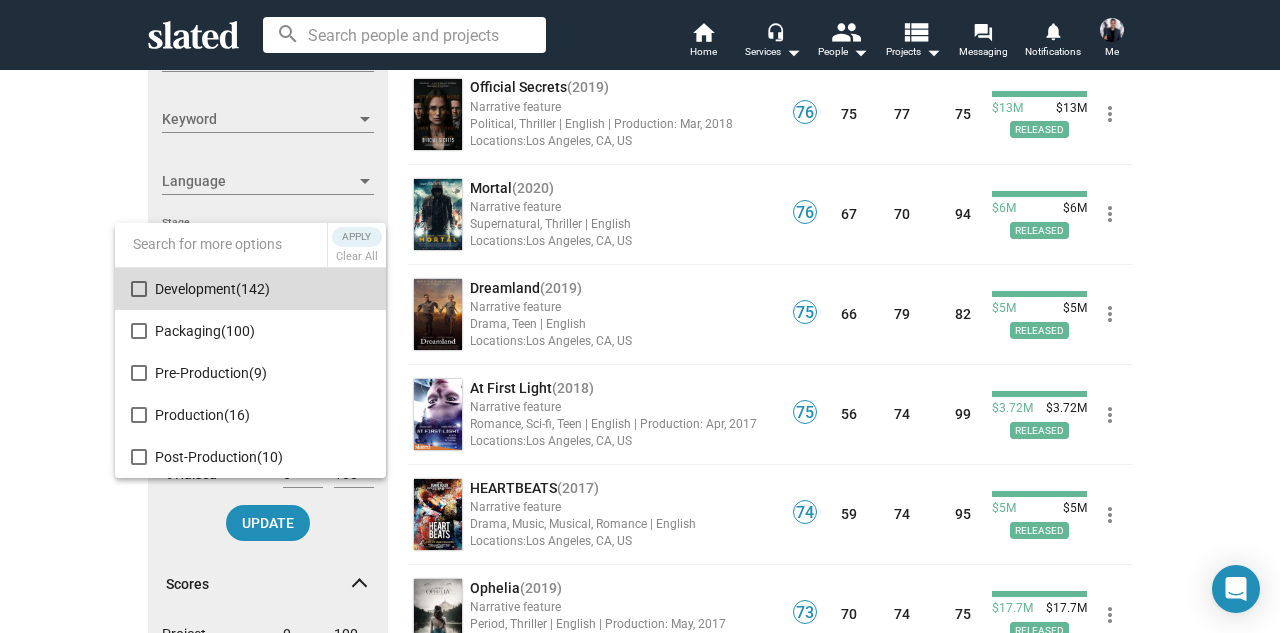 click on "Development  (142)" at bounding box center (262, 289) 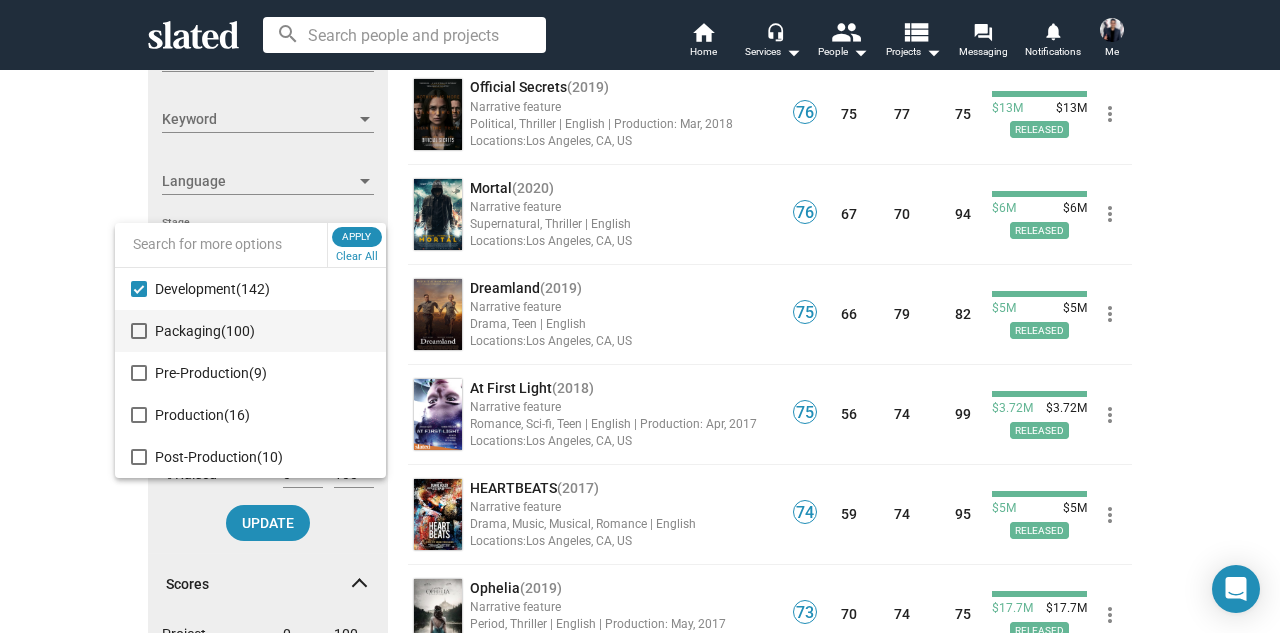 click on "Packaging  (100)" at bounding box center [262, 331] 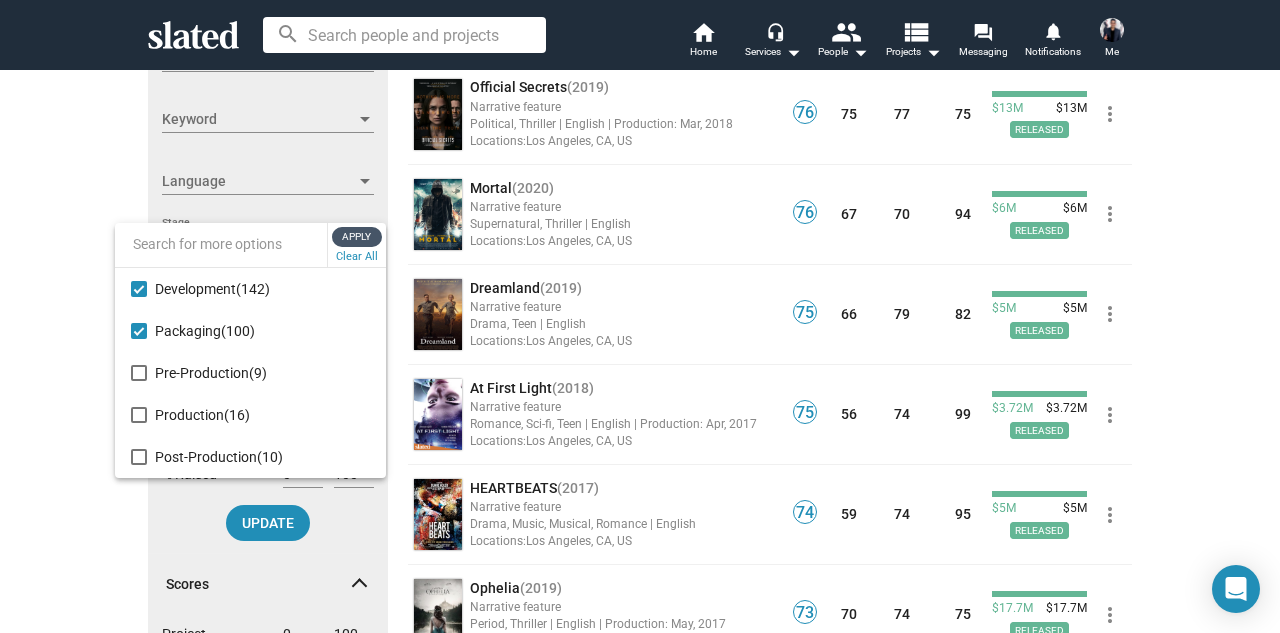 click on "Apply" at bounding box center [357, 237] 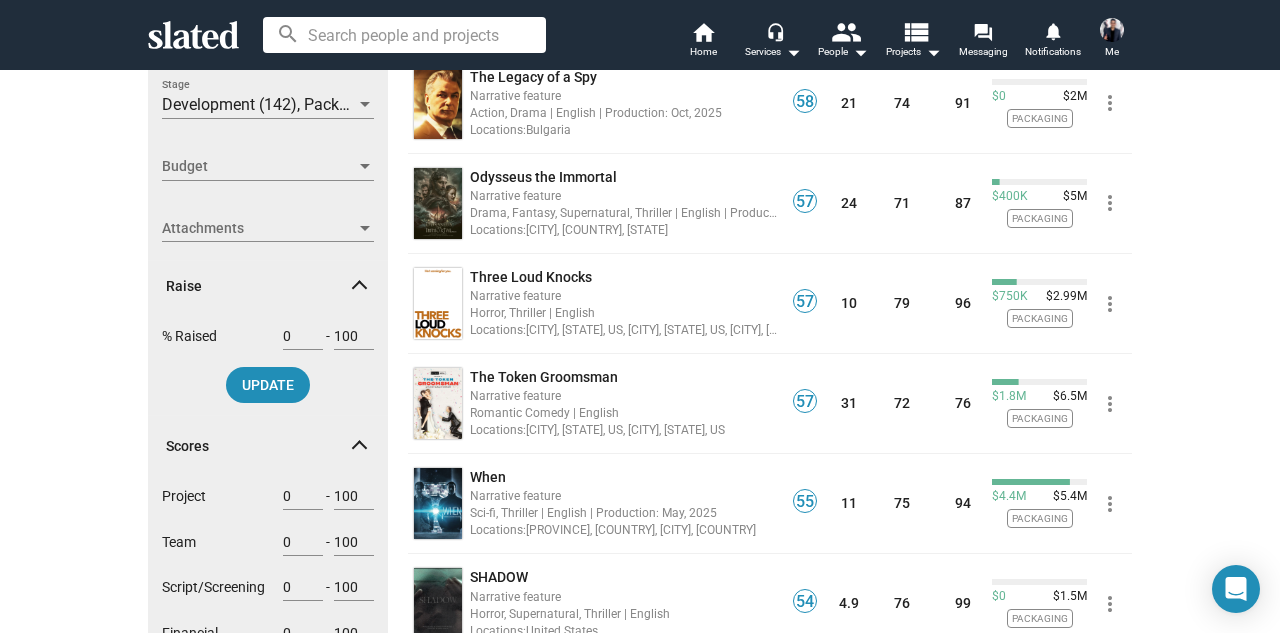 scroll, scrollTop: 612, scrollLeft: 0, axis: vertical 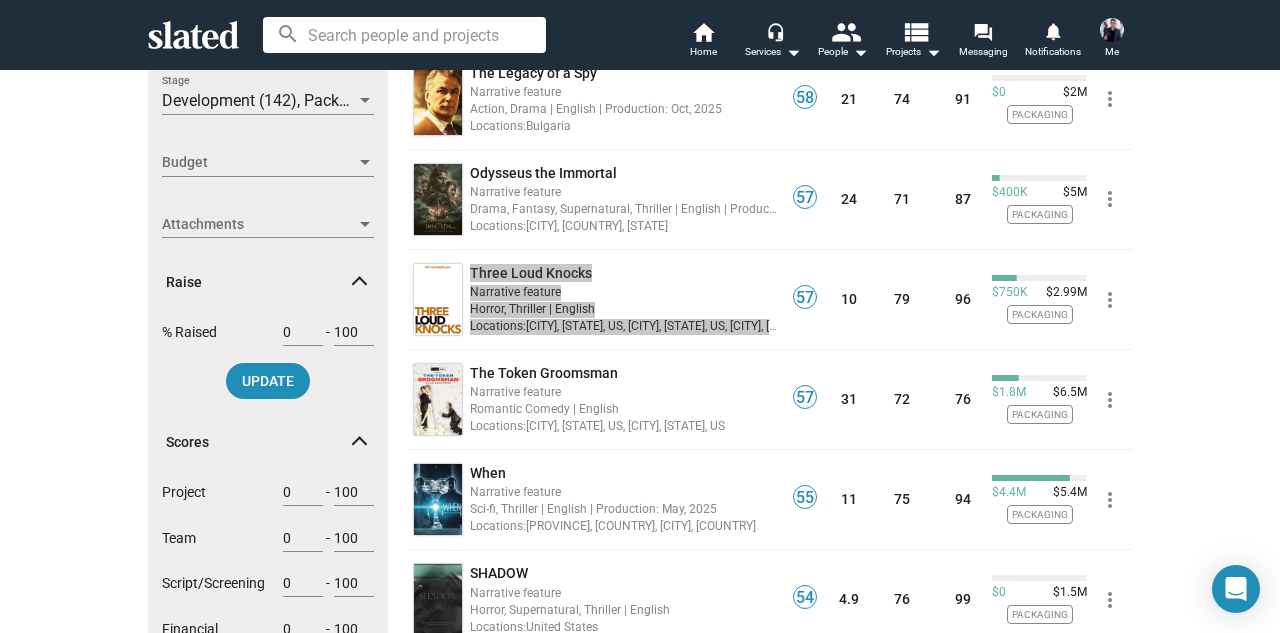 drag, startPoint x: 555, startPoint y: 272, endPoint x: 713, endPoint y: 7, distance: 308.52716 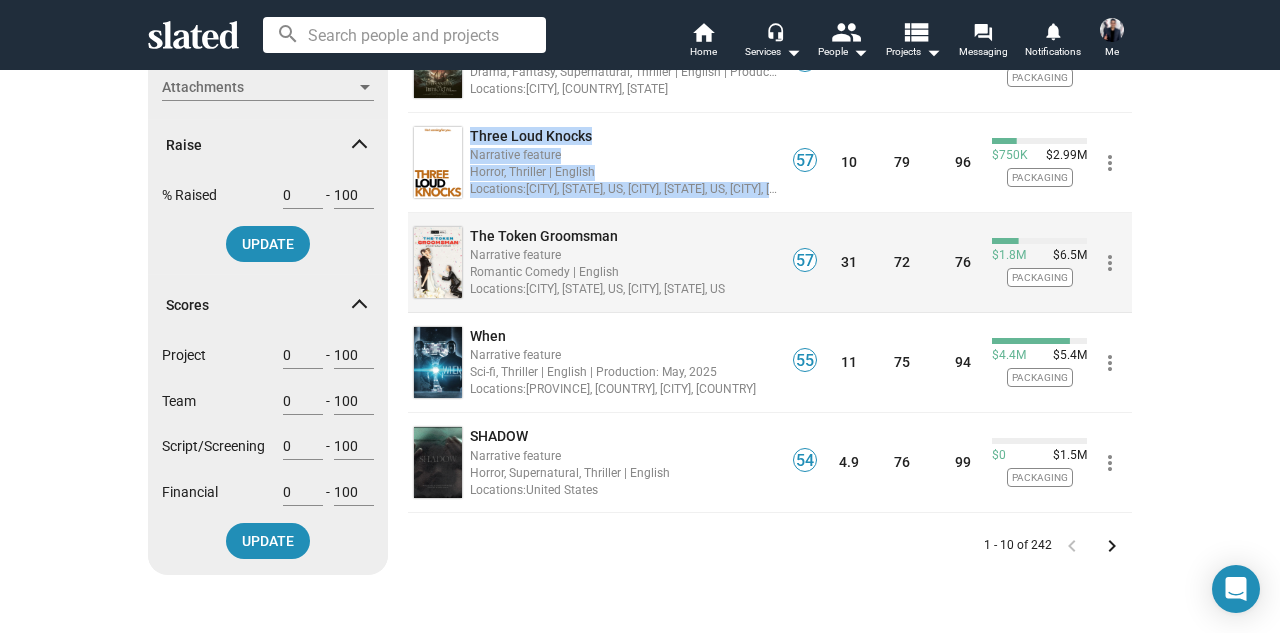 scroll, scrollTop: 812, scrollLeft: 0, axis: vertical 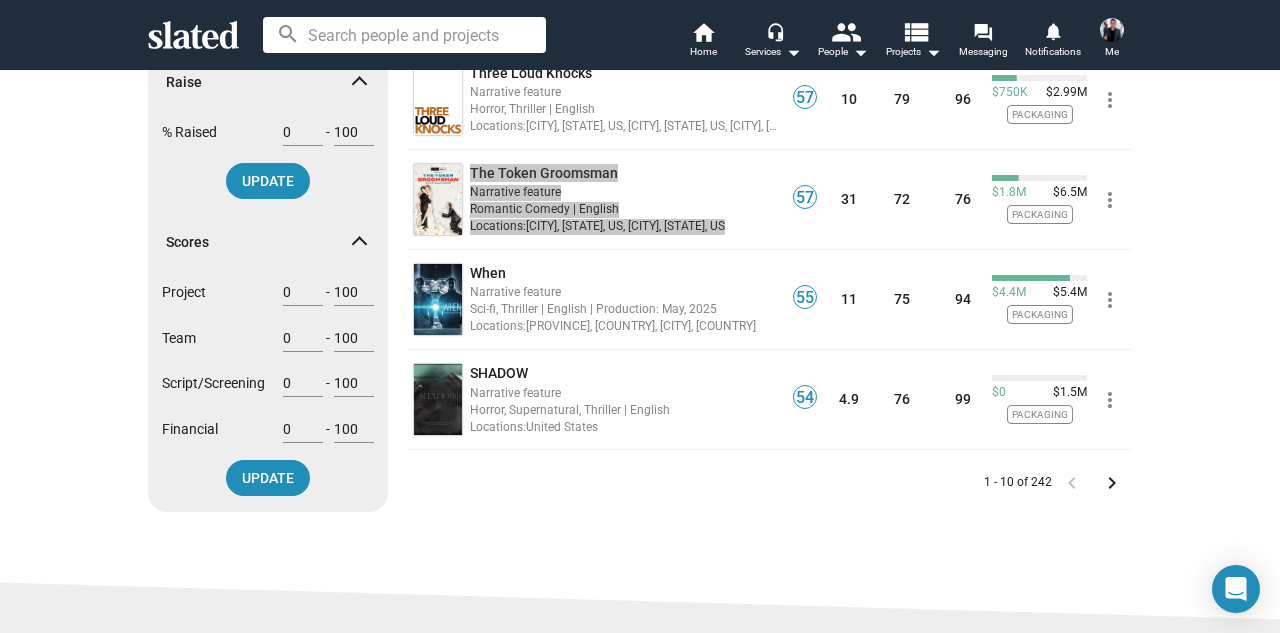 drag, startPoint x: 577, startPoint y: 171, endPoint x: 678, endPoint y: 2, distance: 196.88068 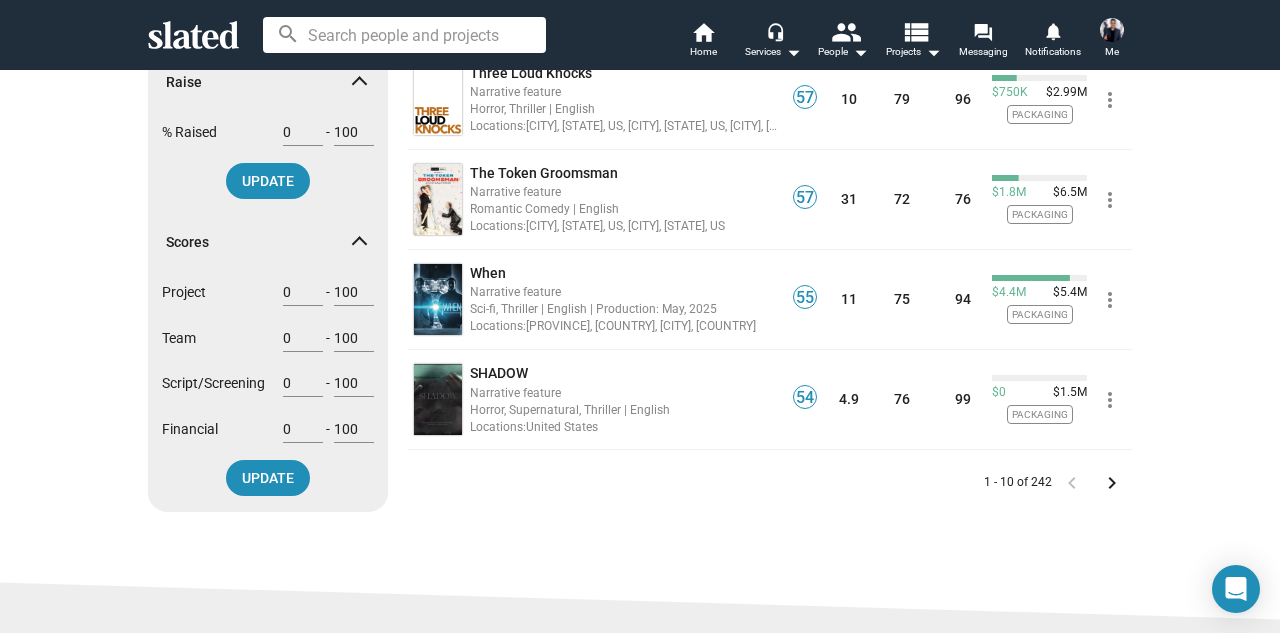 click on "Resources About Slated Press Help & FAQs Jobs Services Analysis Opportunity  Matching EP Services Successes Slated Group Slated Analytics Disclosure  Statements  RSS  film onomics blog Terms of Service  |  Privacy Policy  |  Cookie Policy  |  Do not sell my personal information Electronic Consent & Delivery Agreement  |  Investment Management Agreement
All rights reserved. © 2025 Slated, Inc." at bounding box center (640, 786) 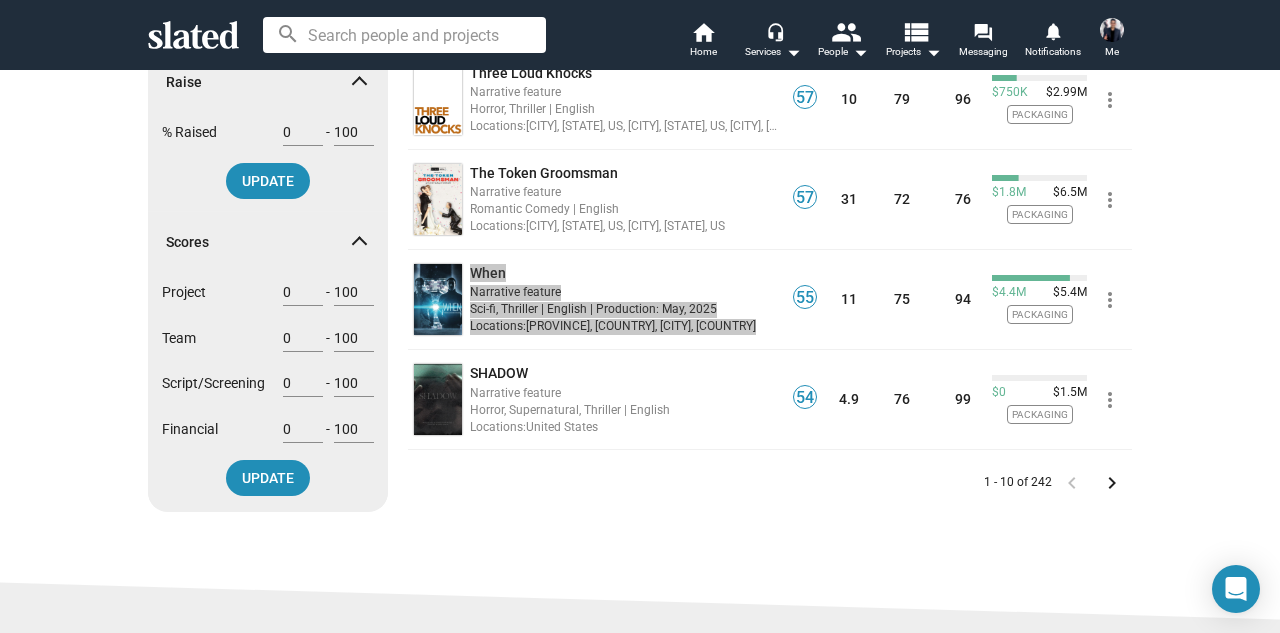 drag, startPoint x: 487, startPoint y: 274, endPoint x: 581, endPoint y: 10, distance: 280.23563 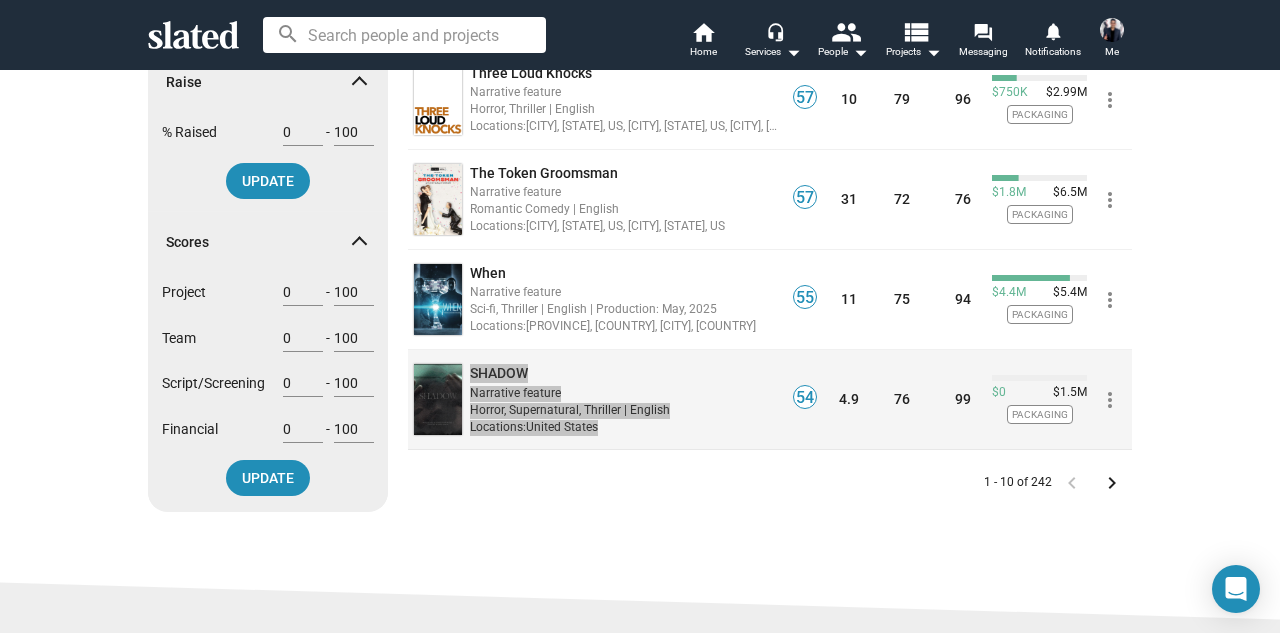click on "search home Home headset_mic  Services  arrow_drop_down people  People  arrow_drop_down view_list  Projects  arrow_drop_down forum Messaging notifications Notifications Me Show filters Filter projects by Clear all Connection   New listing (30 Days)   Tracking   Can message   Your Projects   Your Attachments Key Attributes Type Type Genre Genre Keyword Keyword Language Language Development (142), Packaging (100) Stage Budget Budget Attachments Attachments Raise  % Raised  0  -  100 UPDATE Scores  Project  0  -  100  Team  0  -  100  Script/Screening  0  -  100  Financial  0  -  100 UPDATE Projects 242  results are   publicly visible  or  matches to you Project Score Sort by  Development   clear  Packaging   clear Project Score Team Script/ Screening Financial  Raised  Total   ·   30 Day    64 Your Grace  Narrative feature Black Comedy, Drama, Period | English, French | Production: Oct, 2025 Locations:  France, United States  64 23 85 99 $0 $4.96M Packaging more_vert 38 Narrative feature 38" at bounding box center [640, 316] 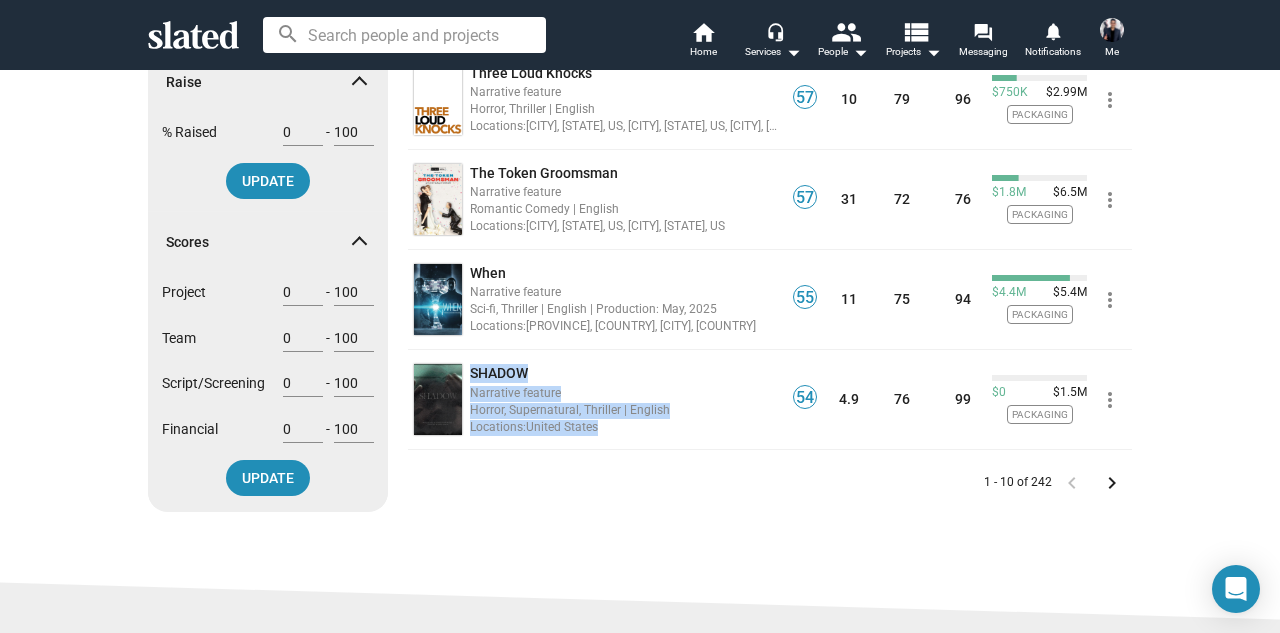 click on "keyboard_arrow_right" at bounding box center [1112, 483] 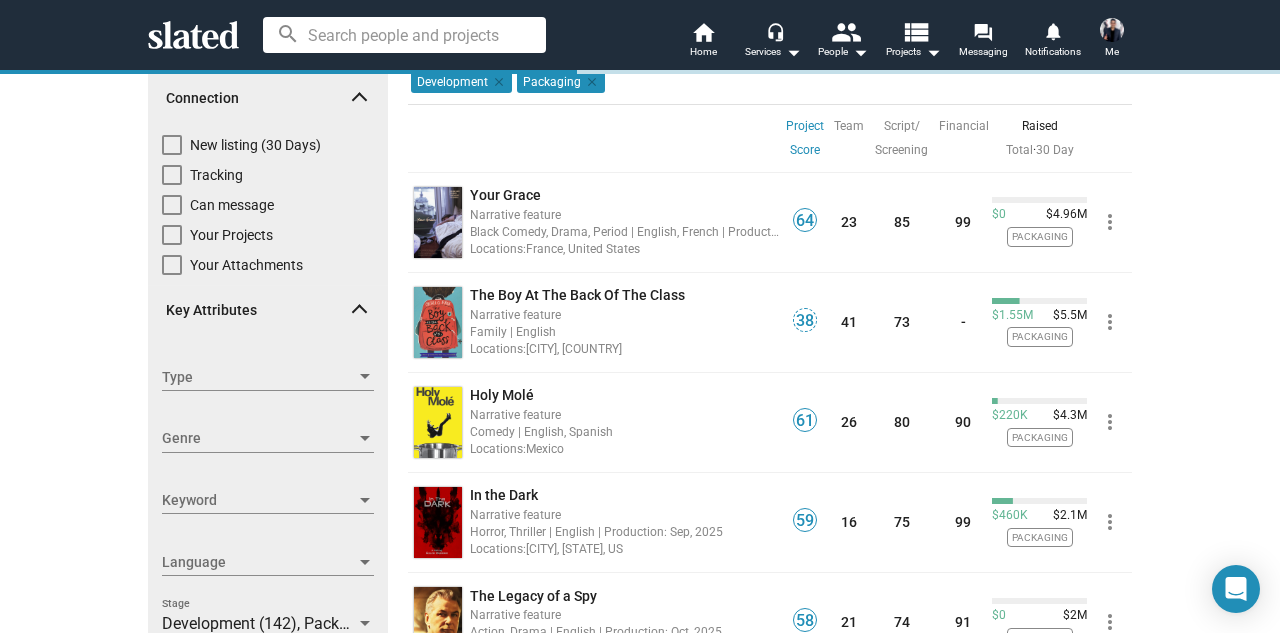 scroll, scrollTop: 0, scrollLeft: 0, axis: both 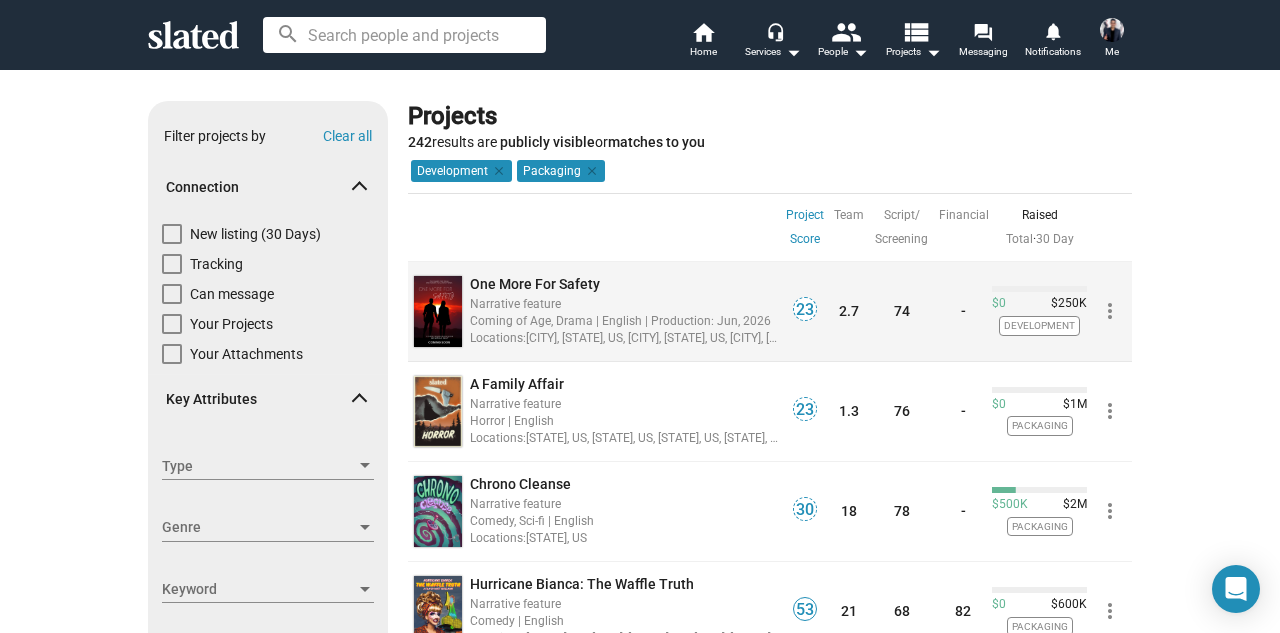 type 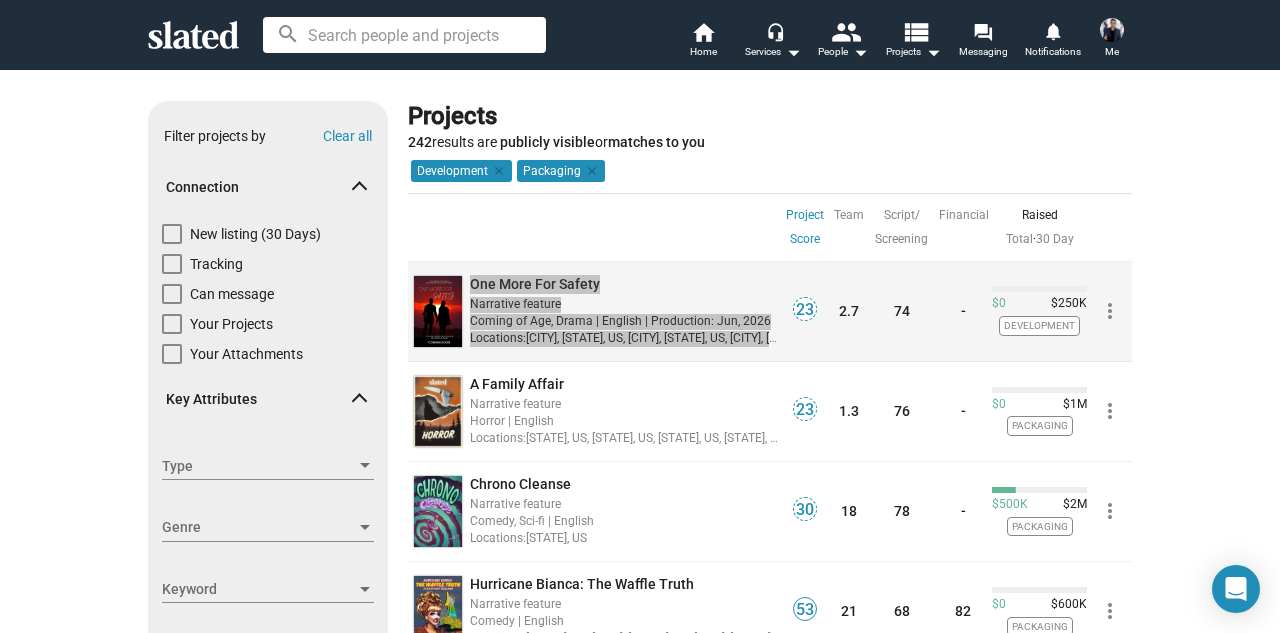 click on "search home Home headset_mic  Services  arrow_drop_down people  People  arrow_drop_down view_list  Projects  arrow_drop_down forum Messaging notifications Notifications Me Show filters Filter projects by Clear all Connection   New listing (30 Days)   Tracking   Can message   Your Projects   Your Attachments Key Attributes Type Type Genre Genre Keyword Keyword Language Language Development (142), Packaging (100) Stage Budget Budget Attachments Attachments Raise  % Raised  0  -  100 UPDATE Scores  Project  0  -  100  Team  0  -  100  Script/Screening  0  -  100  Financial  0  -  100 UPDATE Projects 242  results are   publicly visible  or  matches to you Project Score Sort by  Development   clear  Packaging   clear Project Score Team Script/ Screening Financial  Raised  Total   ·   30 Day    23 One More For Safety  Narrative feature Coming of Age, Drama | English | Production: Jun, 2026 Locations:  Boston, MA, US, Duxbury, MA, US, Hull, Hingham, MA, US  23 2.7 74 - $0 $250K Development 23 23" at bounding box center (640, 316) 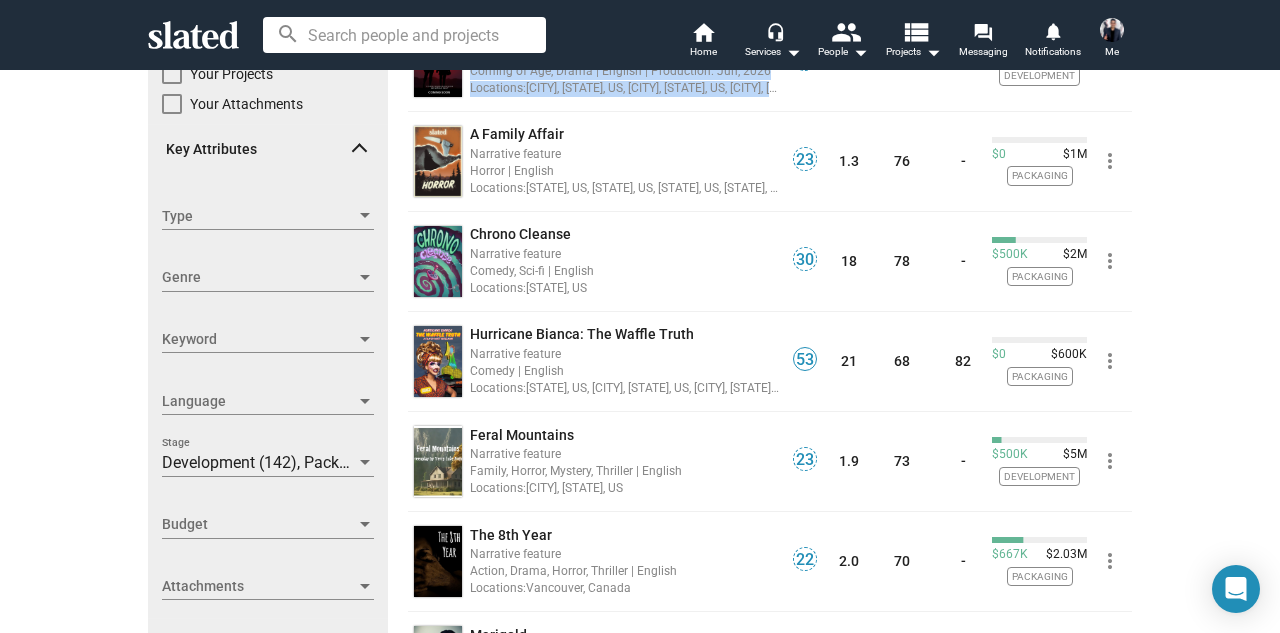 scroll, scrollTop: 304, scrollLeft: 0, axis: vertical 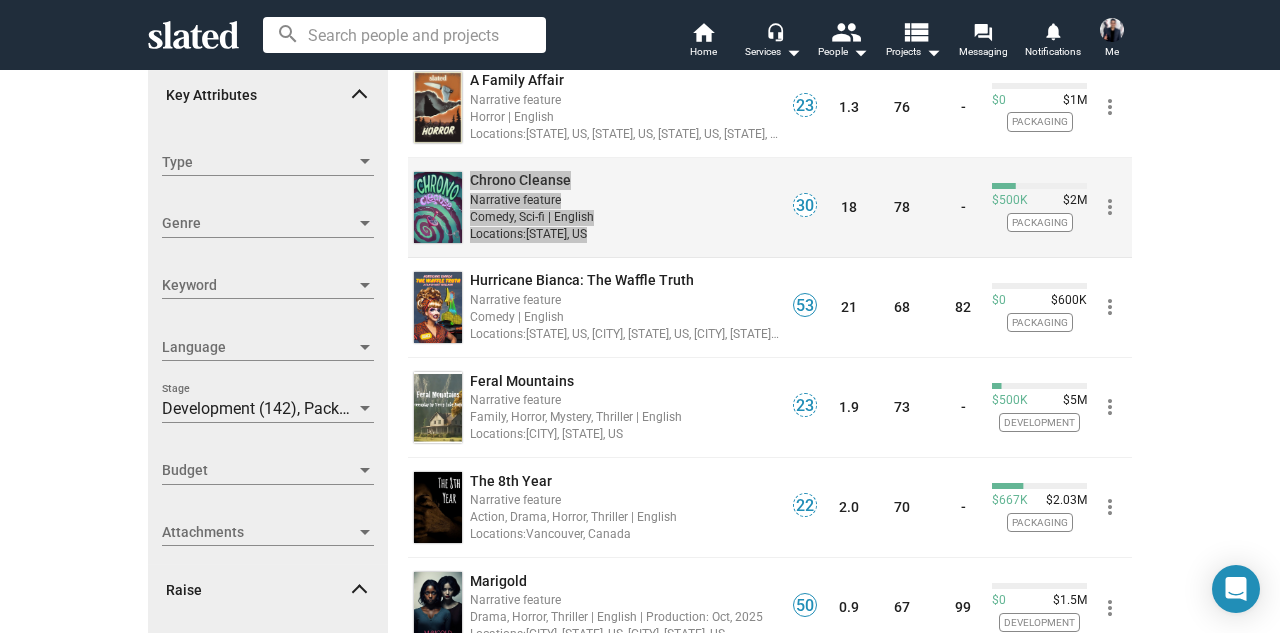 click on "search home Home headset_mic  Services  arrow_drop_down people  People  arrow_drop_down view_list  Projects  arrow_drop_down forum Messaging notifications Notifications Me Show filters Filter projects by Clear all Connection   New listing (30 Days)   Tracking   Can message   Your Projects   Your Attachments Key Attributes Type Type Genre Genre Keyword Keyword Language Language Development (142), Packaging (100) Stage Budget Budget Attachments Attachments Raise  % Raised  0  -  100 UPDATE Scores  Project  0  -  100  Team  0  -  100  Script/Screening  0  -  100  Financial  0  -  100 UPDATE Projects 242  results are   publicly visible  or  matches to you Project Score Sort by  Development   clear  Packaging   clear Project Score Team Script/ Screening Financial  Raised  Total   ·   30 Day    23 One More For Safety  Narrative feature Coming of Age, Drama | English | Production: Jun, 2026 Locations:  Boston, MA, US, Duxbury, MA, US, Hull, Hingham, MA, US  23 2.7 74 - $0 $250K Development 23 23" at bounding box center (640, 316) 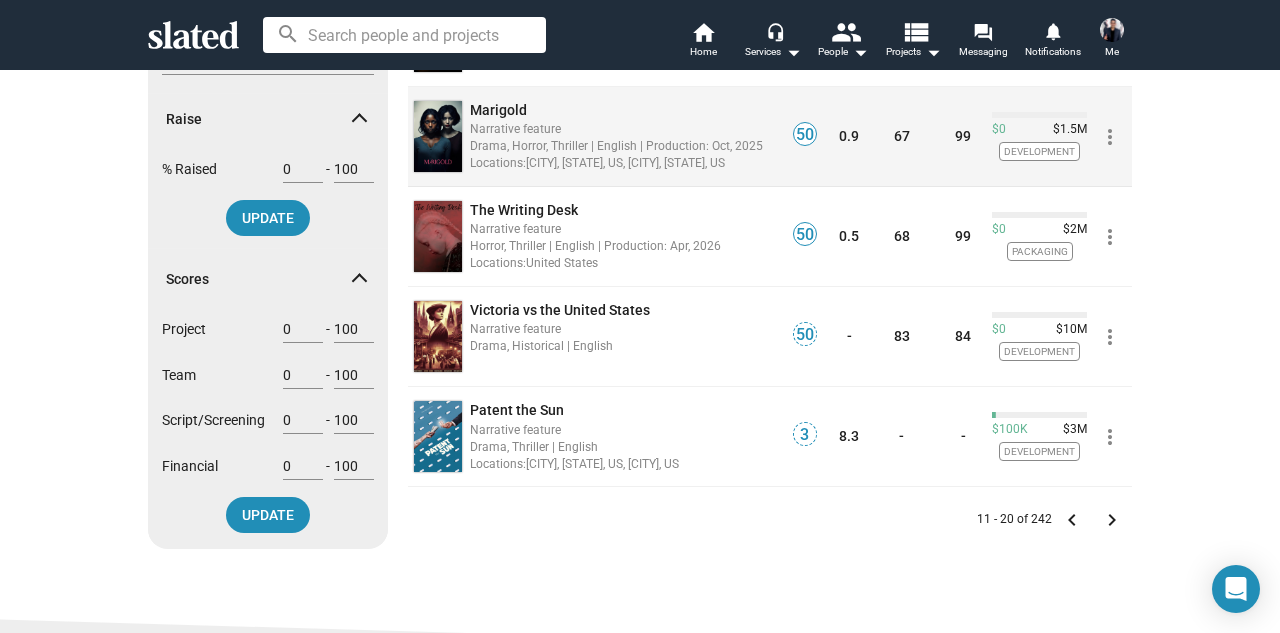 scroll, scrollTop: 784, scrollLeft: 0, axis: vertical 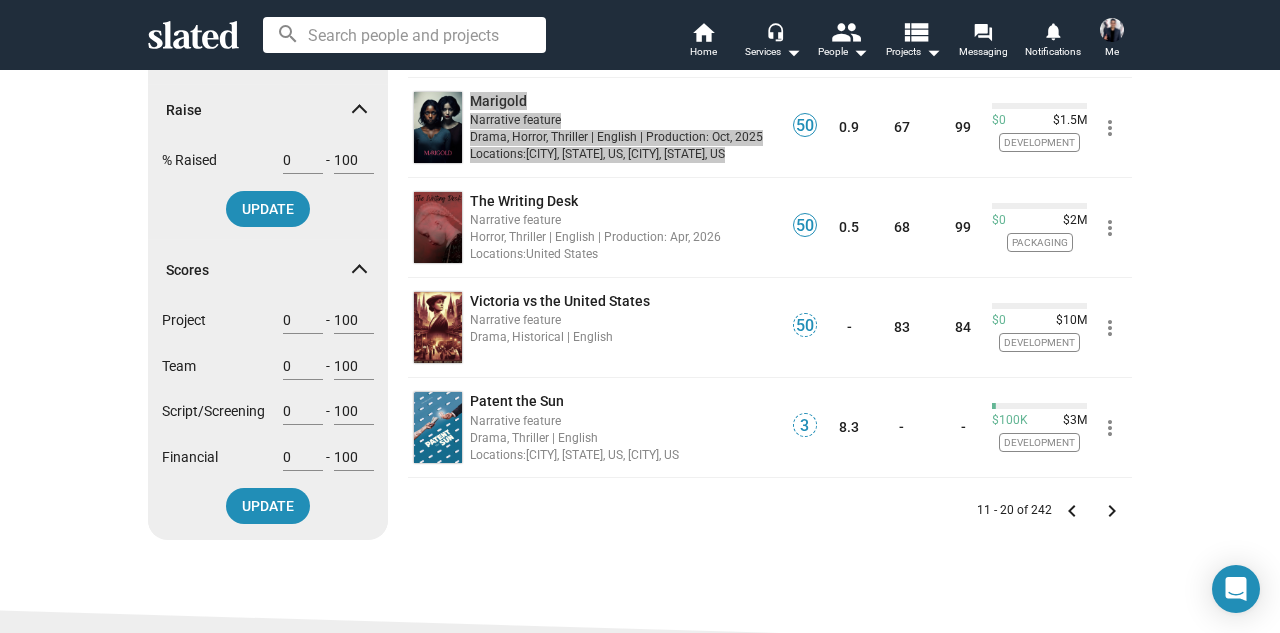 drag, startPoint x: 502, startPoint y: 102, endPoint x: 493, endPoint y: 2, distance: 100.40418 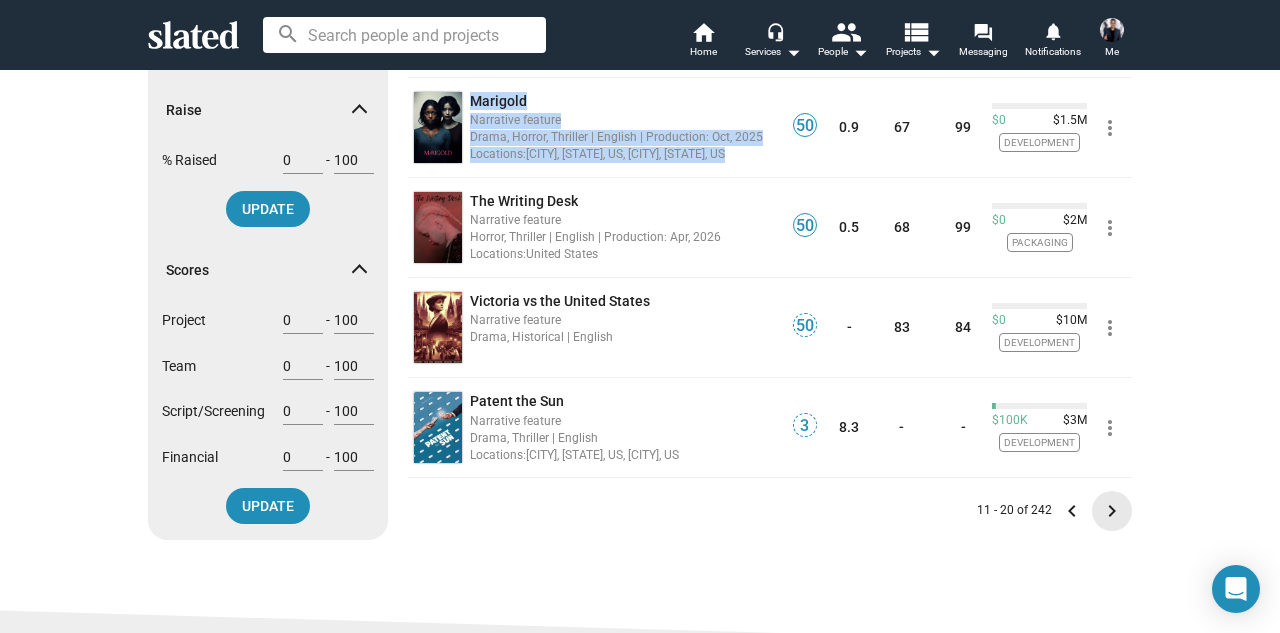 click on "keyboard_arrow_right" at bounding box center (1112, 511) 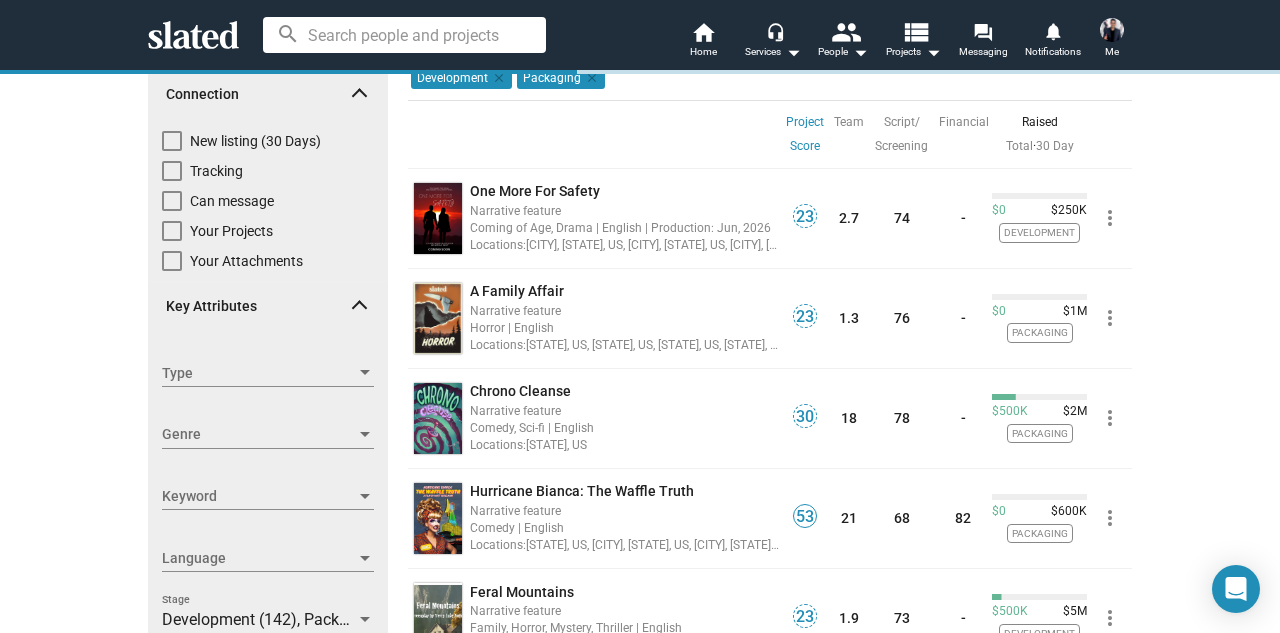 scroll, scrollTop: 0, scrollLeft: 0, axis: both 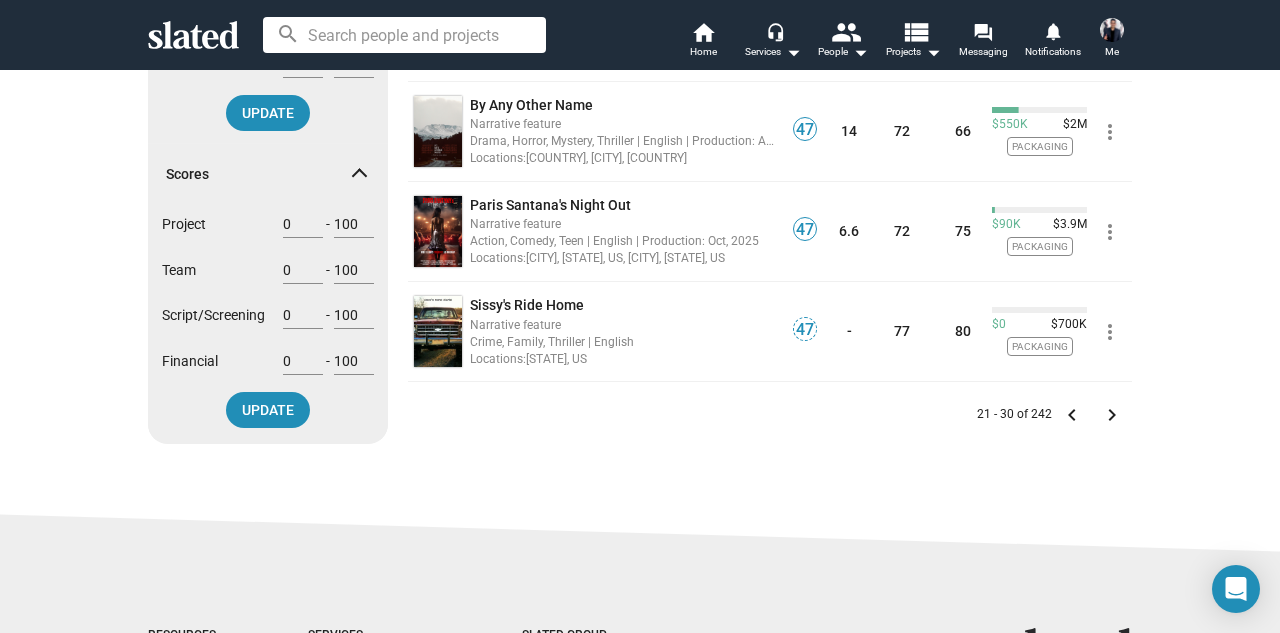 click on "keyboard_arrow_right" at bounding box center (1112, 415) 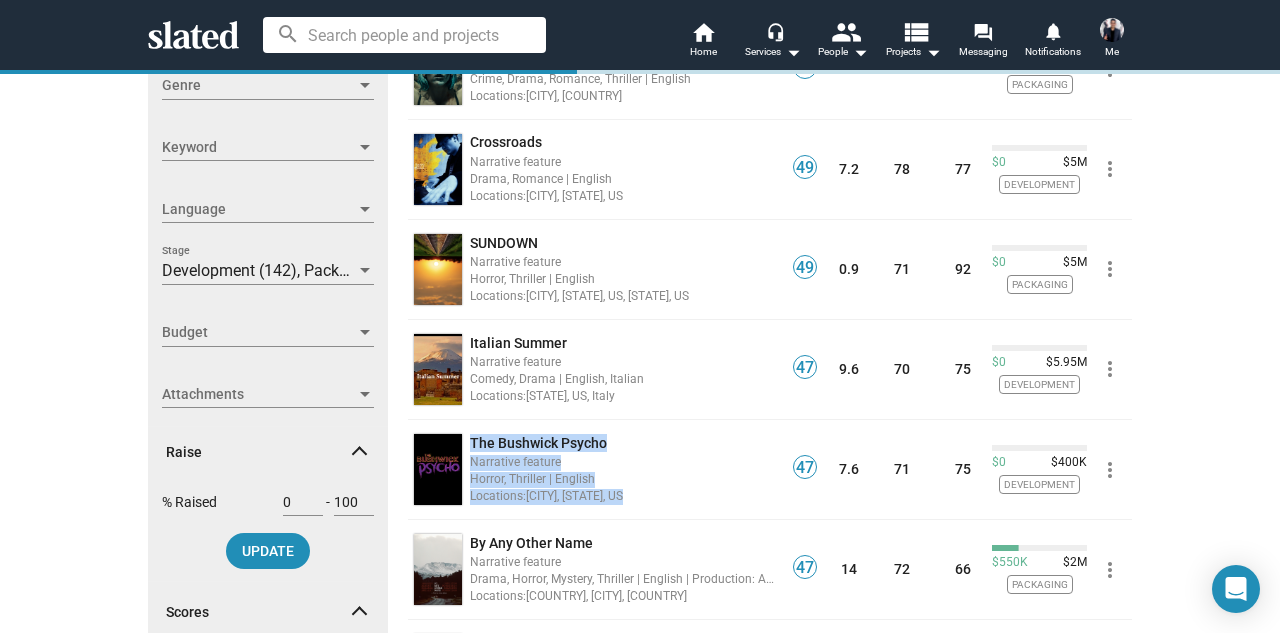 scroll, scrollTop: 174, scrollLeft: 0, axis: vertical 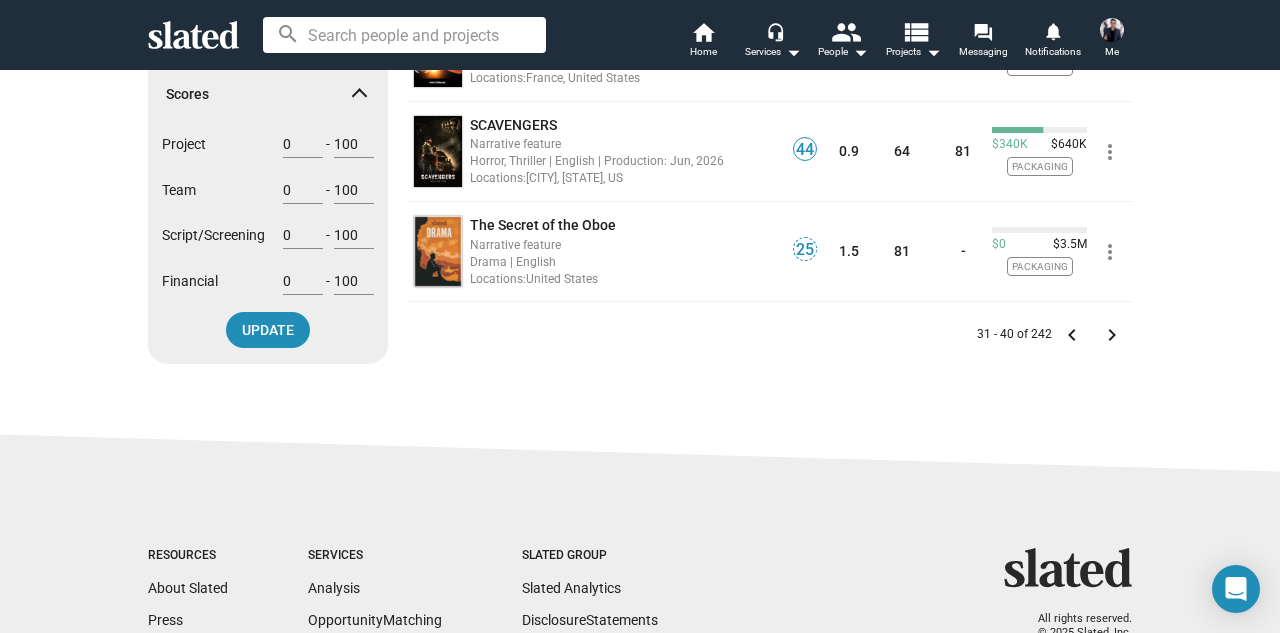click on "keyboard_arrow_right" at bounding box center (1112, 335) 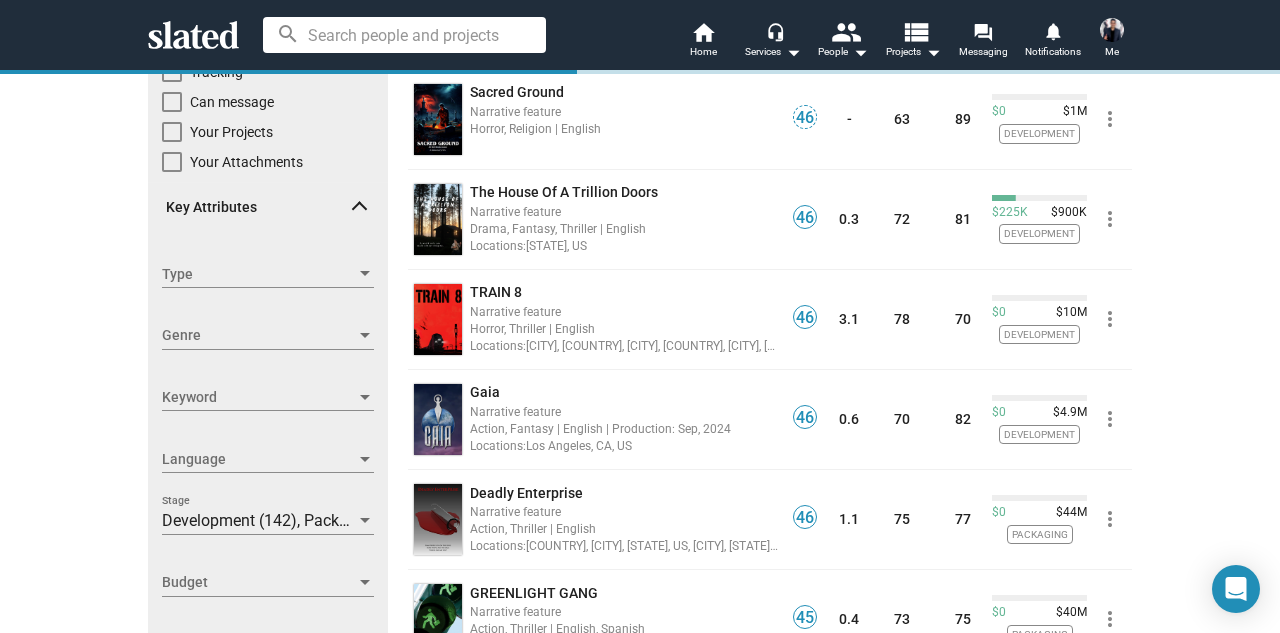 scroll, scrollTop: 0, scrollLeft: 0, axis: both 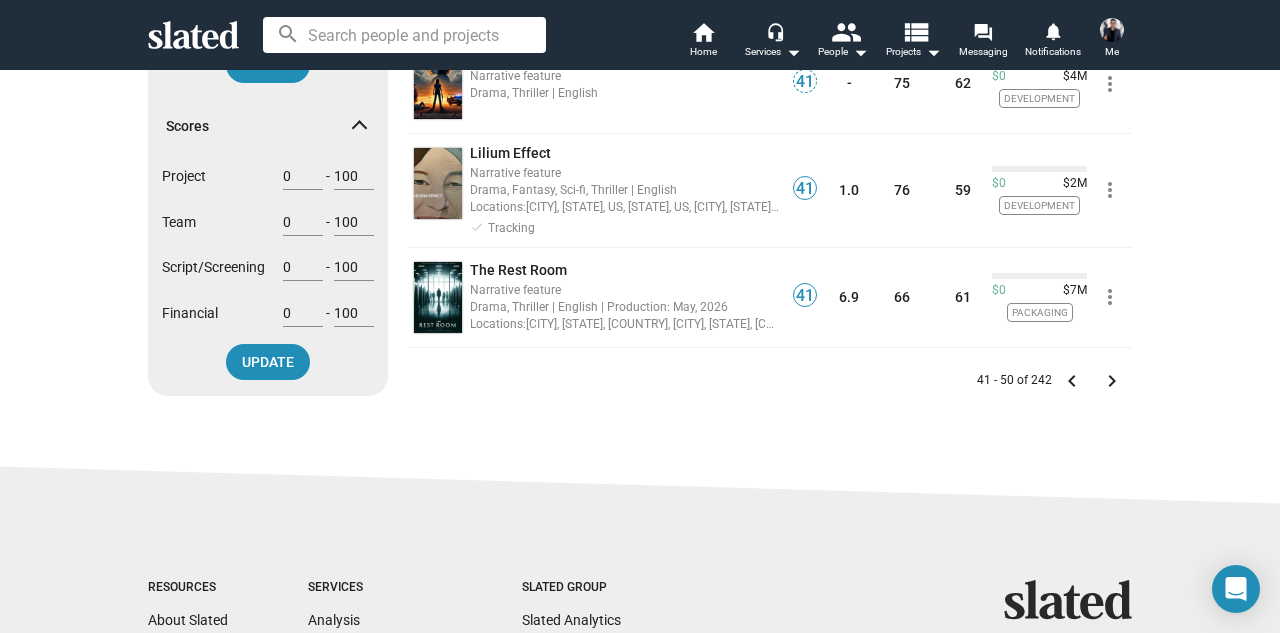 click on "keyboard_arrow_right" at bounding box center (1112, 381) 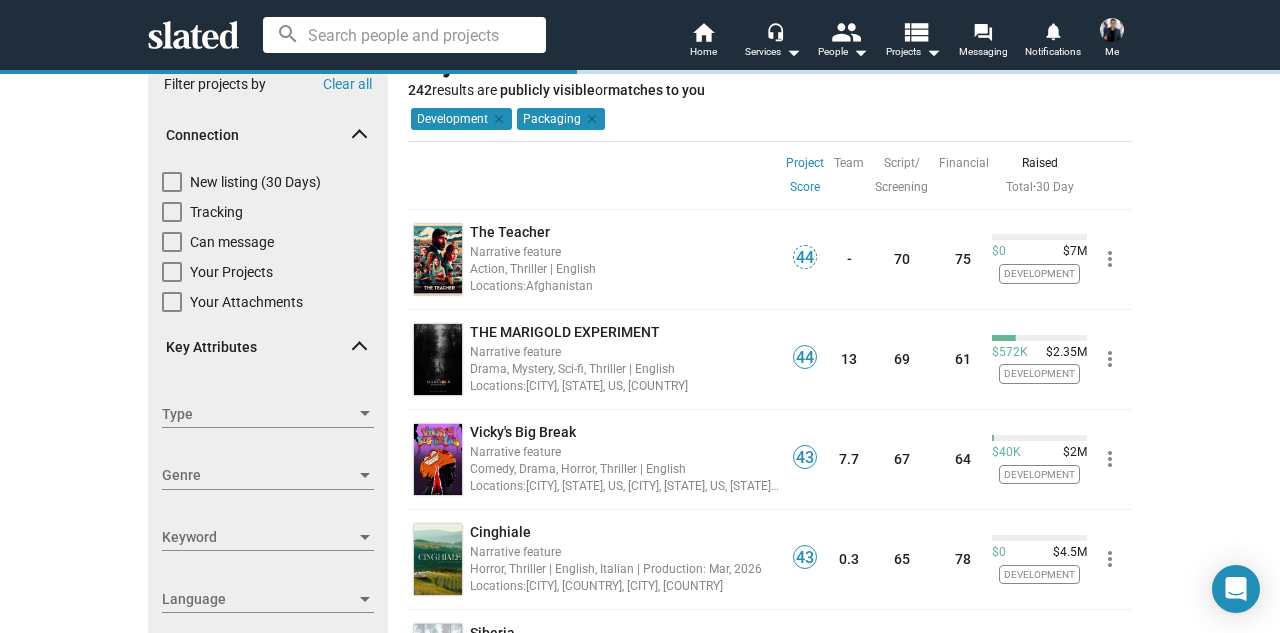 scroll, scrollTop: 0, scrollLeft: 0, axis: both 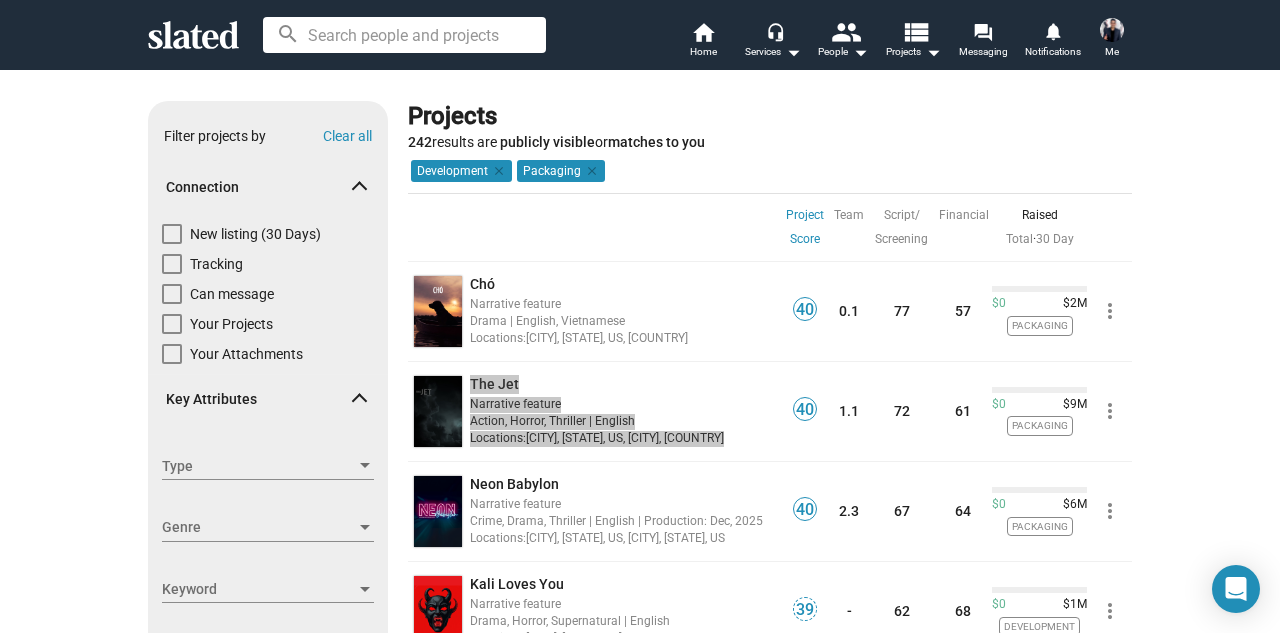 drag, startPoint x: 492, startPoint y: 388, endPoint x: 610, endPoint y: 7, distance: 398.8546 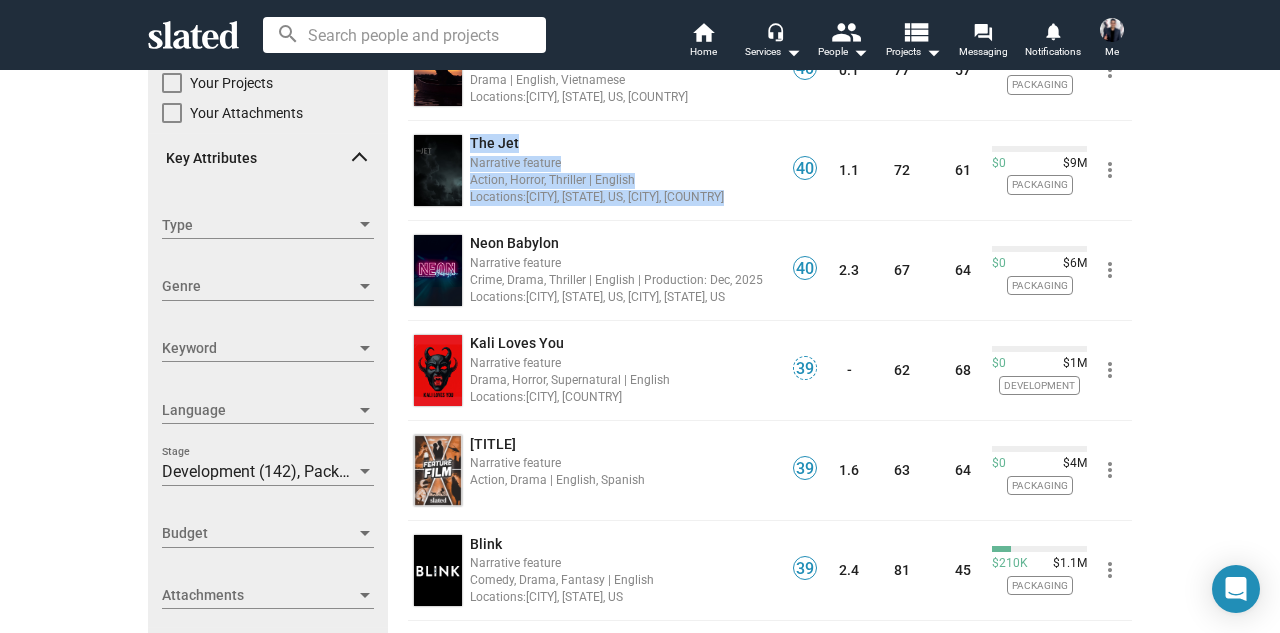 scroll, scrollTop: 280, scrollLeft: 0, axis: vertical 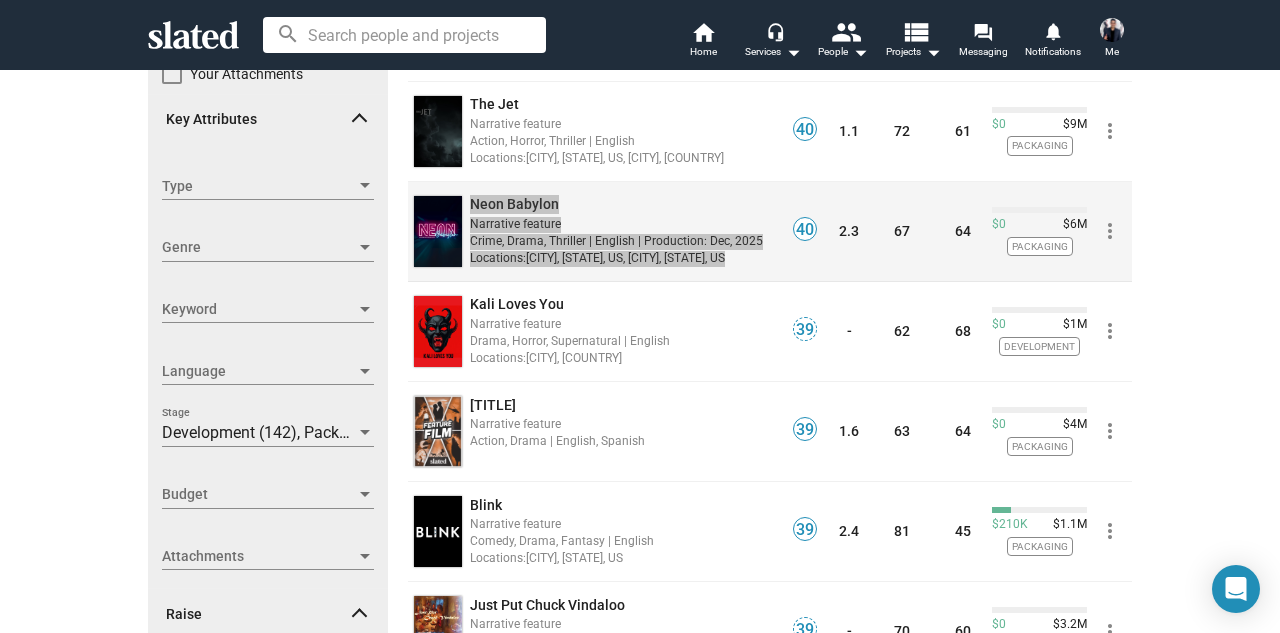 click on "search home Home headset_mic  Services  arrow_drop_down people  People  arrow_drop_down view_list  Projects  arrow_drop_down forum Messaging notifications Notifications Me Show filters Filter projects by Clear all Connection   New listing (30 Days)   Tracking   Can message   Your Projects   Your Attachments Key Attributes Type Type Genre Genre Keyword Keyword Language Language Development (142), Packaging (100) Stage Budget Budget Attachments Attachments Raise  % Raised  0  -  100 UPDATE Scores  Project  0  -  100  Team  0  -  100  Script/Screening  0  -  100  Financial  0  -  100 UPDATE Projects 242  results are   publicly visible  or  matches to you Project Score Sort by  Development   clear  Packaging   clear Project Score Team Script/ Screening Financial  Raised  Total   ·   30 Day    40 Chó  Narrative feature Drama | English, Vietnamese Locations:  Los Angeles, CA, US, Vietnam  40 0.1 77 57 $0 $2M Packaging more_vert 40 The Jet  Narrative feature Action, Horror, Thriller | English -" at bounding box center [640, 316] 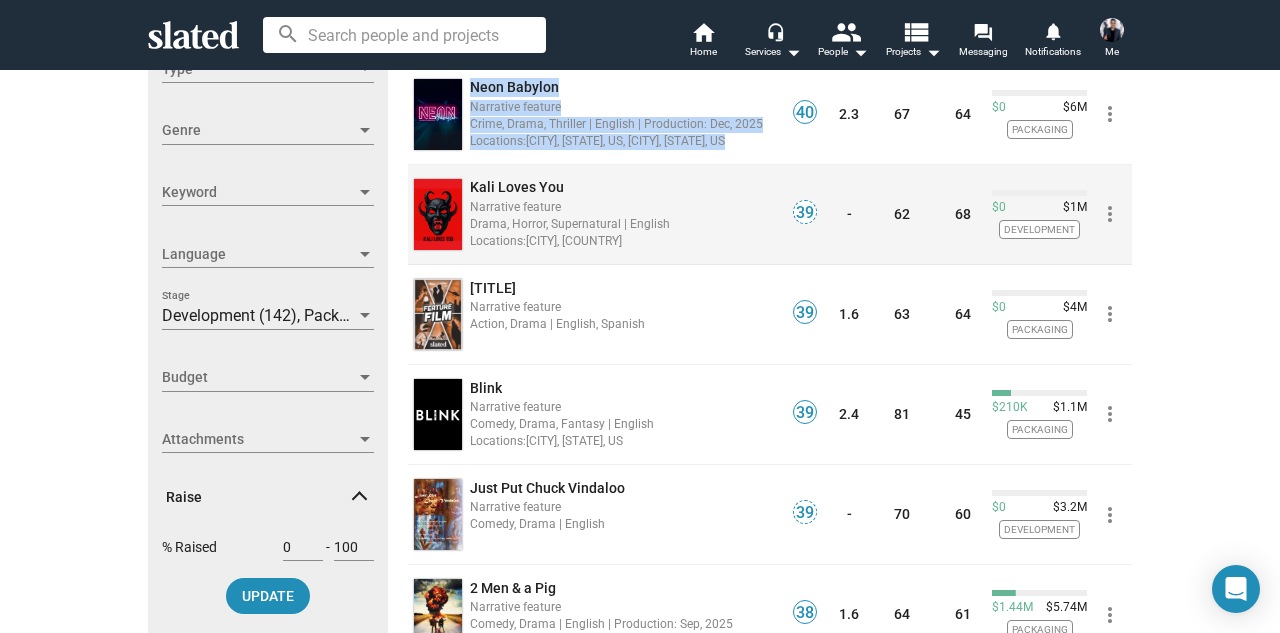 scroll, scrollTop: 400, scrollLeft: 0, axis: vertical 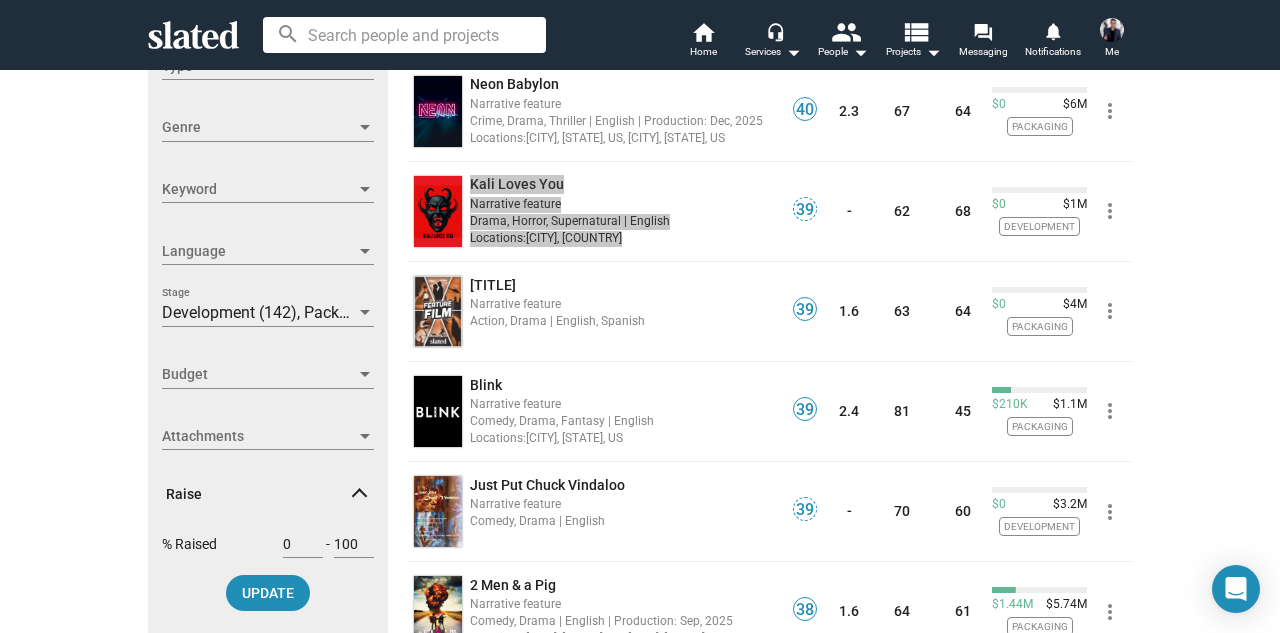 drag, startPoint x: 513, startPoint y: 182, endPoint x: 615, endPoint y: 0, distance: 208.63365 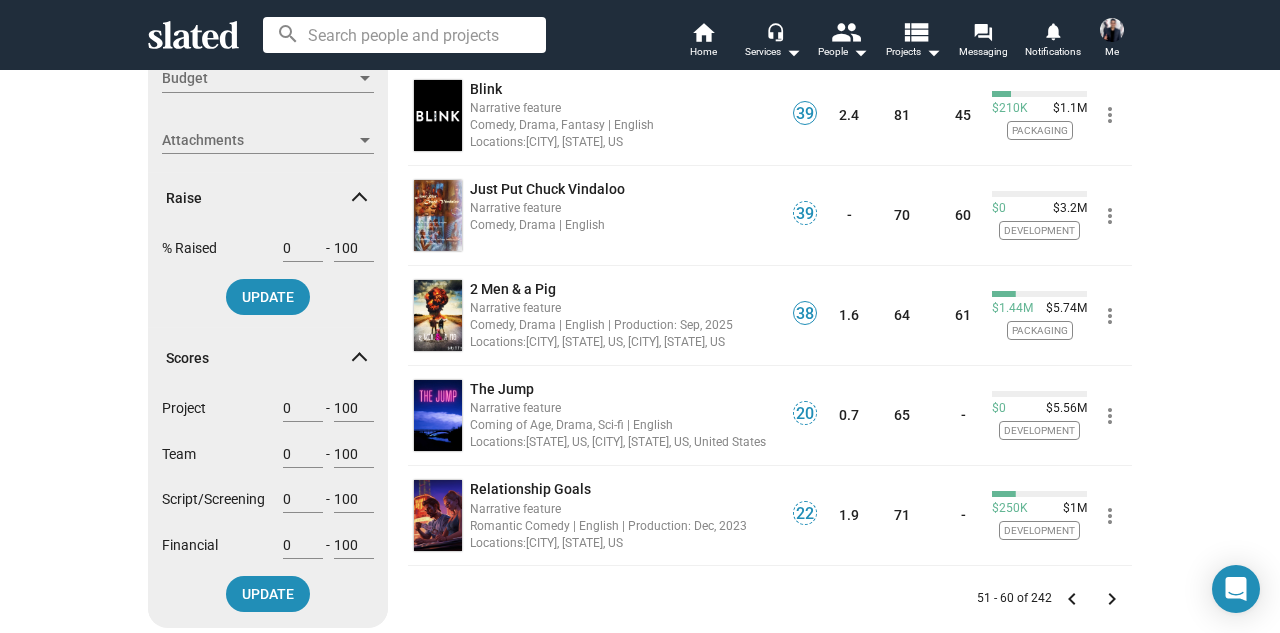 scroll, scrollTop: 733, scrollLeft: 0, axis: vertical 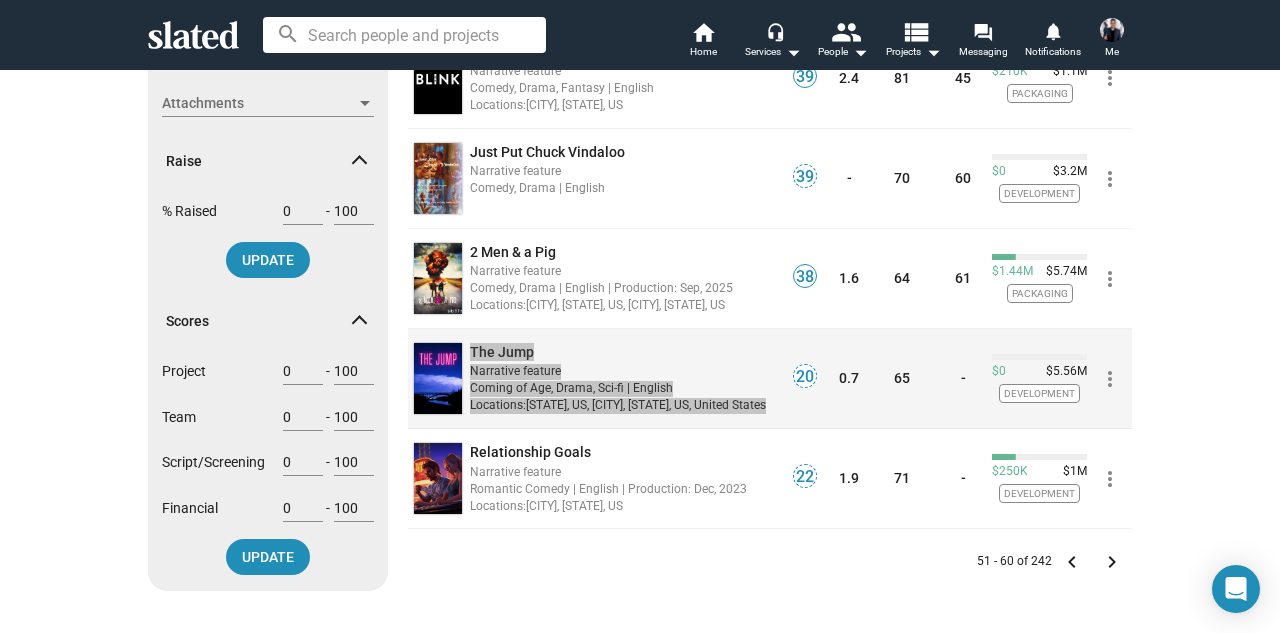 click on "search home Home headset_mic  Services  arrow_drop_down people  People  arrow_drop_down view_list  Projects  arrow_drop_down forum Messaging notifications Notifications Me Show filters Filter projects by Clear all Connection   New listing (30 Days)   Tracking   Can message   Your Projects   Your Attachments Key Attributes Type Type Genre Genre Keyword Keyword Language Language Development (142), Packaging (100) Stage Budget Budget Attachments Attachments Raise  % Raised  0  -  100 UPDATE Scores  Project  0  -  100  Team  0  -  100  Script/Screening  0  -  100  Financial  0  -  100 UPDATE Projects 242  results are   publicly visible  or  matches to you Project Score Sort by  Development   clear  Packaging   clear Project Score Team Script/ Screening Financial  Raised  Total   ·   30 Day    40 Chó  Narrative feature Drama | English, Vietnamese Locations:  Los Angeles, CA, US, Vietnam  40 0.1 77 57 $0 $2M Packaging more_vert 40 The Jet  Narrative feature Action, Horror, Thriller | English -" at bounding box center (640, 316) 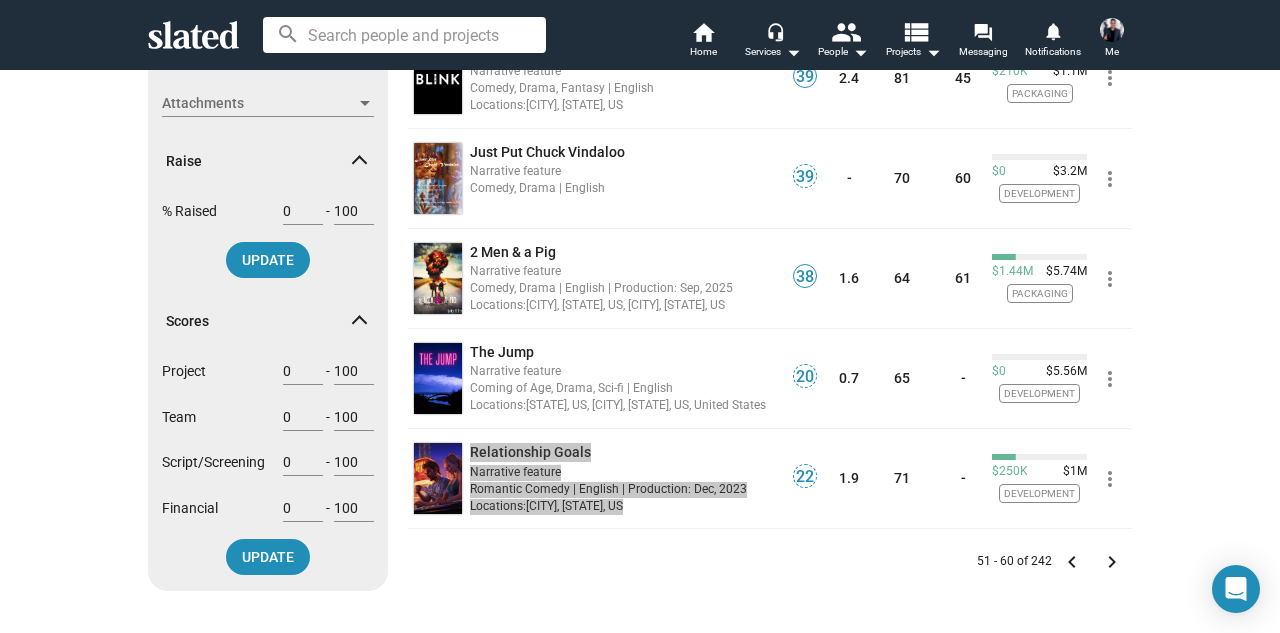 drag, startPoint x: 502, startPoint y: 450, endPoint x: 488, endPoint y: 6, distance: 444.22067 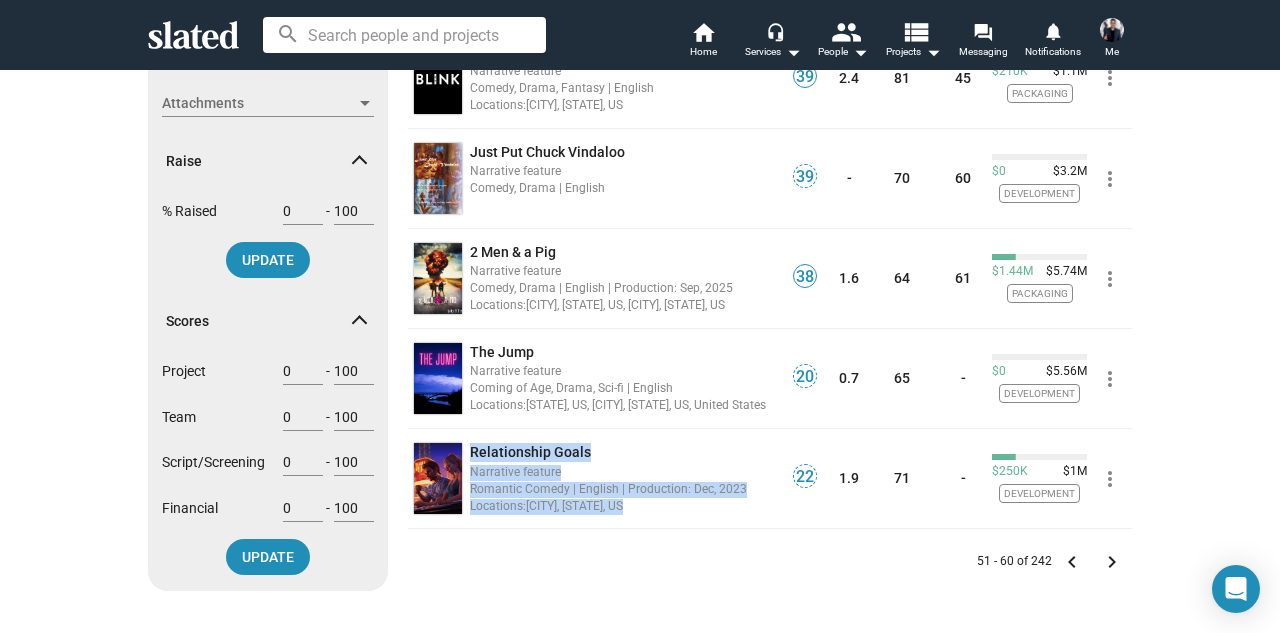 click on "keyboard_arrow_right" at bounding box center (1112, 562) 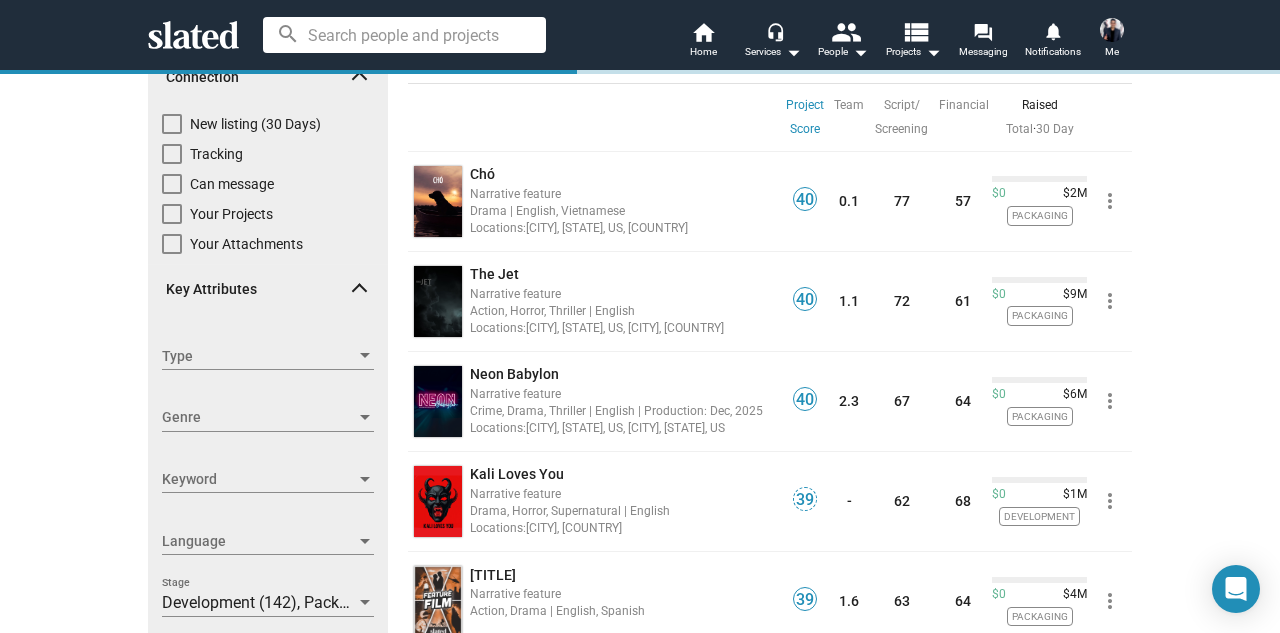 scroll, scrollTop: 0, scrollLeft: 0, axis: both 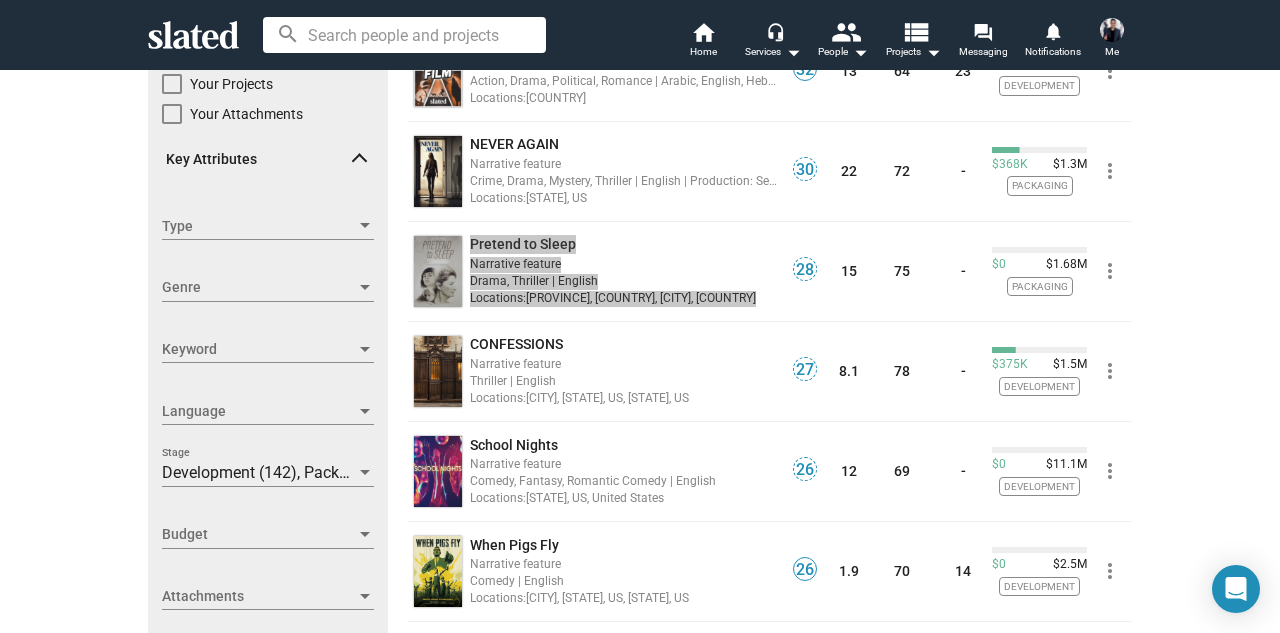 drag, startPoint x: 502, startPoint y: 243, endPoint x: 480, endPoint y: 0, distance: 243.99385 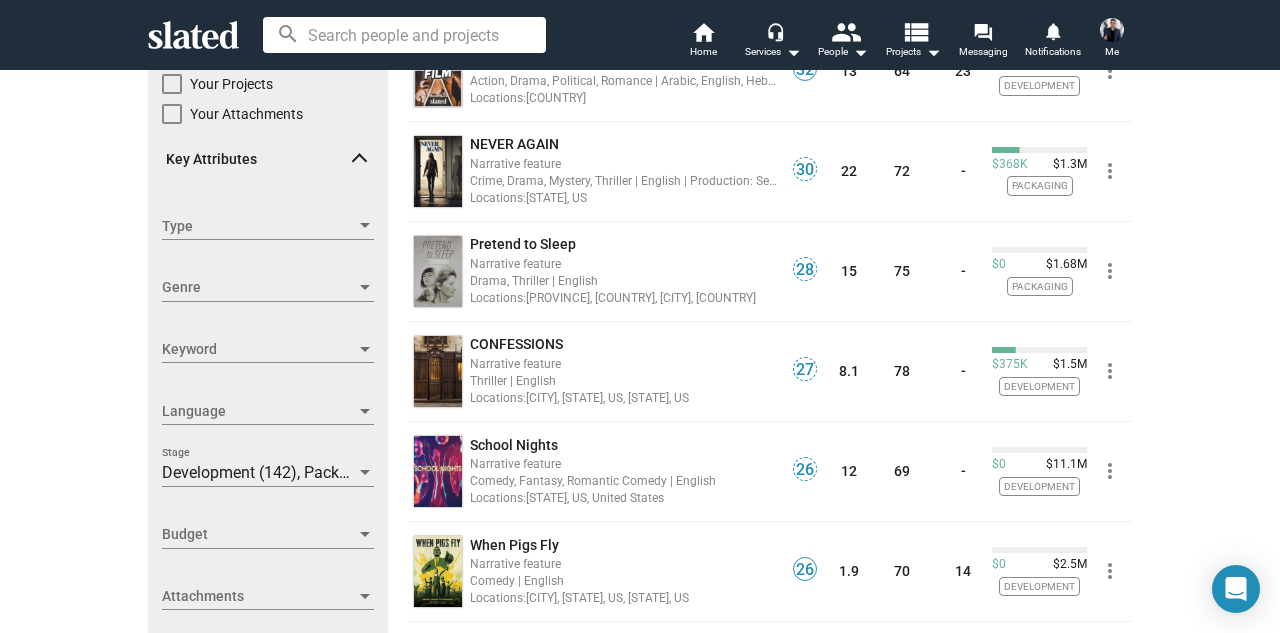 click on "Show filters Filter projects by Clear all Connection   New listing (30 Days)   Tracking   Can message   Your Projects   Your Attachments Key Attributes Type Type Genre Genre Keyword Keyword Language Language Development (142), Packaging (100) Stage Budget Budget Attachments Attachments Raise  % Raised  0  -  100 UPDATE Scores  Project  0  -  100  Team  0  -  100  Script/Screening  0  -  100  Financial  0  -  100 UPDATE Projects 242  results are   publicly visible  or  matches to you Project Score Sort by  Development   clear  Packaging   clear Project Score Team Script/ Screening Financial  Raised  Total   ·   30 Day    32 Profile 21  Narrative feature Action, Drama, Political, Romance | Arabic, English, Hebrew, Russian | Production: Sep, 2025 Locations:  Israel  32 13 64 23 $0 $8M Development more_vert 30 NEVER AGAIN  Narrative feature Crime, Drama, Mystery, Thriller | English | Production: Sep, 2025 Locations:  Missouri, US  30 22 72 - $368K $1.3M Packaging more_vert 28 Pretend to Sleep  28 15 75" at bounding box center (640, 488) 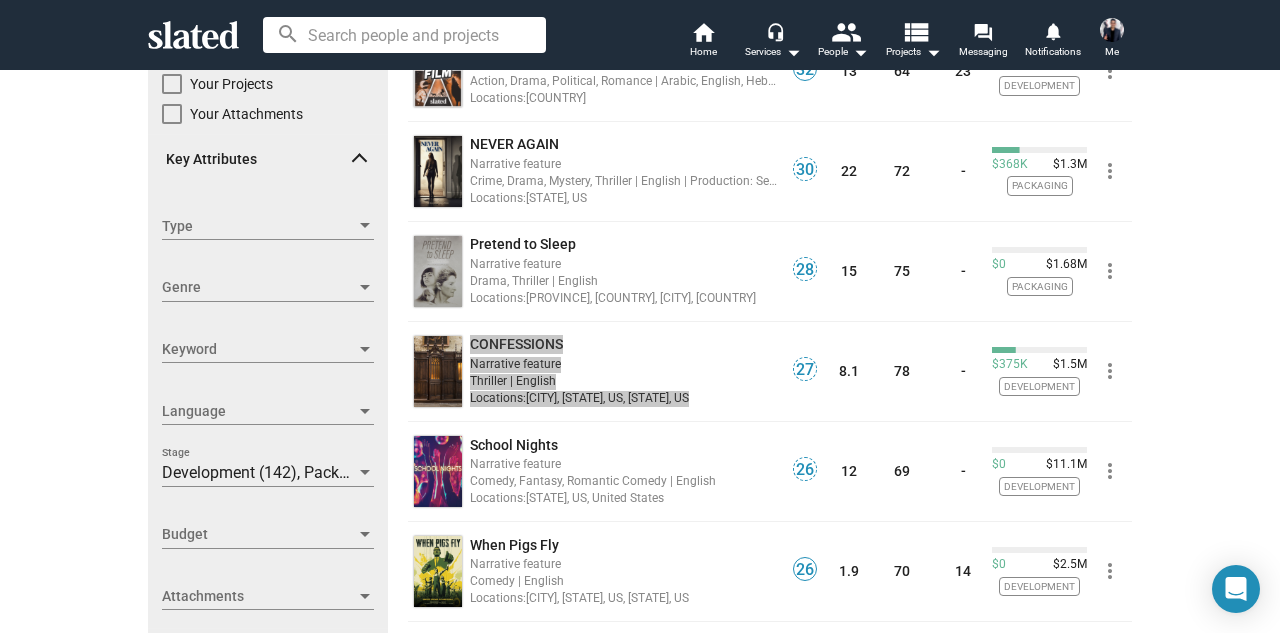 drag, startPoint x: 530, startPoint y: 339, endPoint x: 527, endPoint y: 11, distance: 328.01373 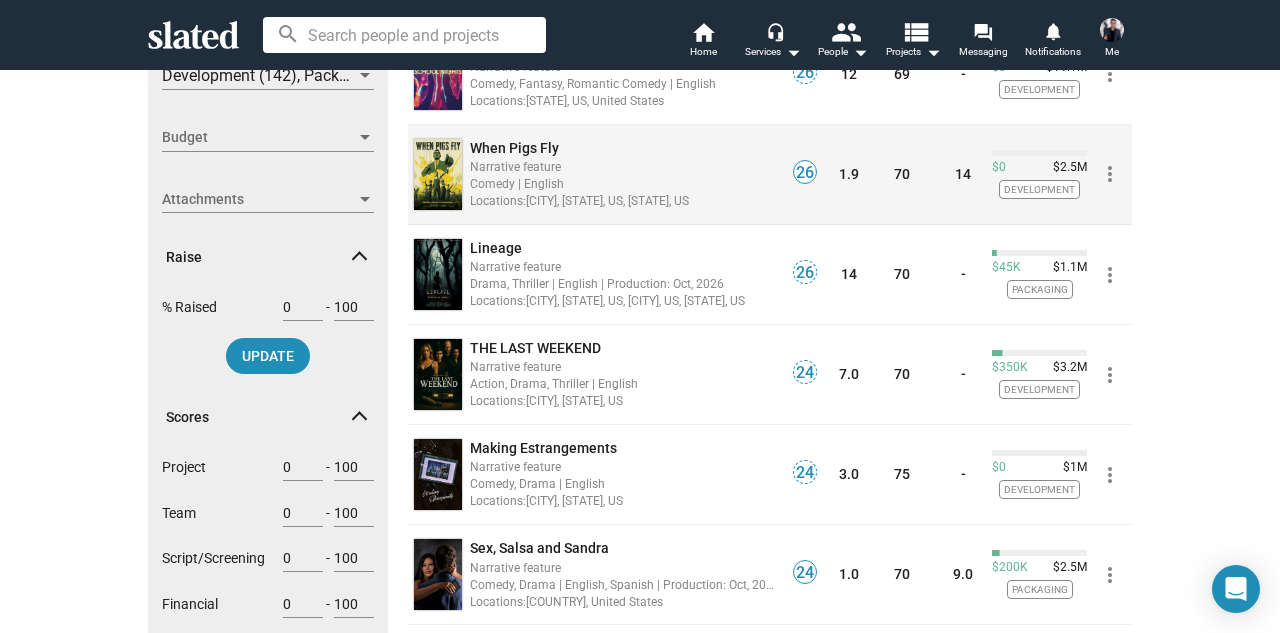 scroll, scrollTop: 640, scrollLeft: 0, axis: vertical 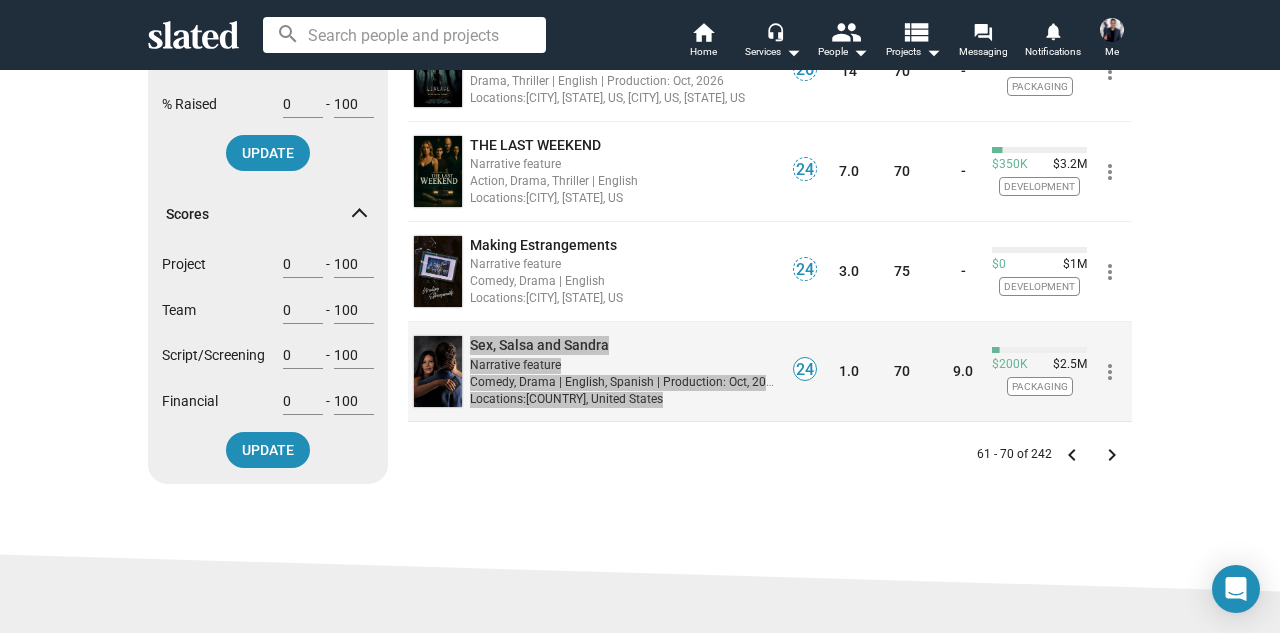 click on "search home Home headset_mic  Services  arrow_drop_down people  People  arrow_drop_down view_list  Projects  arrow_drop_down forum Messaging notifications Notifications Me Show filters Filter projects by Clear all Connection   New listing (30 Days)   Tracking   Can message   Your Projects   Your Attachments Key Attributes Type Type Genre Genre Keyword Keyword Language Language Development (142), Packaging (100) Stage Budget Budget Attachments Attachments Raise  % Raised  0  -  100 UPDATE Scores  Project  0  -  100  Team  0  -  100  Script/Screening  0  -  100  Financial  0  -  100 UPDATE Projects 242  results are   publicly visible  or  matches to you Project Score Sort by  Development   clear  Packaging   clear Project Score Team Script/ Screening Financial  Raised  Total   ·   30 Day    32 Profile 21  Narrative feature Action, Drama, Political, Romance | Arabic, English, Hebrew, Russian | Production: Sep, 2025 Locations:  Israel  32 13 64 23 $0 $8M Development more_vert 30 NEVER AGAIN  -" at bounding box center (640, 316) 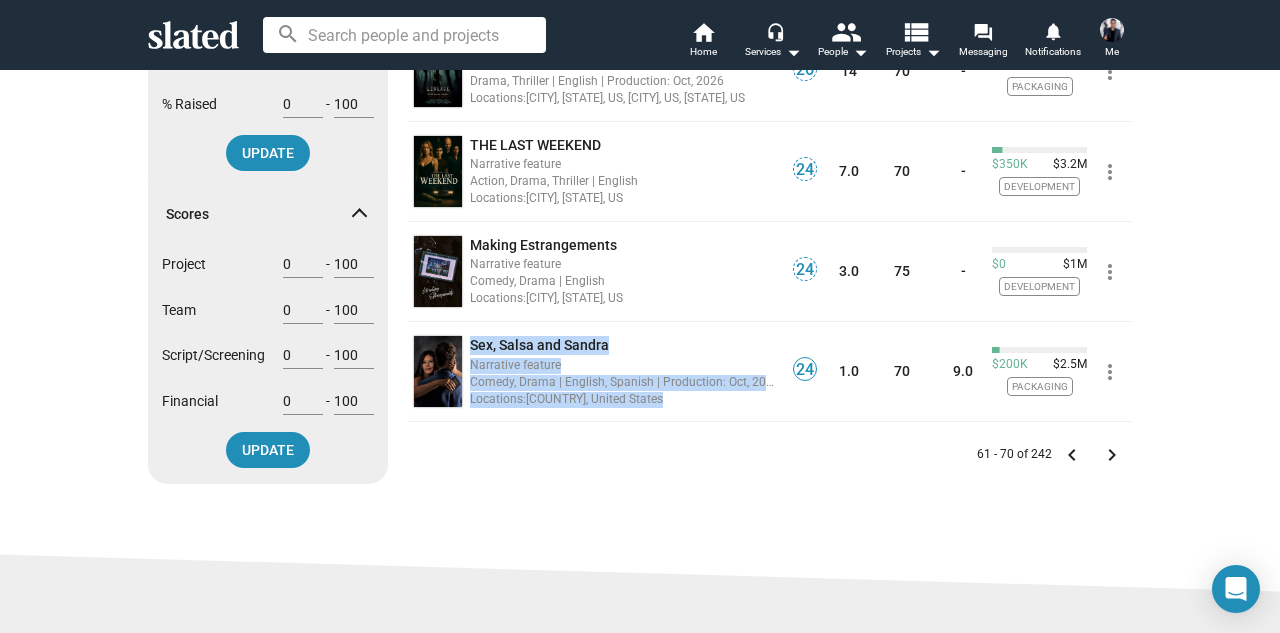 click on "keyboard_arrow_right" at bounding box center [1112, 455] 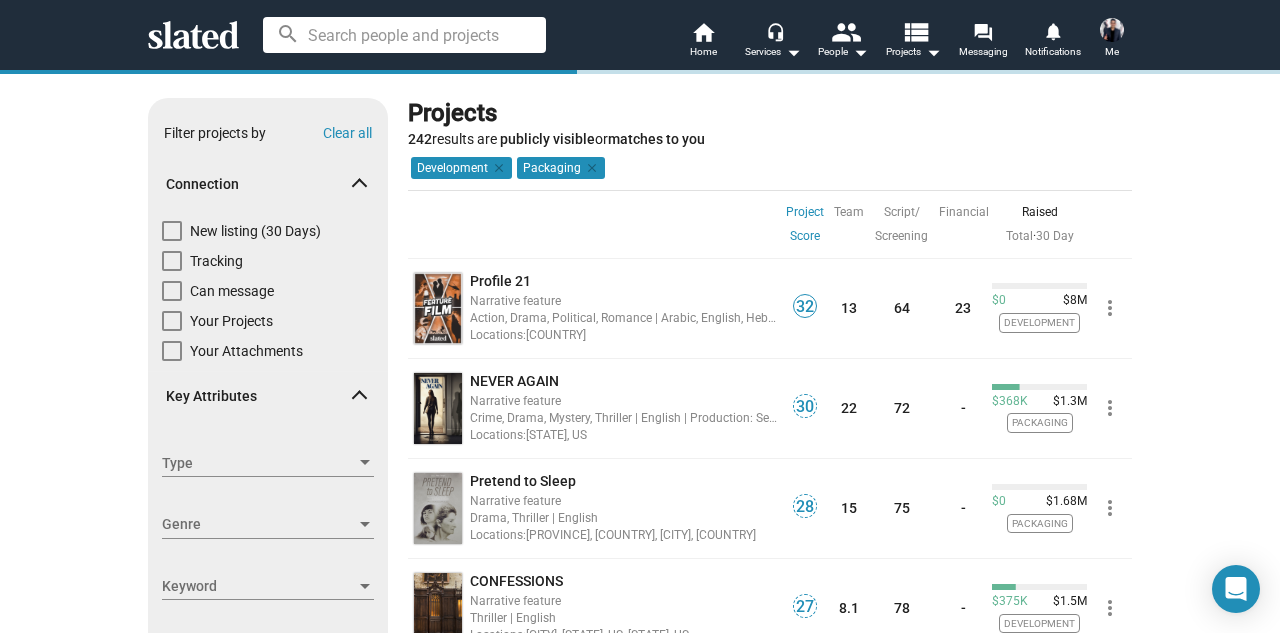 scroll, scrollTop: 0, scrollLeft: 0, axis: both 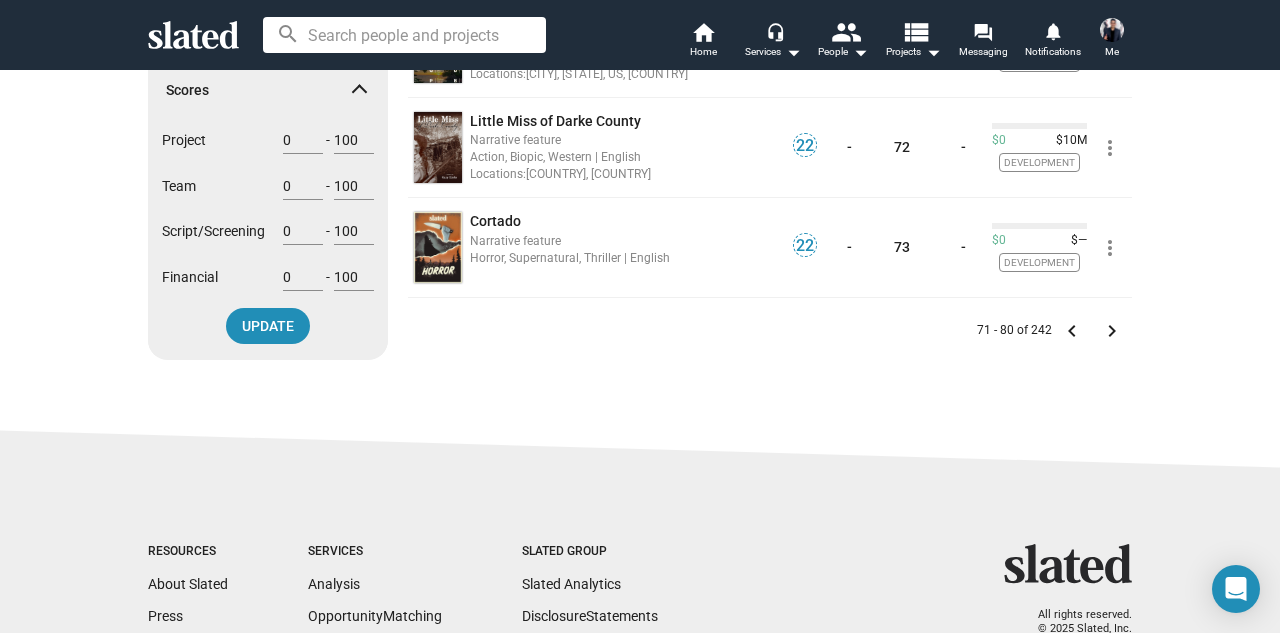 click on "keyboard_arrow_right" at bounding box center (1112, 331) 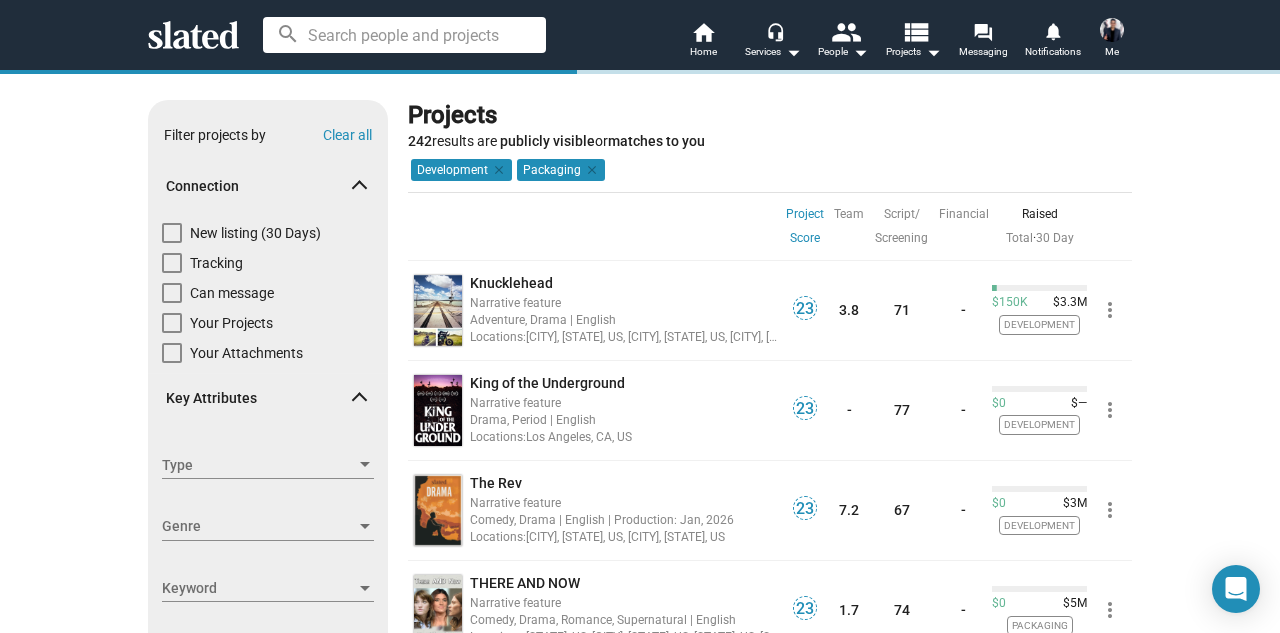 scroll, scrollTop: 0, scrollLeft: 0, axis: both 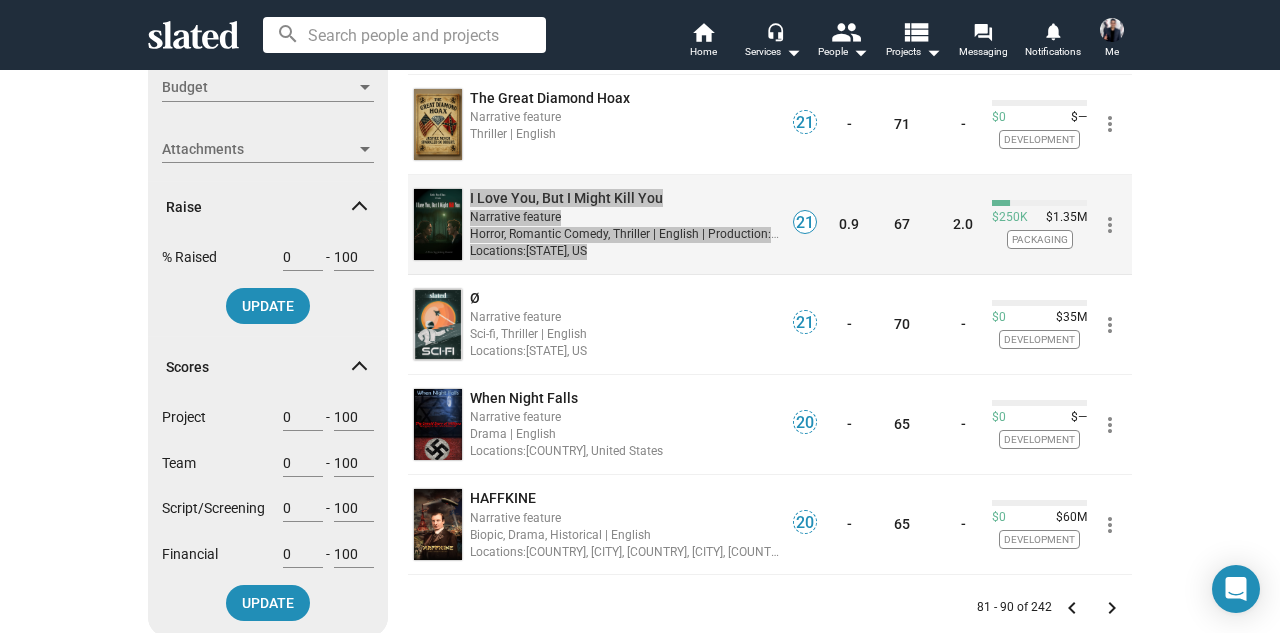 click on "search home Home headset_mic  Services  arrow_drop_down people  People  arrow_drop_down view_list  Projects  arrow_drop_down forum Messaging notifications Notifications Me Show filters Filter projects by Clear all Connection   New listing (30 Days)   Tracking   Can message   Your Projects   Your Attachments Key Attributes Type Type Genre Genre Keyword Keyword Language Language Development (142), Packaging (100) Stage Budget Budget Attachments Attachments Raise  % Raised  0  -  100 UPDATE Scores  Project  0  -  100  Team  0  -  100  Script/Screening  0  -  100  Financial  0  -  100 UPDATE Projects 242  results are   publicly visible  or  matches to you Project Score Sort by  Development   clear  Packaging   clear Project Score Team Script/ Screening Financial  Raised  Total   ·   30 Day    22 Port Chicago  Narrative feature Drama | English | Production: Jul, 2025 Locations:  Martinez, CA, US, Port Chicago, CA, US  22 0.7 71 - $0 $10M Development more_vert 22 SHUNNED  Narrative feature 22 71" at bounding box center [640, 316] 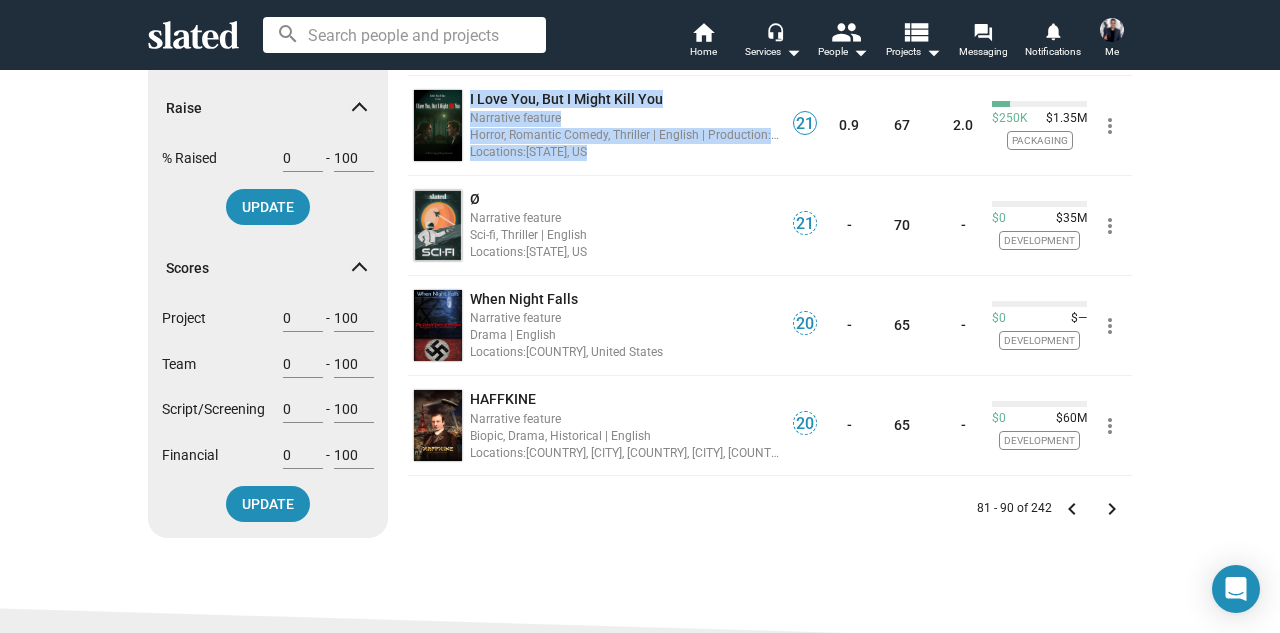 scroll, scrollTop: 838, scrollLeft: 0, axis: vertical 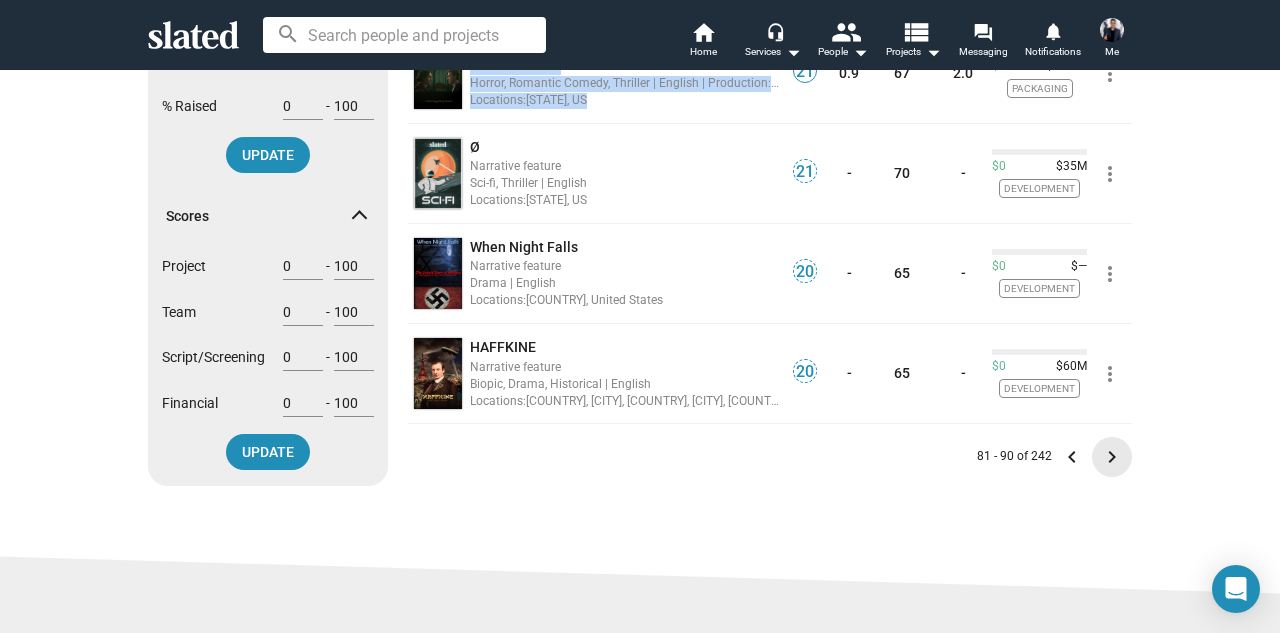click on "keyboard_arrow_right" at bounding box center (1112, 457) 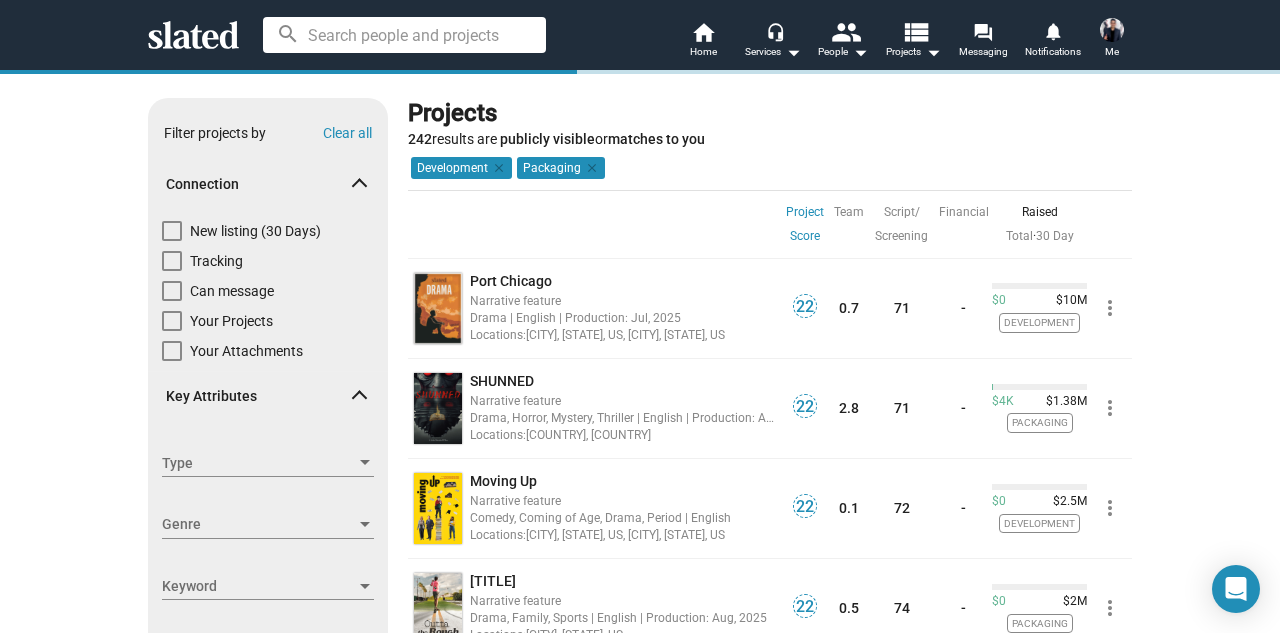 scroll, scrollTop: 0, scrollLeft: 0, axis: both 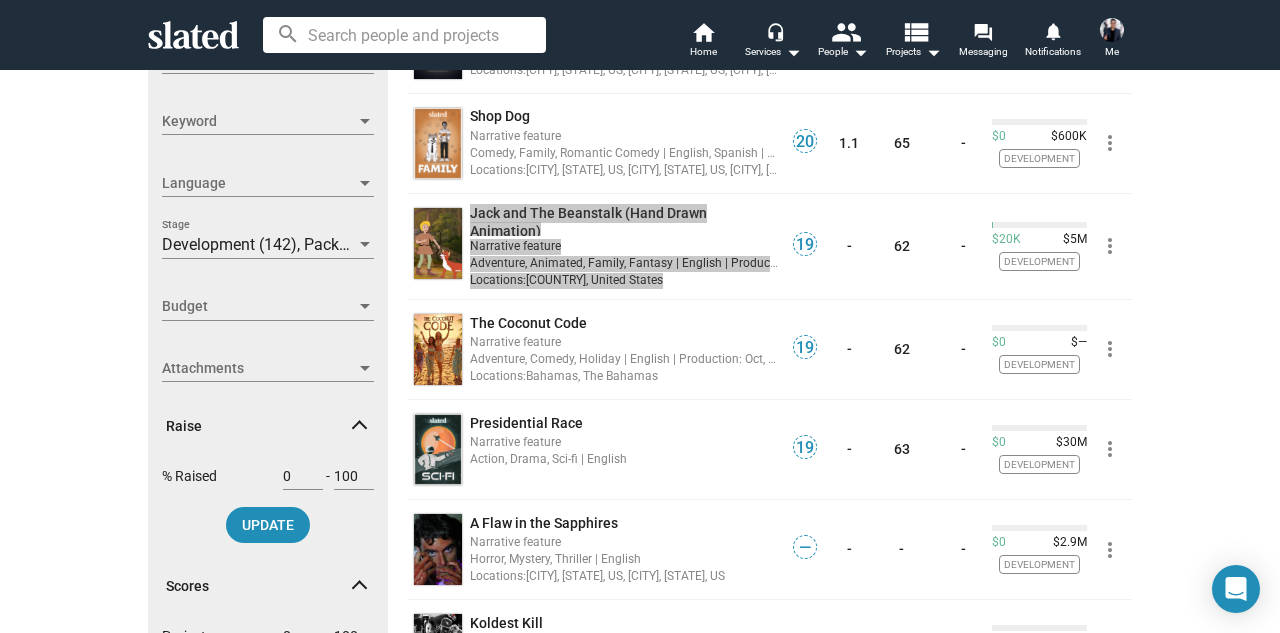 drag, startPoint x: 621, startPoint y: 216, endPoint x: 559, endPoint y: 2, distance: 222.80035 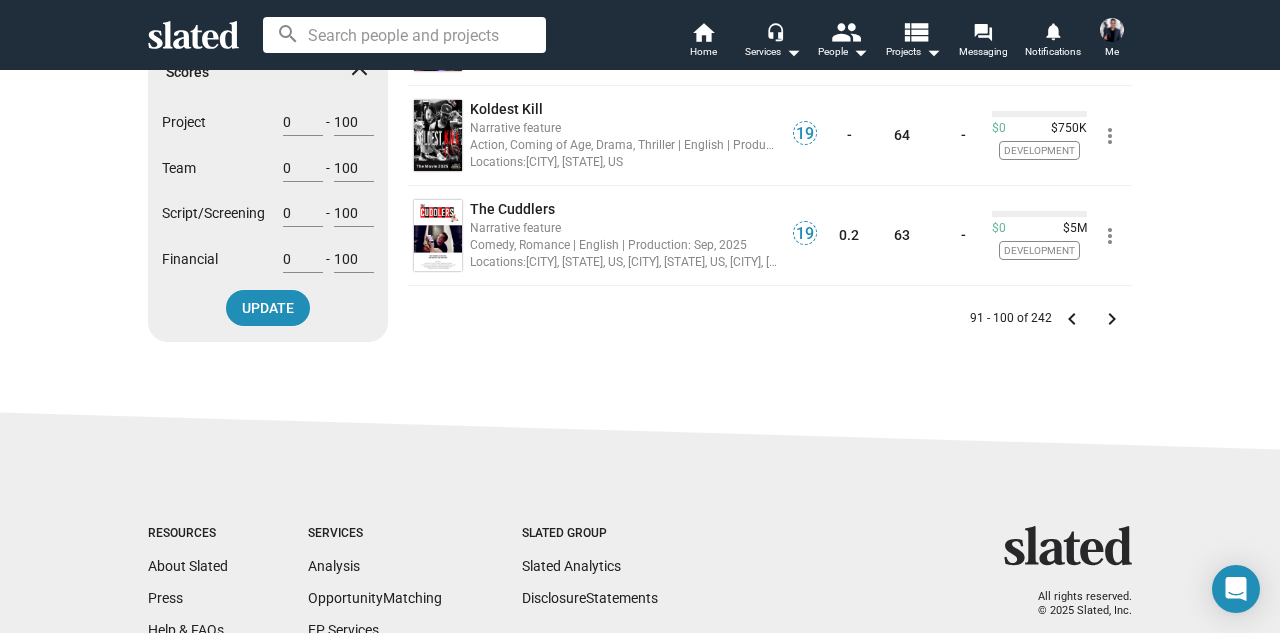 scroll, scrollTop: 1065, scrollLeft: 0, axis: vertical 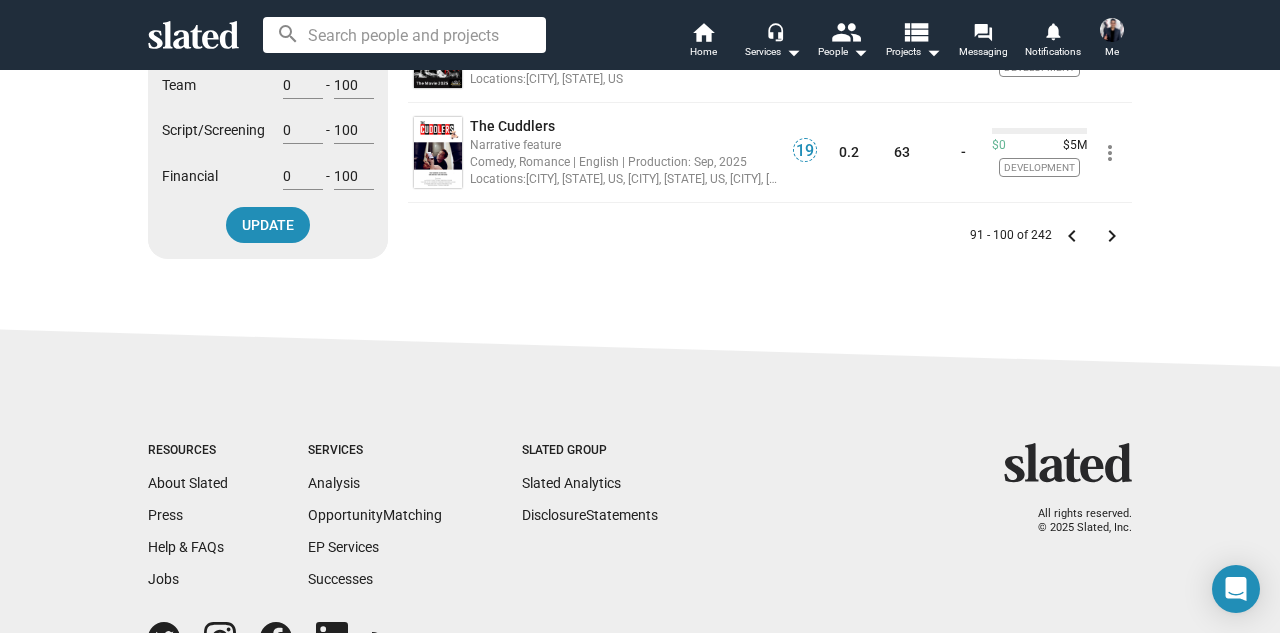 click on "keyboard_arrow_right" at bounding box center [1112, 236] 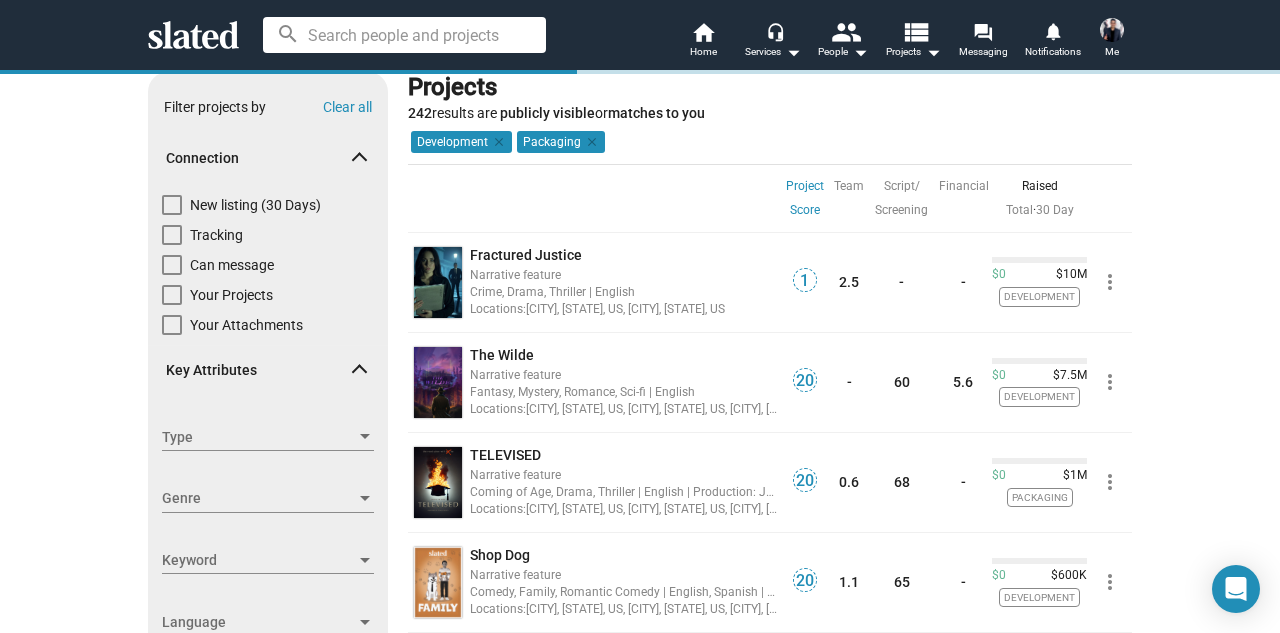 scroll, scrollTop: 0, scrollLeft: 0, axis: both 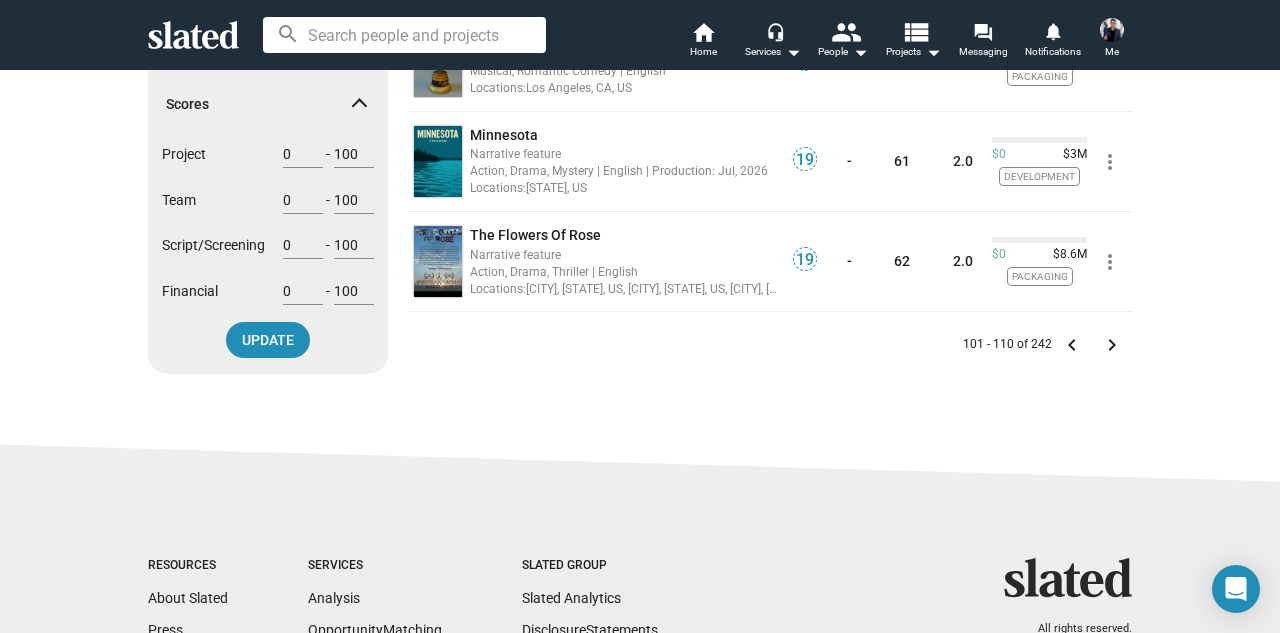 click on "keyboard_arrow_right" at bounding box center [1112, 345] 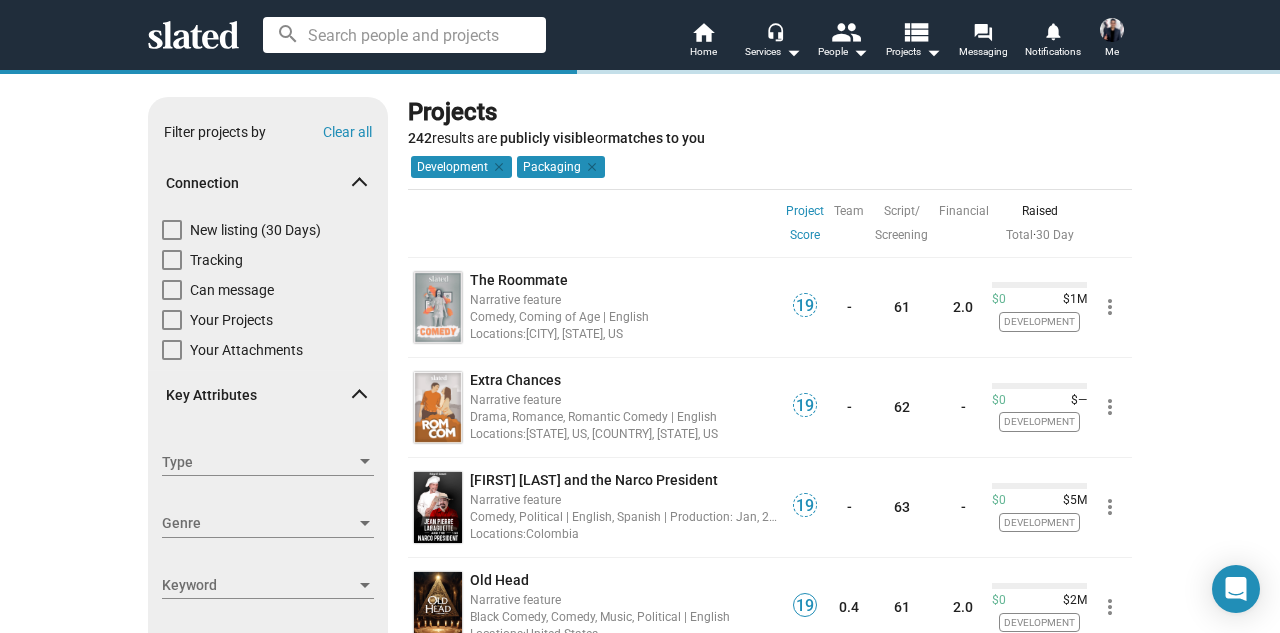 scroll, scrollTop: 0, scrollLeft: 0, axis: both 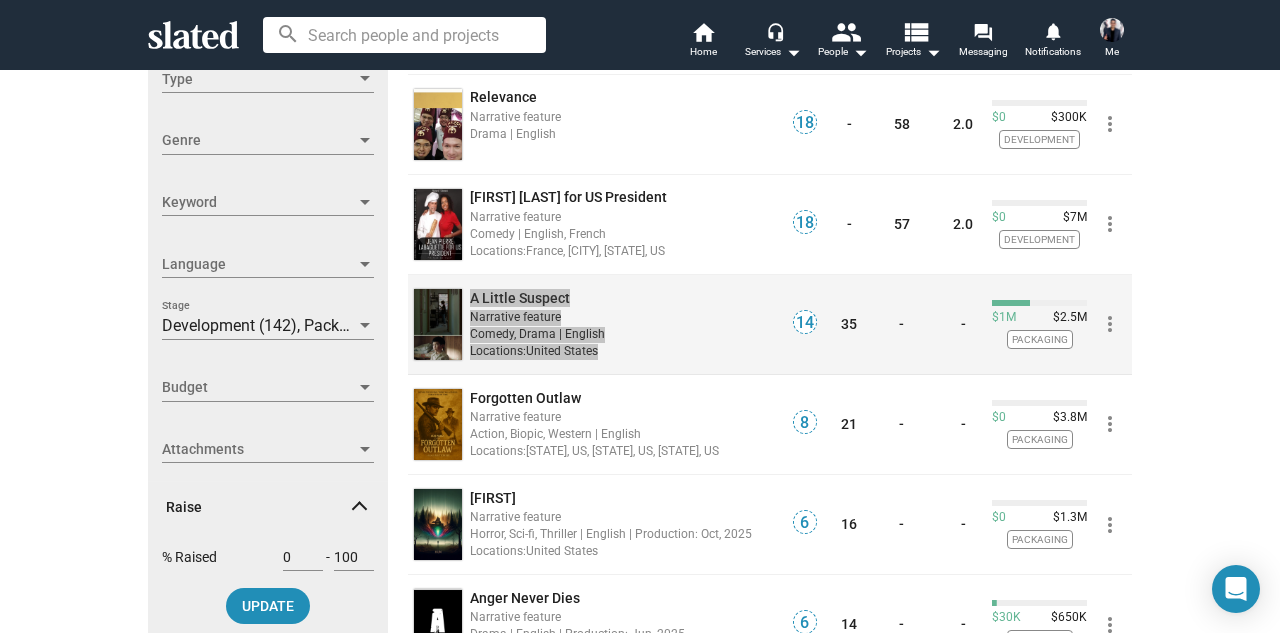 click on "search home Home headset_mic  Services  arrow_drop_down people  People  arrow_drop_down view_list  Projects  arrow_drop_down forum Messaging notifications Notifications Me Show filters Filter projects by Clear all Connection   New listing (30 Days)   Tracking   Can message   Your Projects   Your Attachments Key Attributes Type Type Genre Genre Keyword Keyword Language Language Development (142), Packaging (100) Stage Budget Budget Attachments Attachments Raise  % Raised  0  -  100 UPDATE Scores  Project  0  -  100  Team  0  -  100  Script/Screening  0  -  100  Financial  0  -  100 UPDATE Projects 242  results are   publicly visible  or  matches to you Project Score Sort by  Development   clear  Packaging   clear Project Score Team Script/ Screening Financial  Raised  Total   ·   30 Day    18 Hush!  Narrative feature Horror | English Locations:  Detroit, MI, US, Oklahoma City, OK, US  18 - 57 2.0 $0 $600K Development more_vert 18 LAUGH AS TEARS GO BY  Narrative feature Locations:  18 - 61 -" at bounding box center [640, 316] 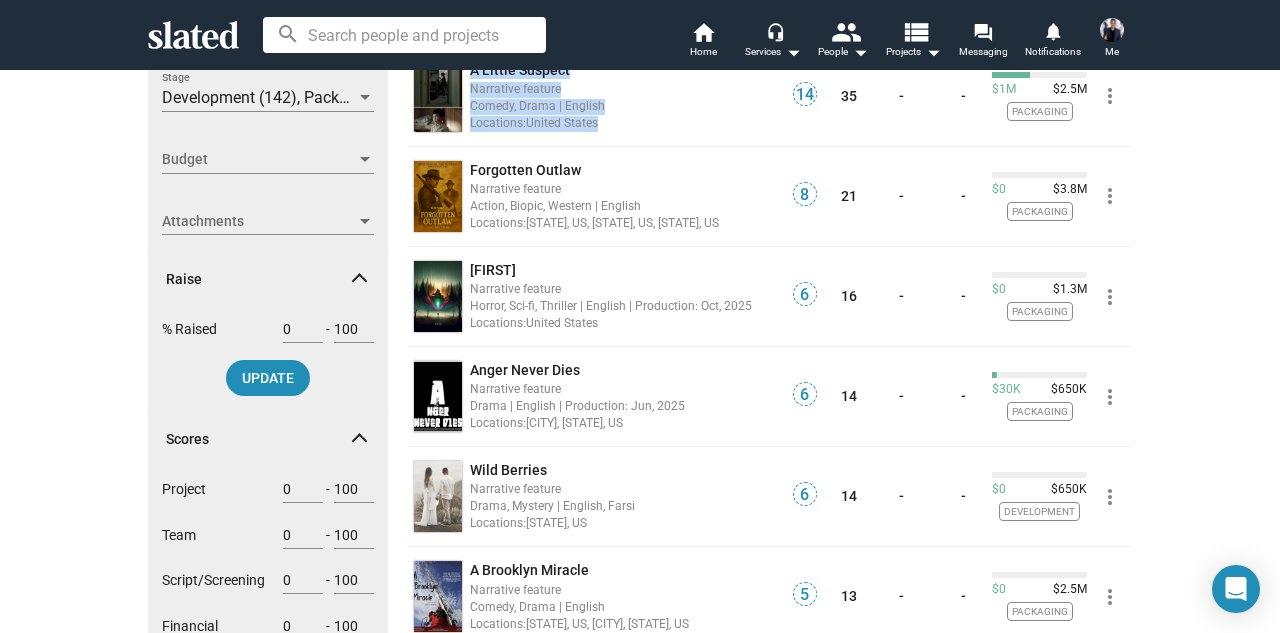 scroll, scrollTop: 731, scrollLeft: 0, axis: vertical 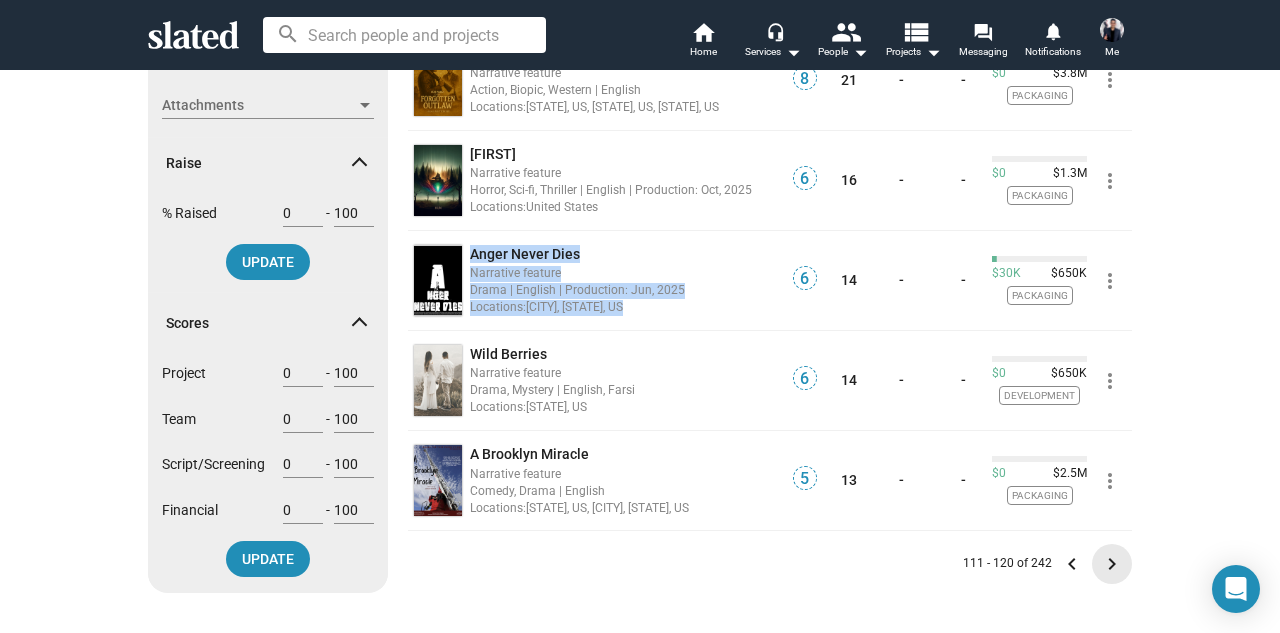 click on "keyboard_arrow_right" at bounding box center (1112, 564) 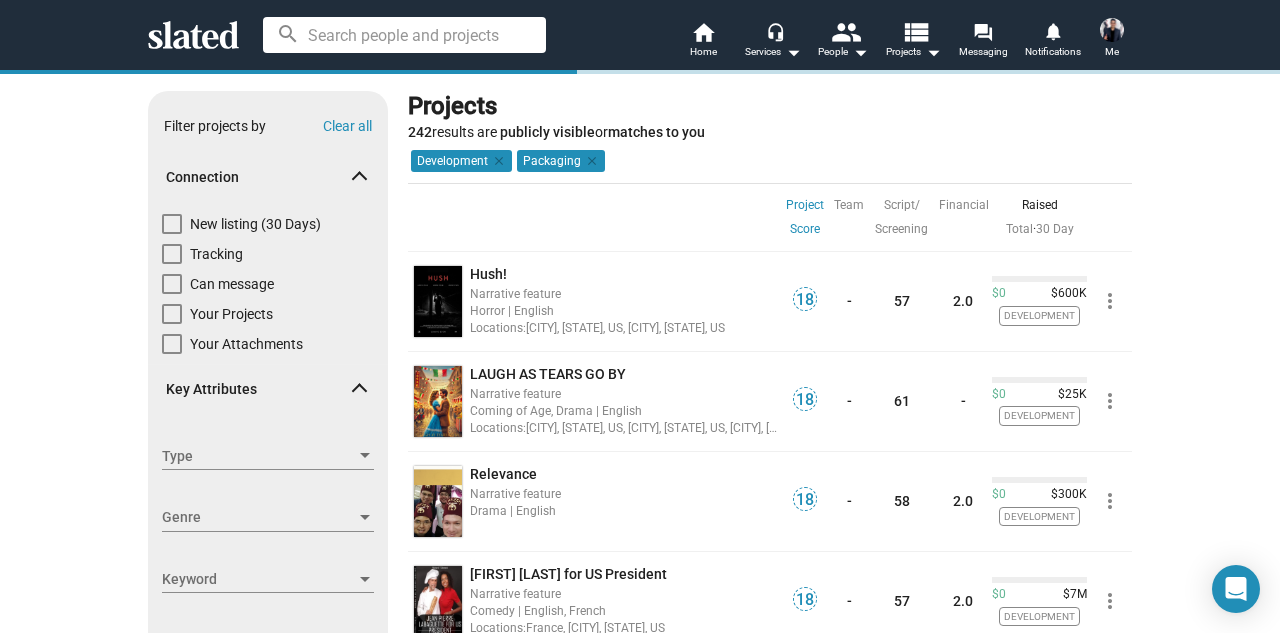 scroll, scrollTop: 0, scrollLeft: 0, axis: both 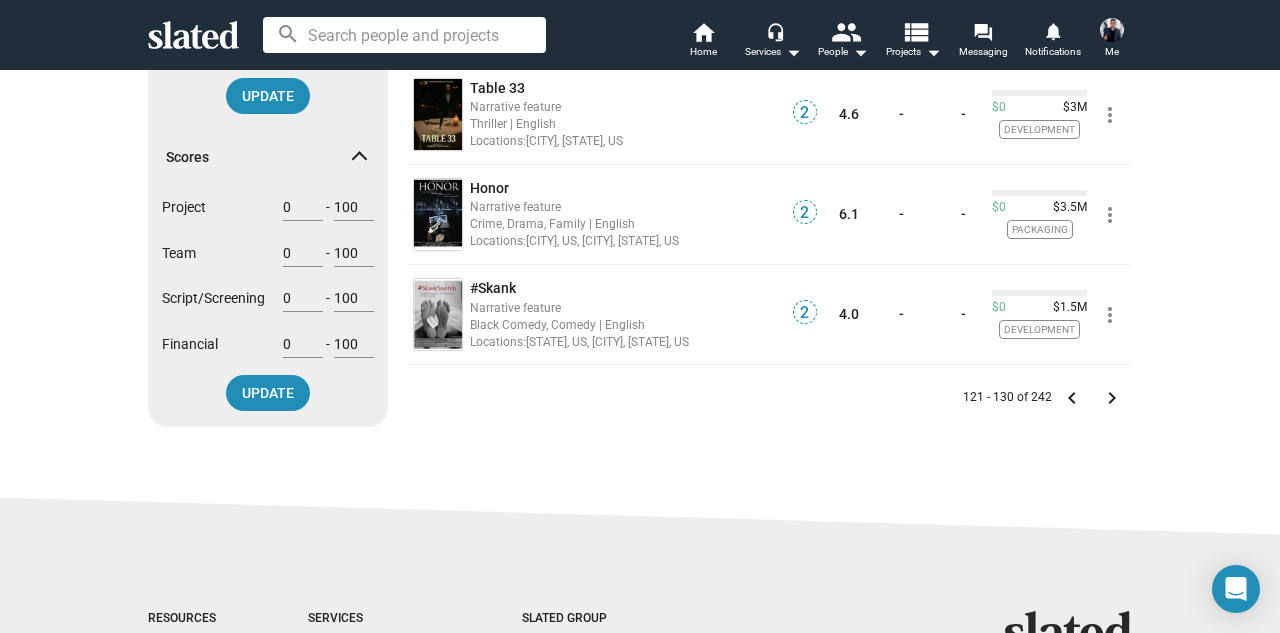 click on "keyboard_arrow_right" at bounding box center (1112, 398) 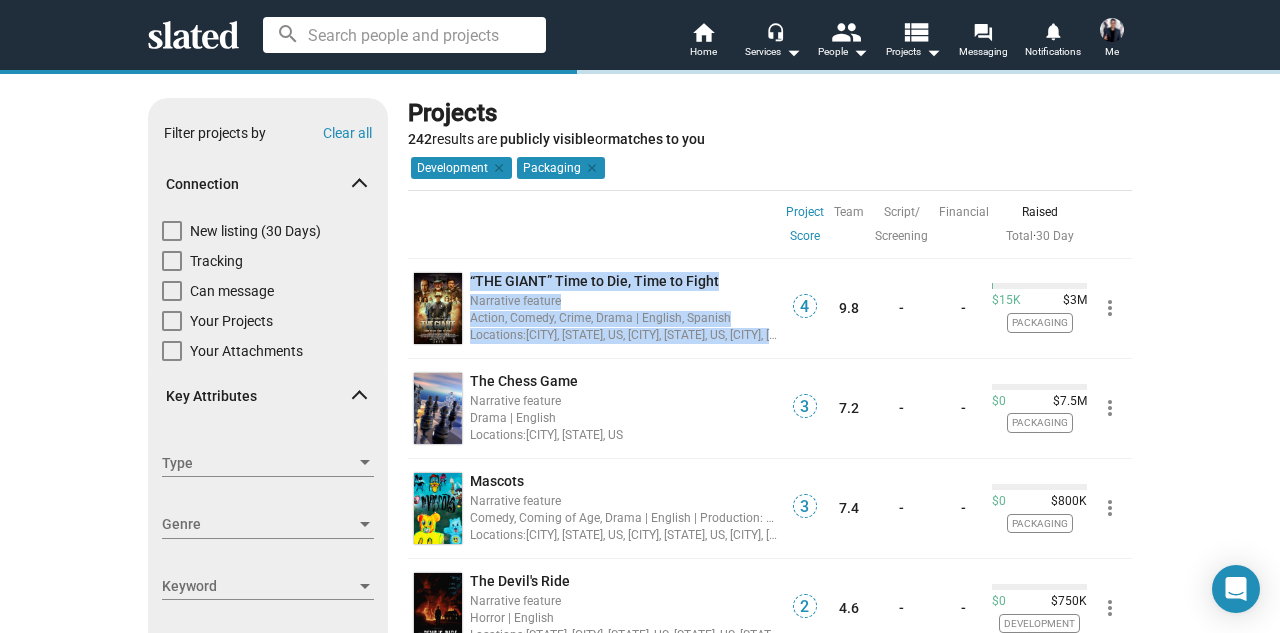 scroll, scrollTop: 0, scrollLeft: 0, axis: both 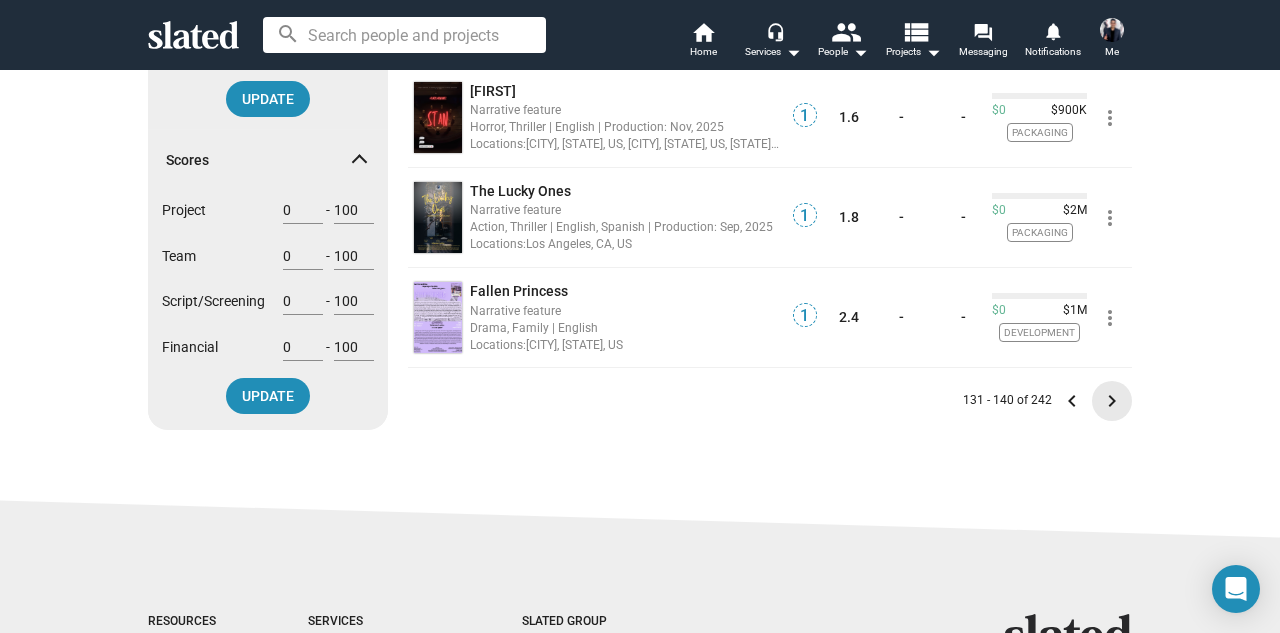 click on "keyboard_arrow_right" at bounding box center [1112, 401] 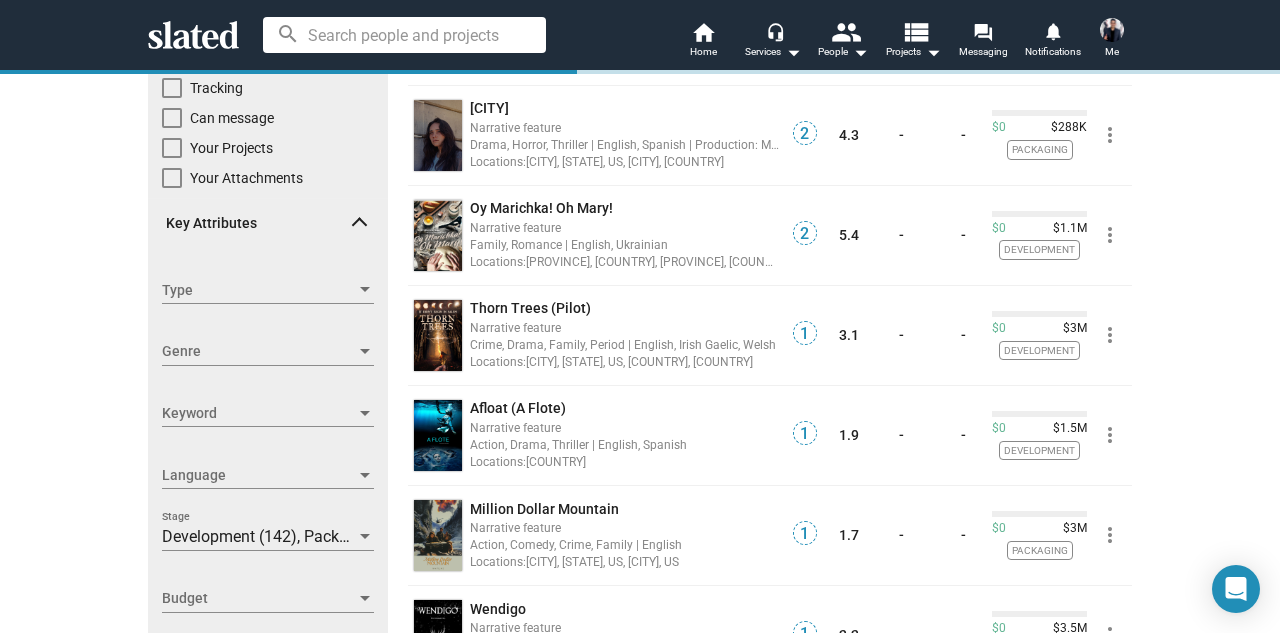scroll, scrollTop: 0, scrollLeft: 0, axis: both 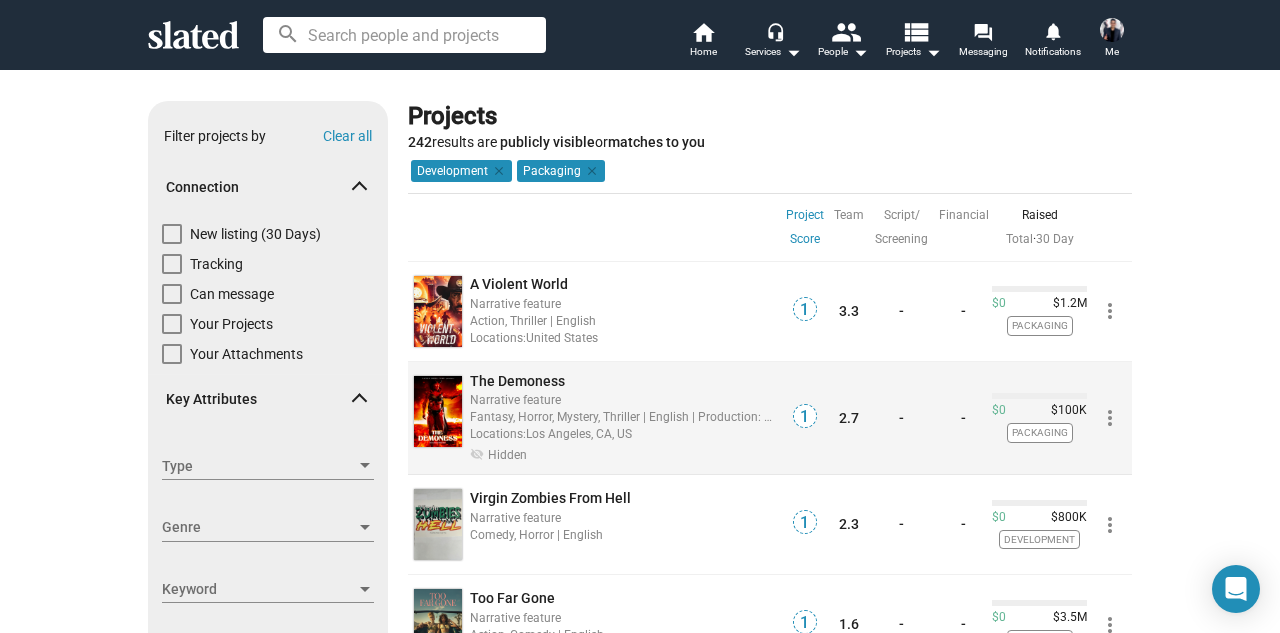 click on "more_vert" at bounding box center (1110, 311) 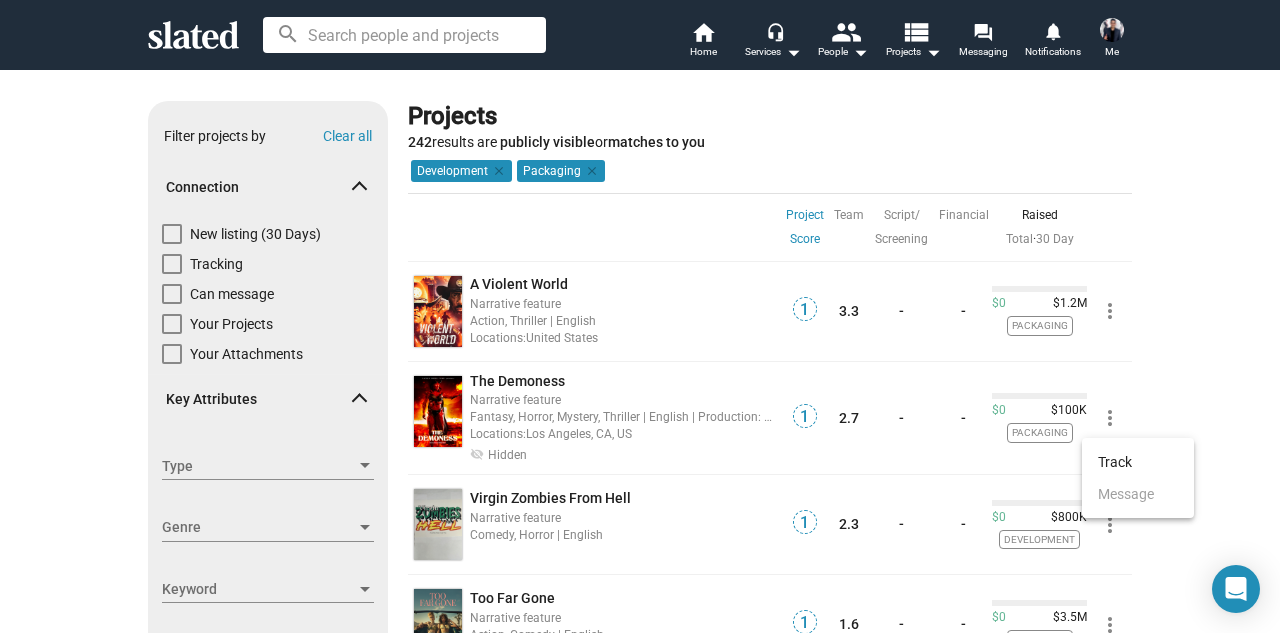 click at bounding box center (640, 316) 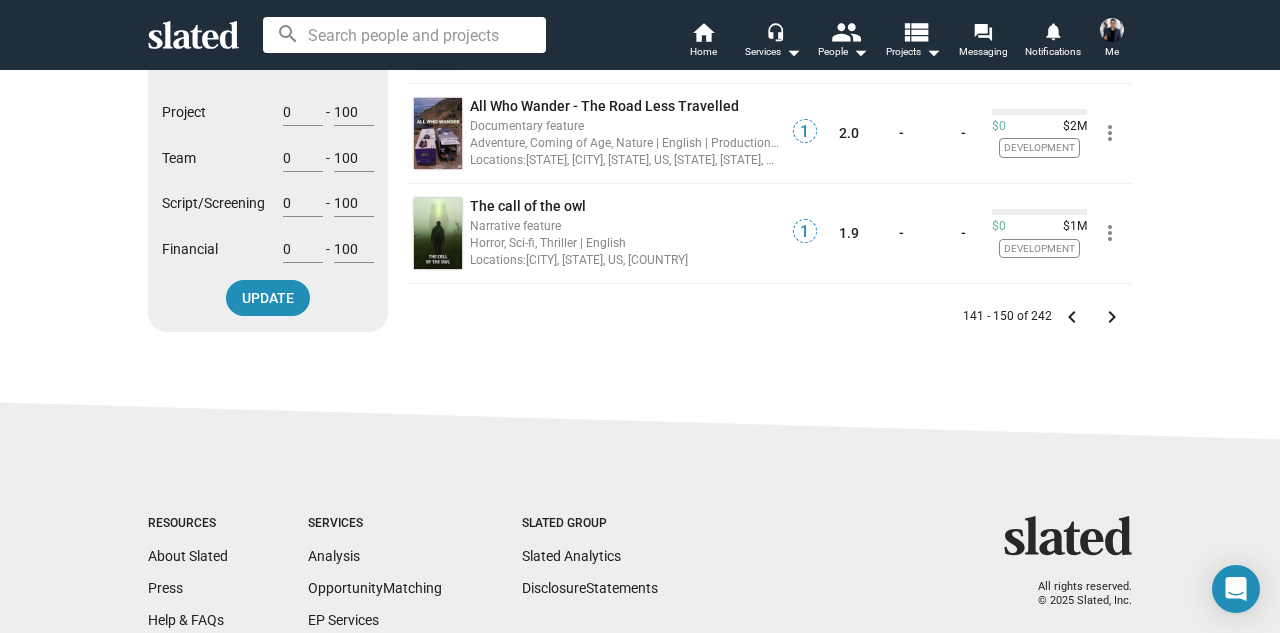 scroll, scrollTop: 1001, scrollLeft: 0, axis: vertical 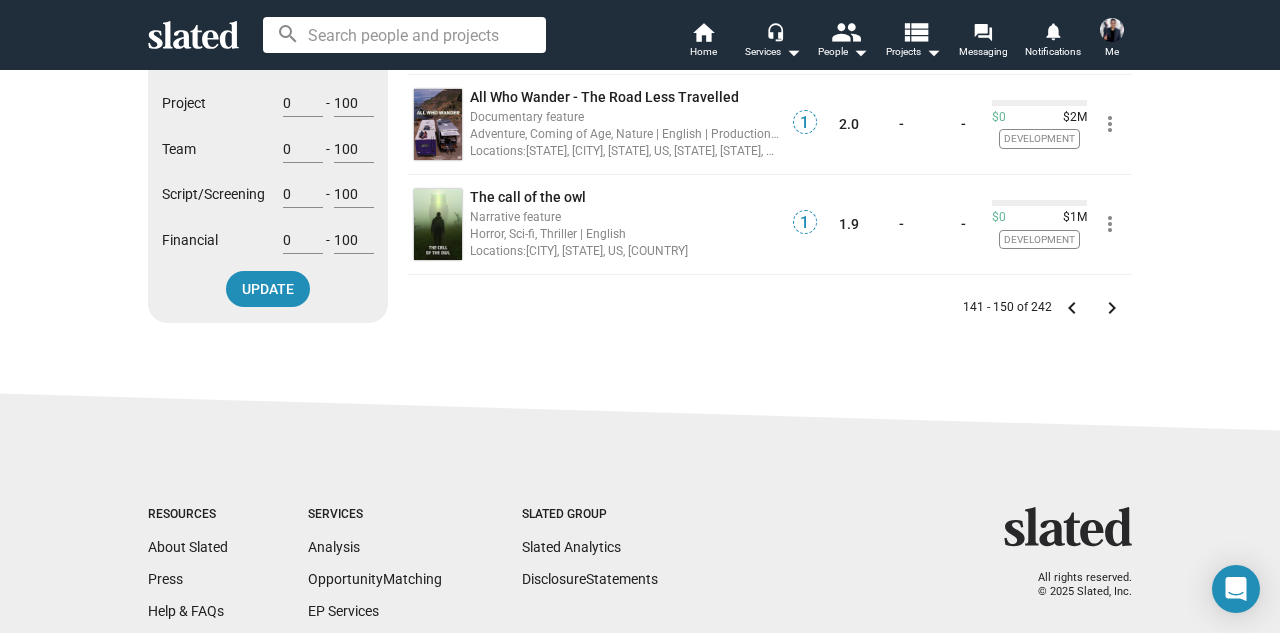 click on "keyboard_arrow_right" at bounding box center (1112, 308) 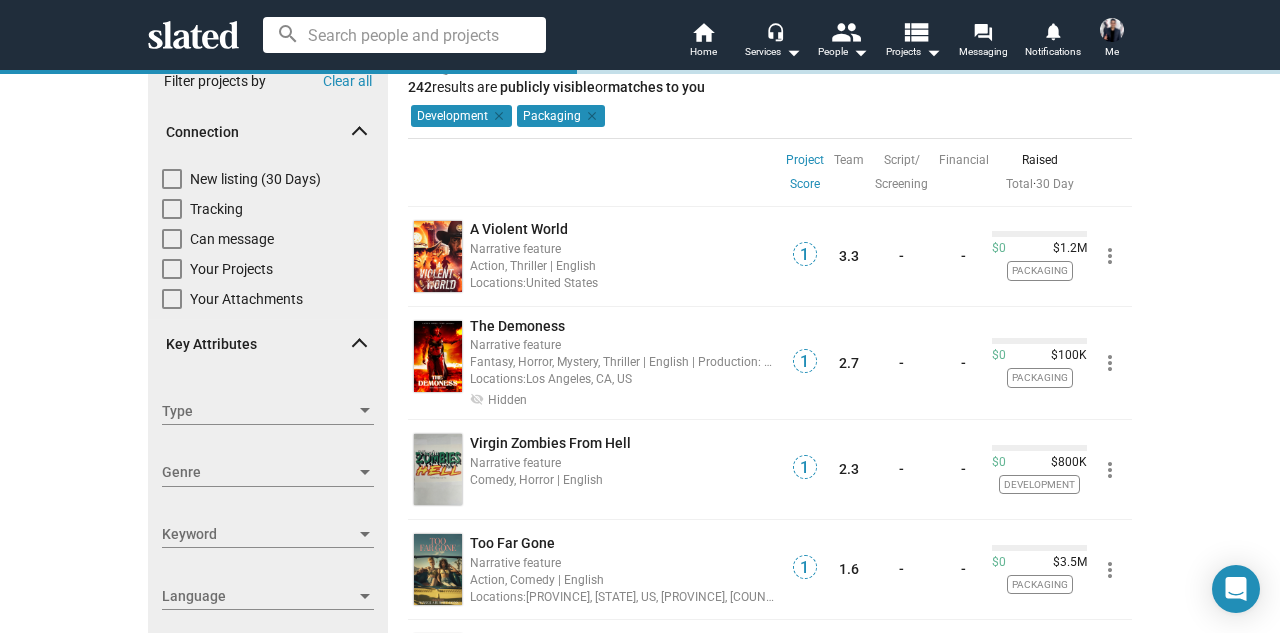 scroll, scrollTop: 0, scrollLeft: 0, axis: both 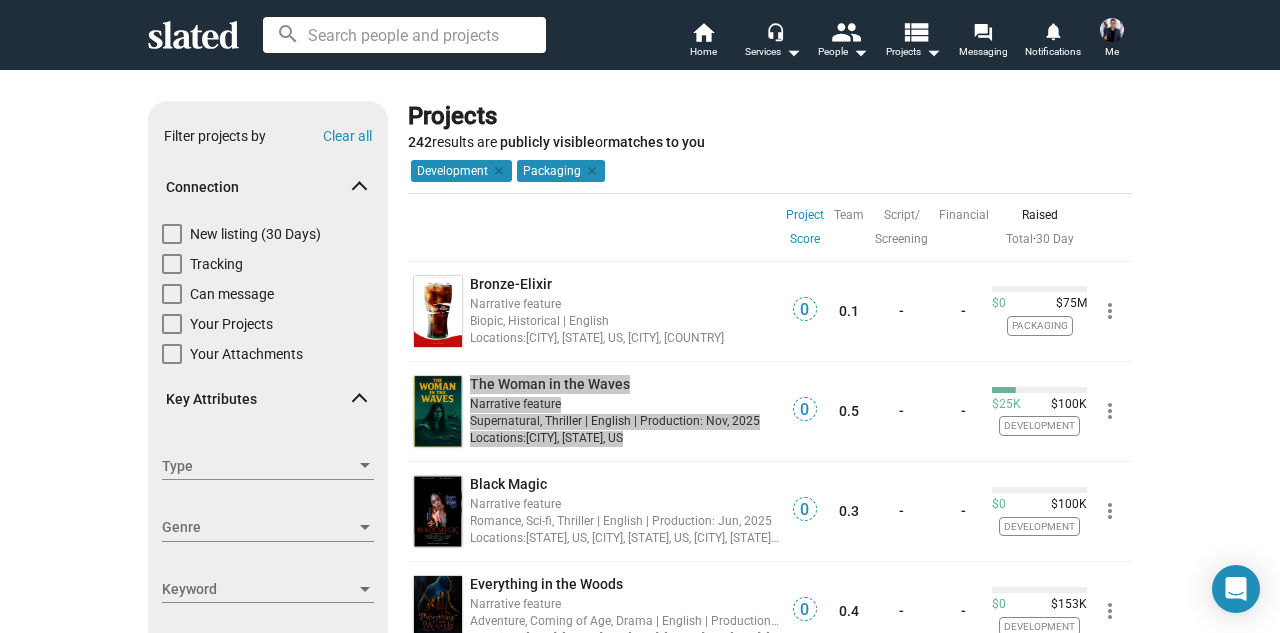 drag, startPoint x: 518, startPoint y: 390, endPoint x: 390, endPoint y: 1, distance: 409.518 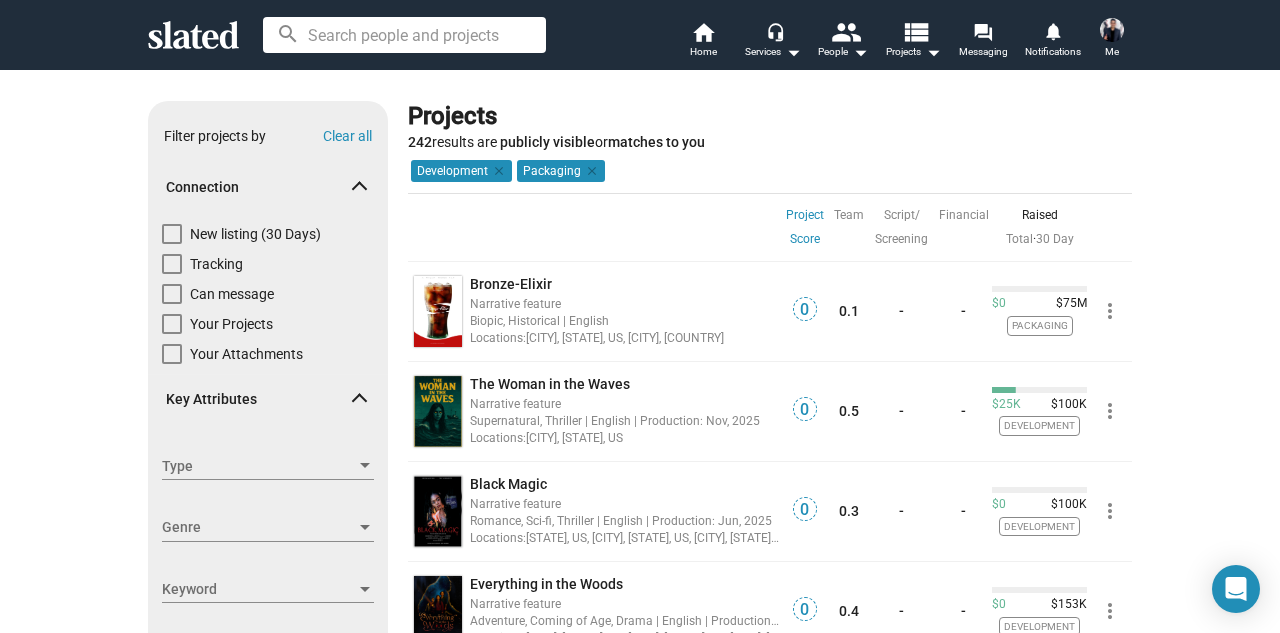 click on "Show filters Filter projects by Clear all Connection   New listing (30 Days)   Tracking   Can message   Your Projects   Your Attachments Key Attributes Type Type Genre Genre Keyword Keyword Language Language Development (142), Packaging (100) Stage Budget Budget Attachments Attachments Raise  % Raised  0  -  100 UPDATE Scores  Project  0  -  100  Team  0  -  100  Script/Screening  0  -  100  Financial  0  -  100 UPDATE Projects 242  results are   publicly visible  or  matches to you Project Score Sort by  Development   clear  Packaging   clear Project Score Team Script/ Screening Financial  Raised  Total   ·   30 Day    0 Bronze-Elixir  Narrative feature Biopic, Historical | English Locations:  Atlanta, GA, US, Sydney, Australia  0 0.1 - - $0 $75M Packaging more_vert 0 The Woman in the Waves  Narrative feature Supernatural, Thriller | English | Production: Nov, 2025 Locations:  Hatteras, NC, US  0 0.5 - - $25K $100K Development more_vert 0 Black Magic  Narrative feature Locations:  0 0.3 - - $0 0 0" at bounding box center [640, 728] 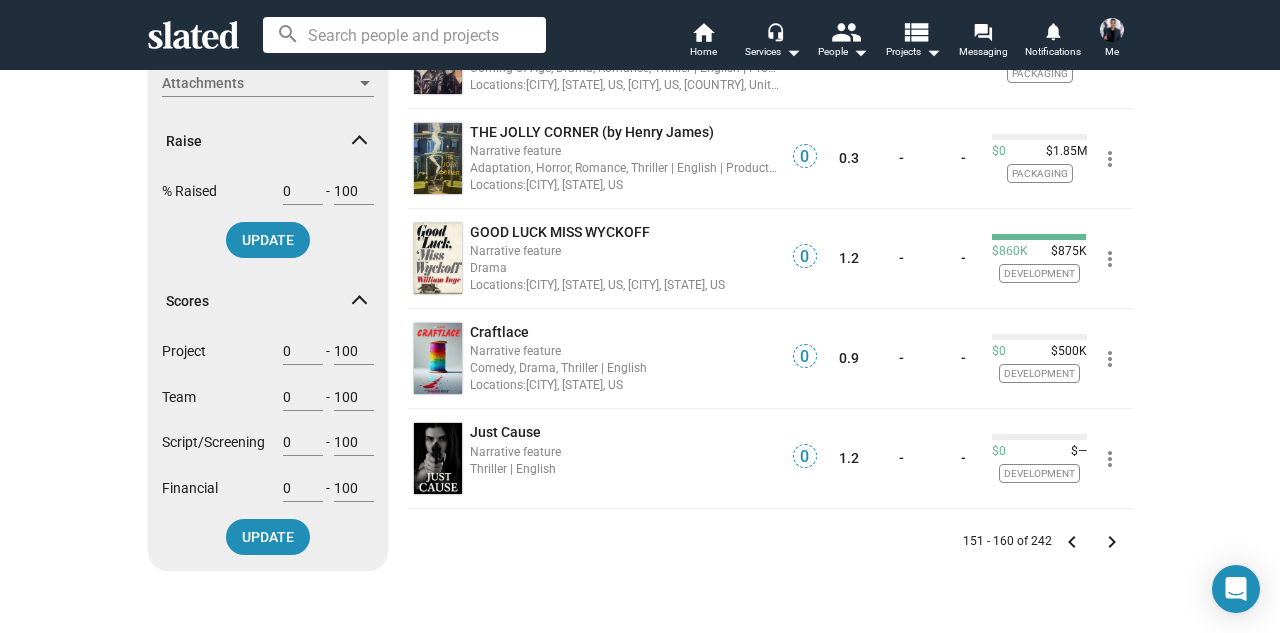 scroll, scrollTop: 784, scrollLeft: 0, axis: vertical 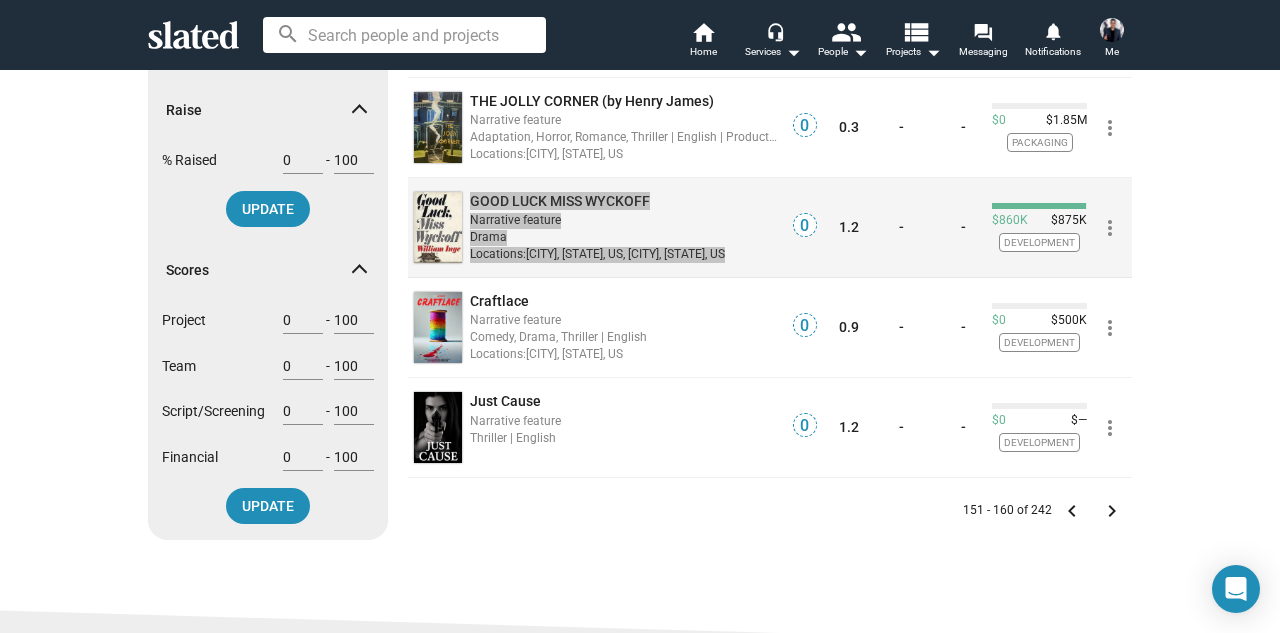 click on "search home Home headset_mic  Services  arrow_drop_down people  People  arrow_drop_down view_list  Projects  arrow_drop_down forum Messaging notifications Notifications Me Show filters Filter projects by Clear all Connection   New listing (30 Days)   Tracking   Can message   Your Projects   Your Attachments Key Attributes Type Type Genre Genre Keyword Keyword Language Language Development (142), Packaging (100) Stage Budget Budget Attachments Attachments Raise  % Raised  0  -  100 UPDATE Scores  Project  0  -  100  Team  0  -  100  Script/Screening  0  -  100  Financial  0  -  100 UPDATE Projects 242  results are   publicly visible  or  matches to you Project Score Sort by  Development   clear  Packaging   clear Project Score Team Script/ Screening Financial  Raised  Total   ·   30 Day    0 Bronze-Elixir  Narrative feature Biopic, Historical | English Locations:  Atlanta, GA, US, Sydney, Australia  0 0.1 - - $0 $75M Packaging more_vert 0 The Woman in the Waves  Narrative feature 0 0.5 - -" at bounding box center (640, 316) 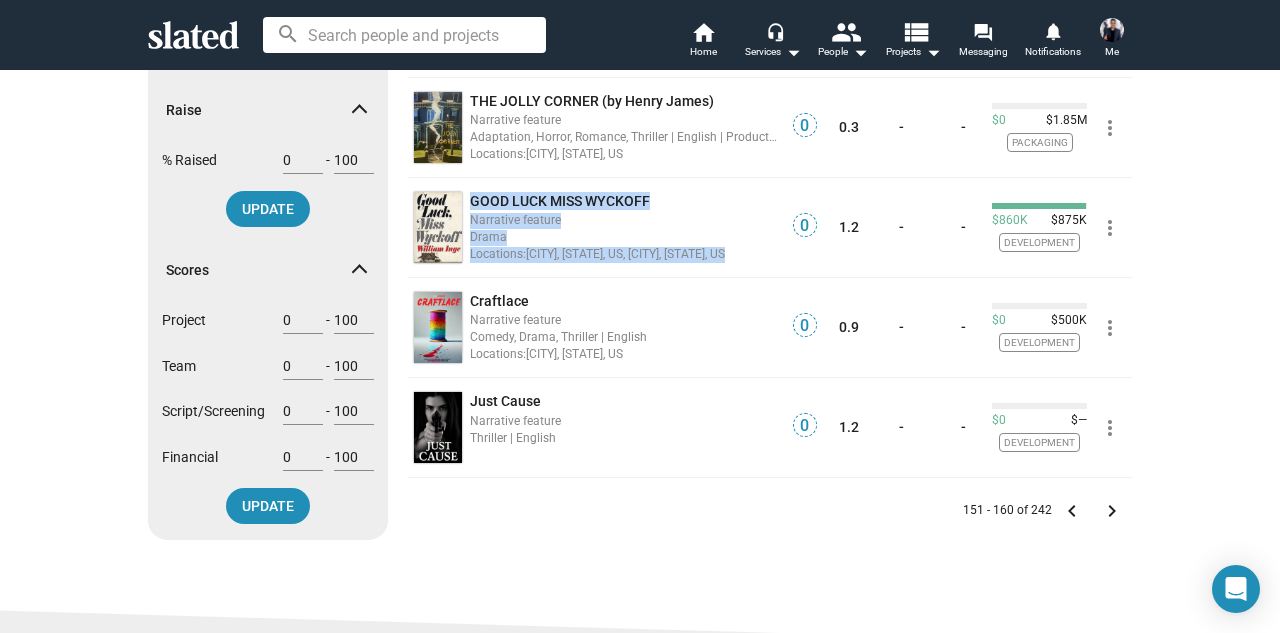 click on "keyboard_arrow_right" at bounding box center (1112, 511) 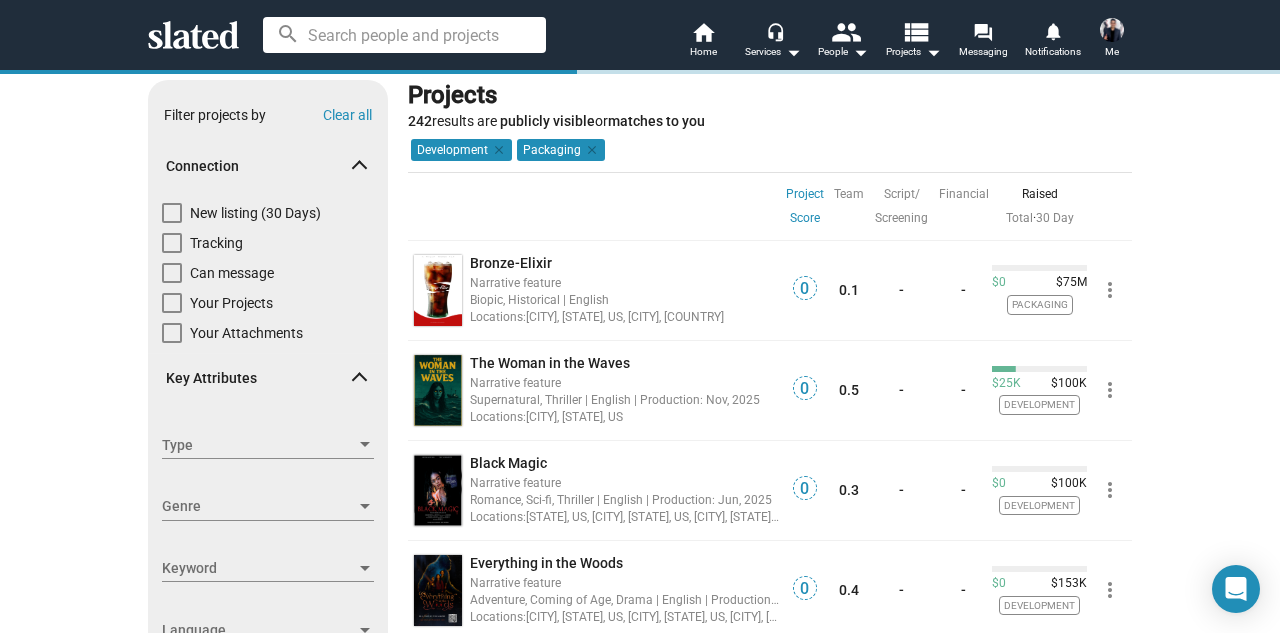 scroll, scrollTop: 0, scrollLeft: 0, axis: both 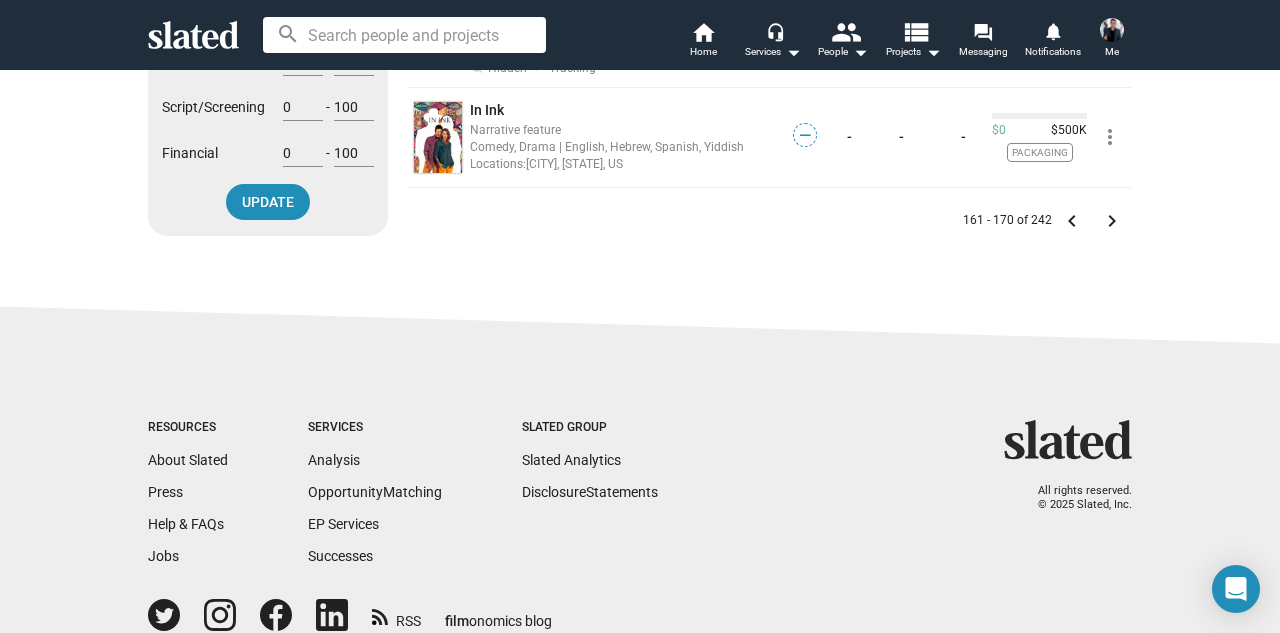 click on "keyboard_arrow_right" at bounding box center [1112, 221] 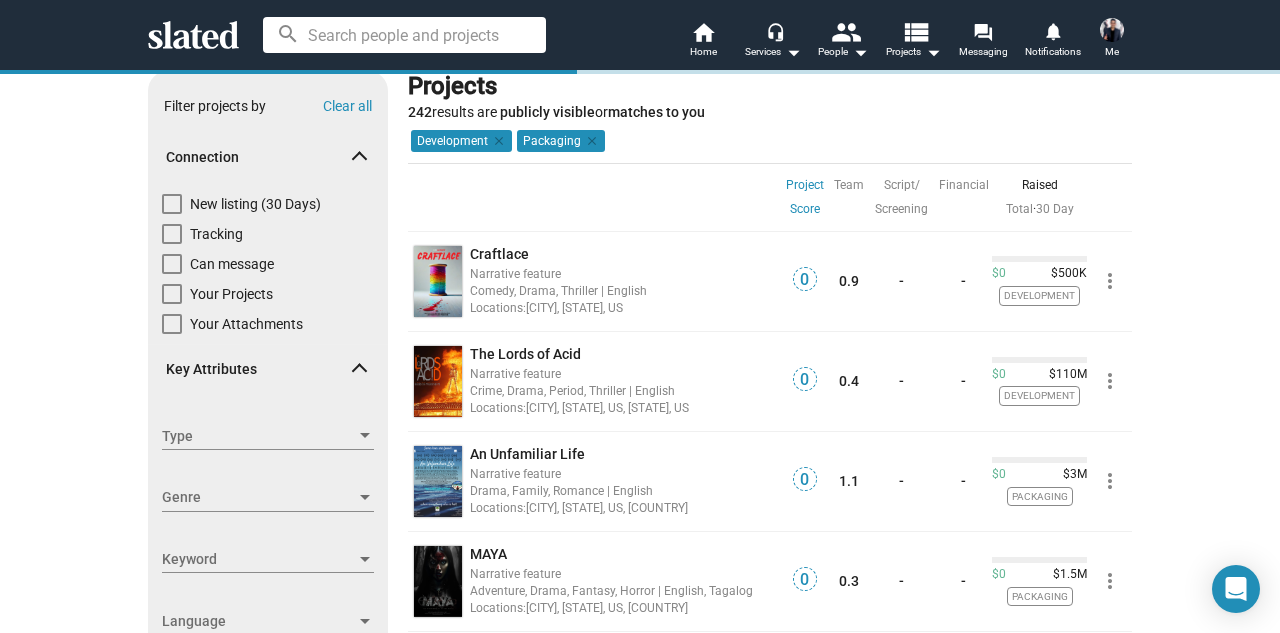 scroll, scrollTop: 0, scrollLeft: 0, axis: both 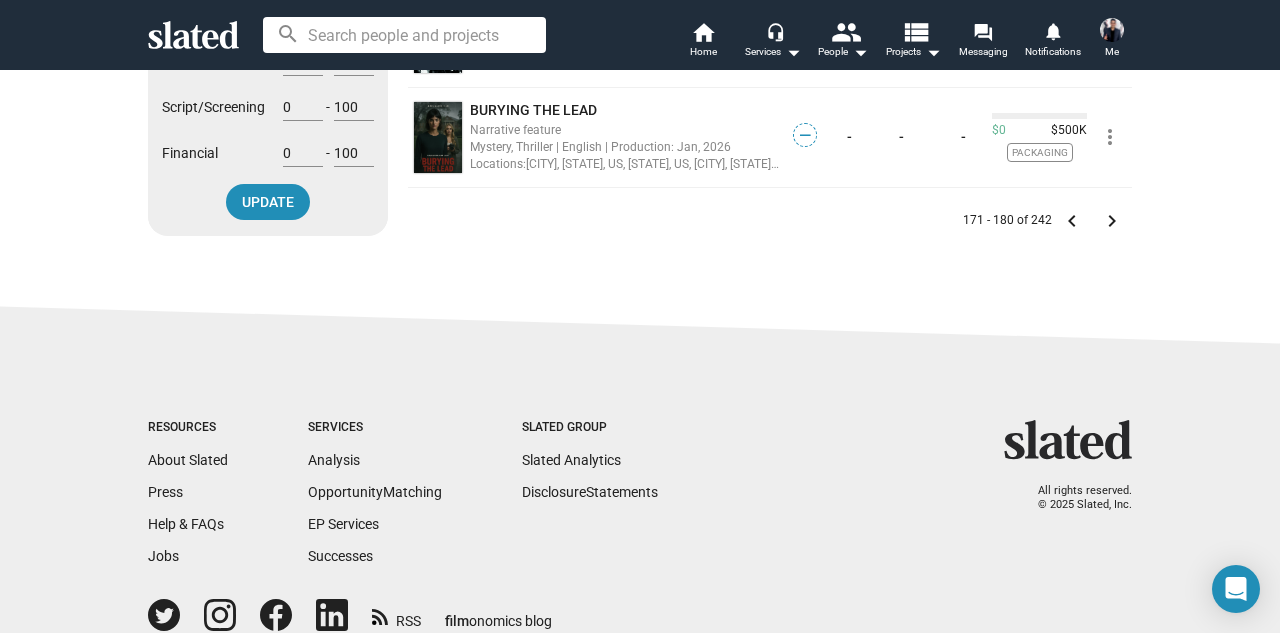 click on "keyboard_arrow_right" at bounding box center [1112, 221] 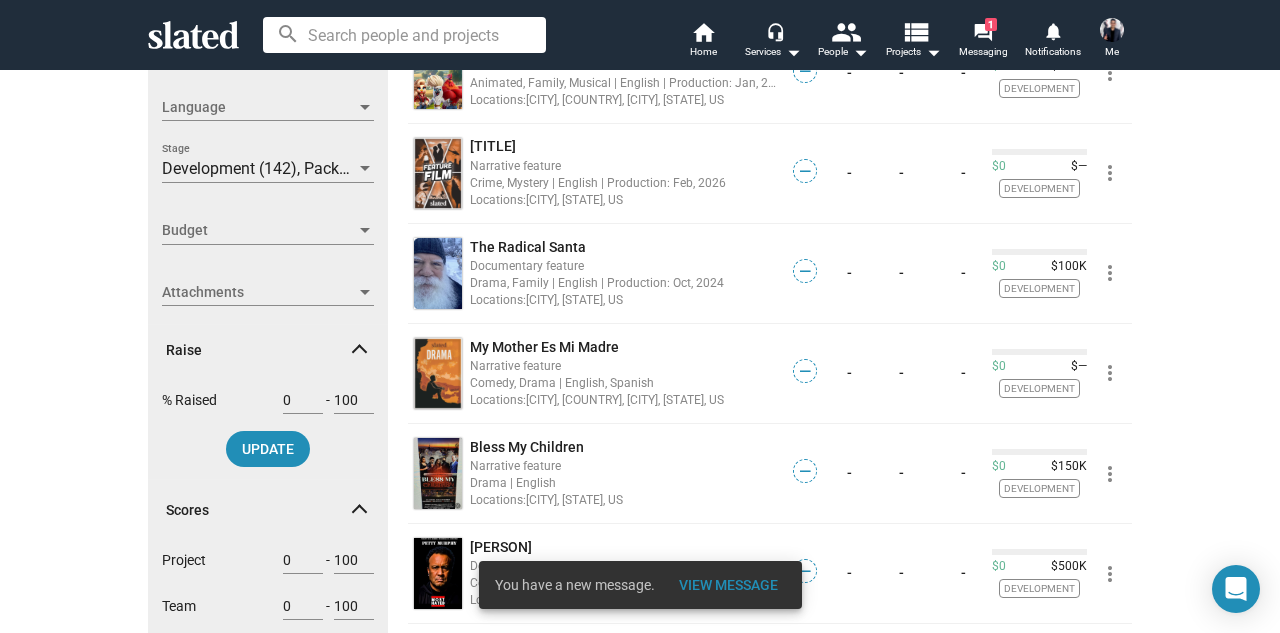 scroll, scrollTop: 1037, scrollLeft: 0, axis: vertical 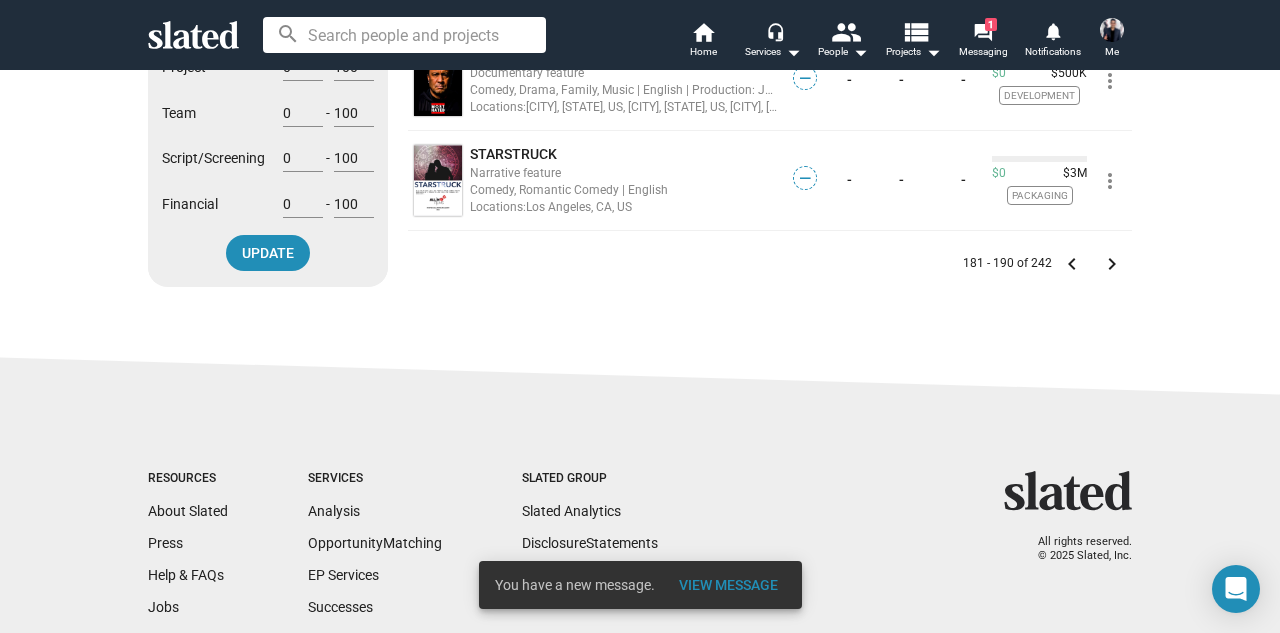 click on "keyboard_arrow_right" at bounding box center [1112, 264] 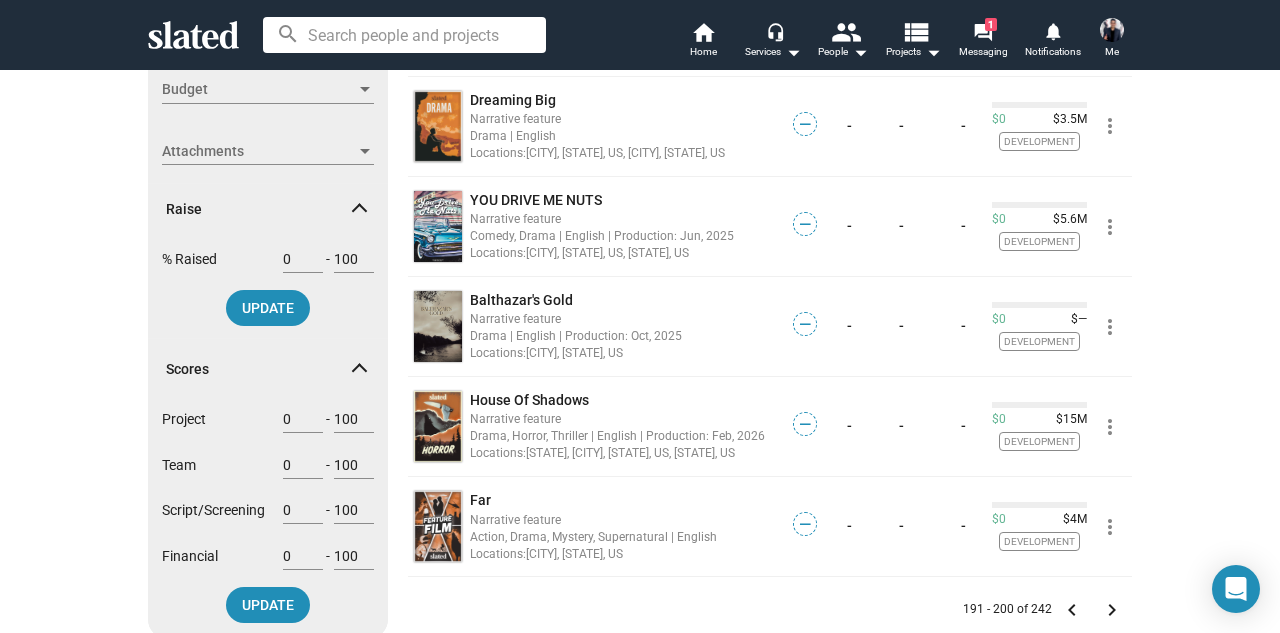 scroll, scrollTop: 852, scrollLeft: 0, axis: vertical 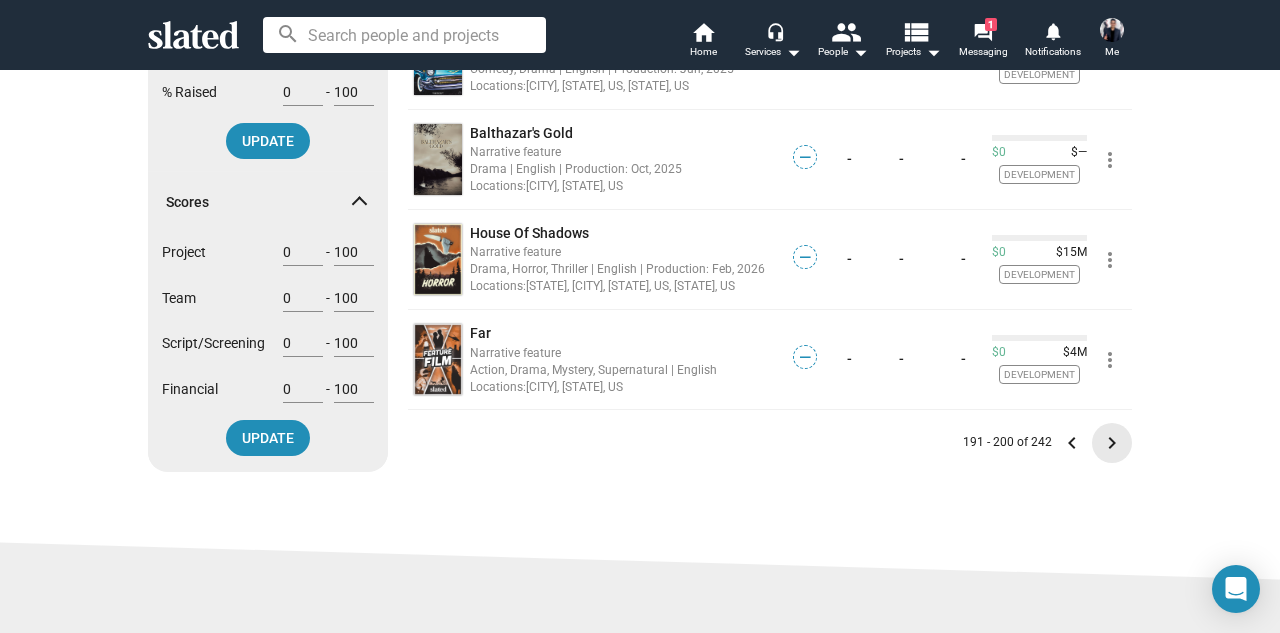 click on "keyboard_arrow_right" at bounding box center (1112, 443) 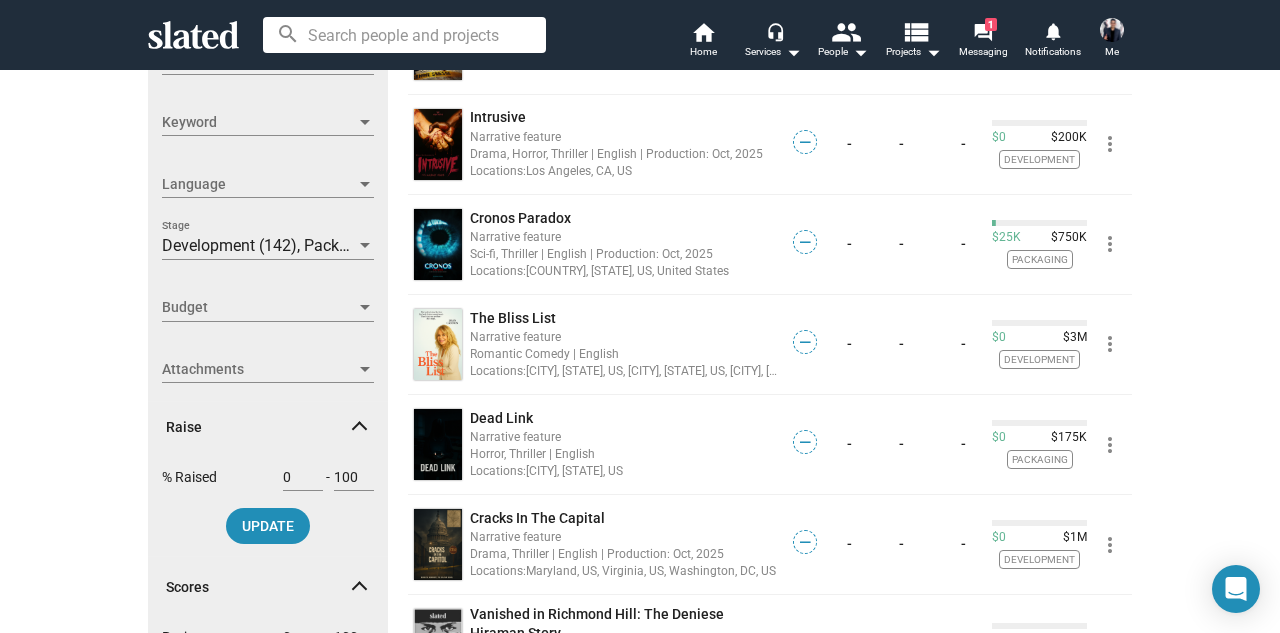 scroll, scrollTop: 493, scrollLeft: 0, axis: vertical 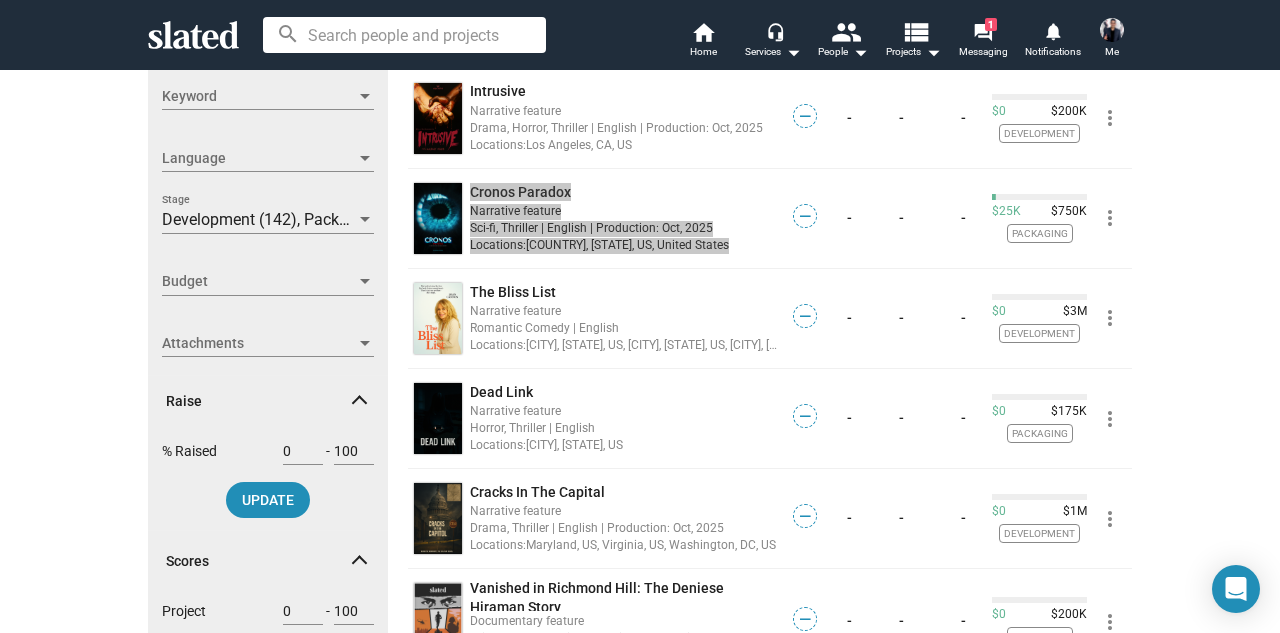 drag, startPoint x: 491, startPoint y: 188, endPoint x: 465, endPoint y: 21, distance: 169.01184 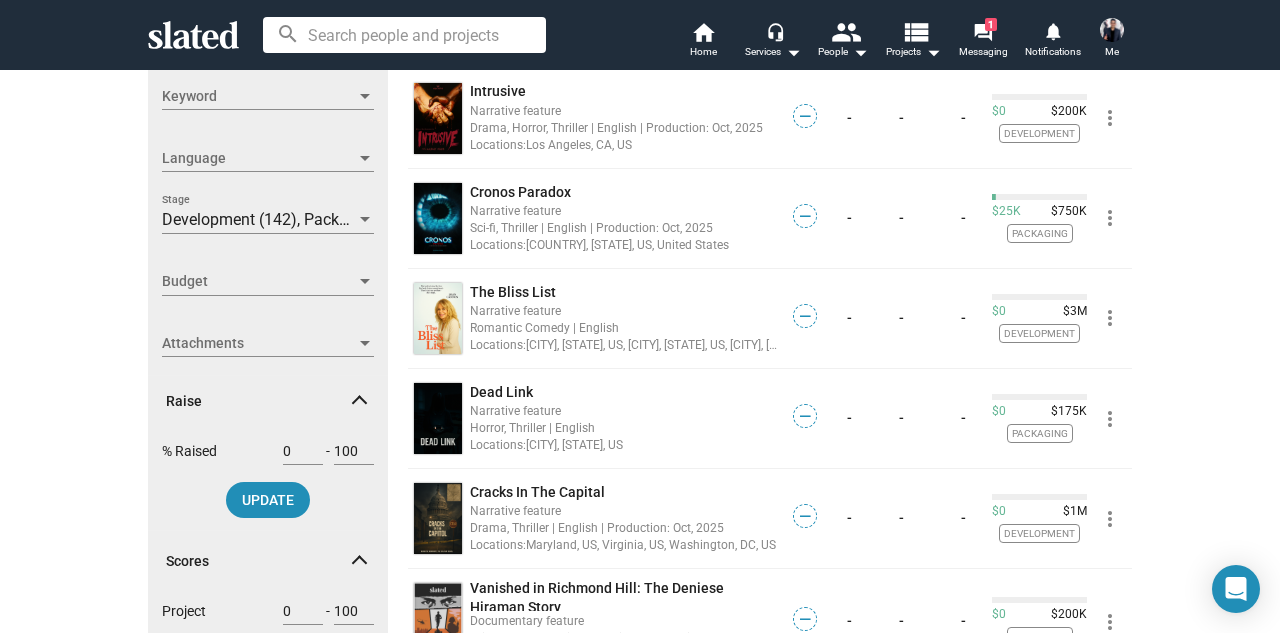 click on "Show filters Filter projects by Clear all Connection   New listing (30 Days)   Tracking   Can message   Your Projects   Your Attachments Key Attributes Type Type Genre Genre Keyword Keyword Language Language Development (142), Packaging (100) Stage Budget Budget Attachments Attachments Raise  % Raised  0  -  100 UPDATE Scores  Project  0  -  100  Team  0  -  100  Script/Screening  0  -  100  Financial  0  -  100 UPDATE Projects 242  results are   publicly visible  or  matches to you Project Score Sort by  Development   clear  Packaging   clear Project Score Team Script/ Screening Financial  Raised  Total   ·   30 Day    — Theodore's Plate  Narrative feature Animated | English Locations:  Arizona, US, New York, NY, US  — - - - $0 $750K Development more_vert — Theodore's Plate: A Christmas Fable  Narrative feature Animated | English Locations:  Arizona, US, New York, NY, US  — - - - $0 $750K Development more_vert — The right to kill  Narrative feature   — - - - $0 $4.25M Packaging — —" at bounding box center (640, 235) 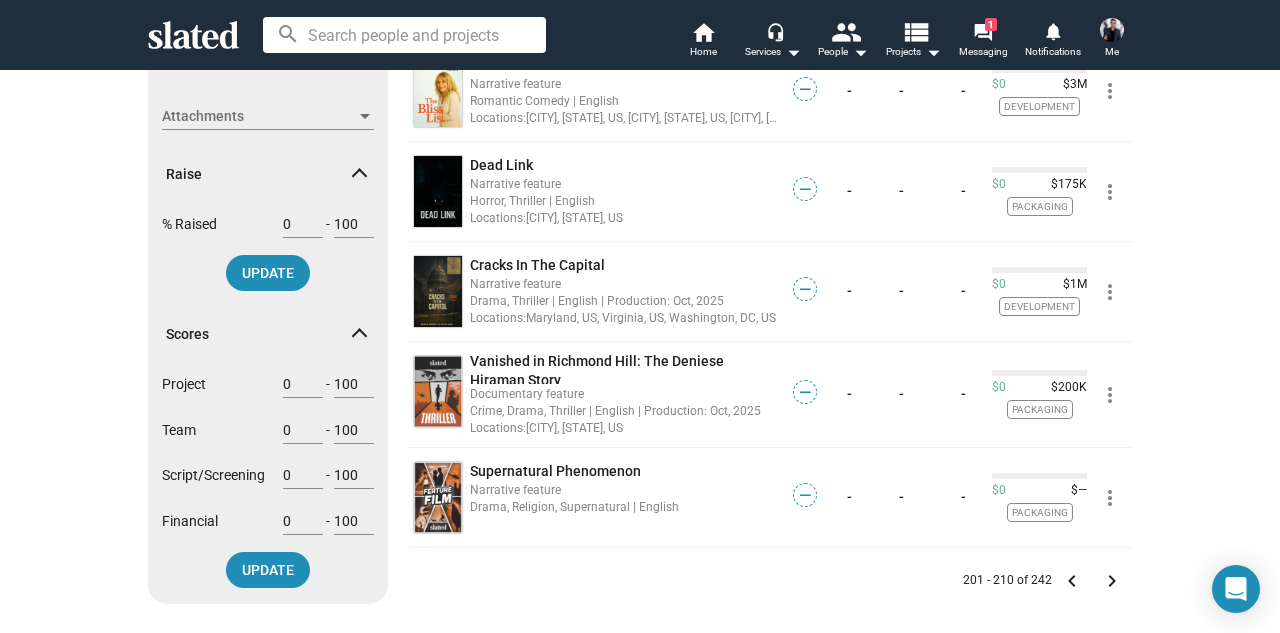 scroll, scrollTop: 929, scrollLeft: 0, axis: vertical 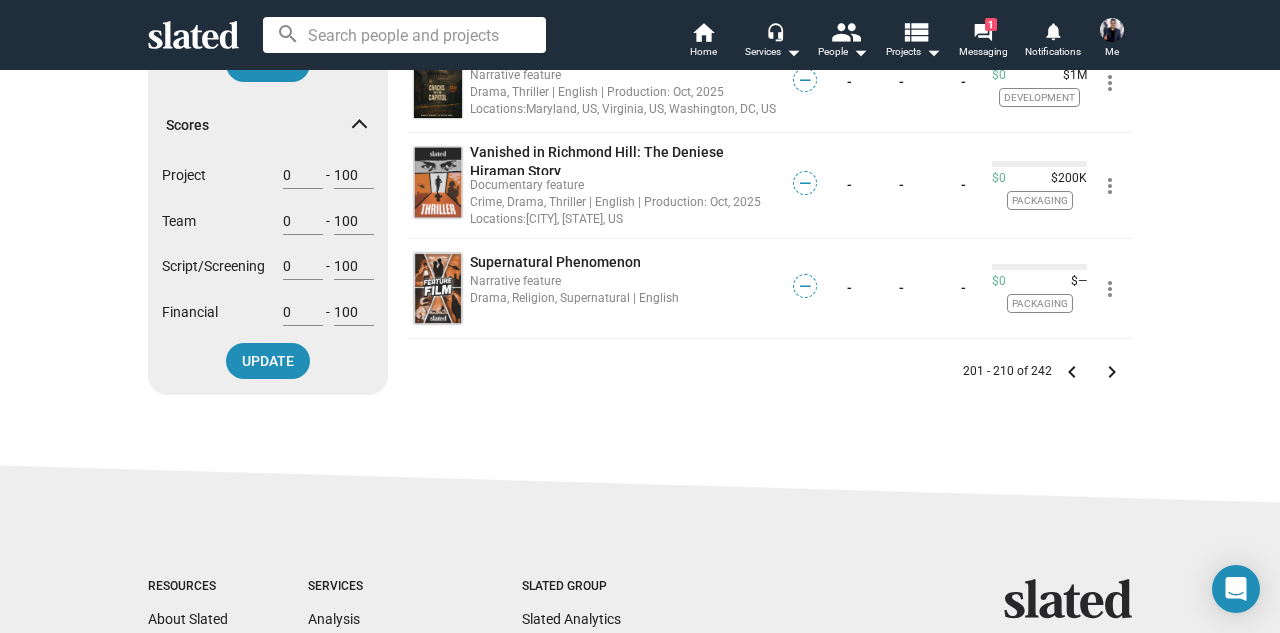 click on "keyboard_arrow_right" at bounding box center [1112, 372] 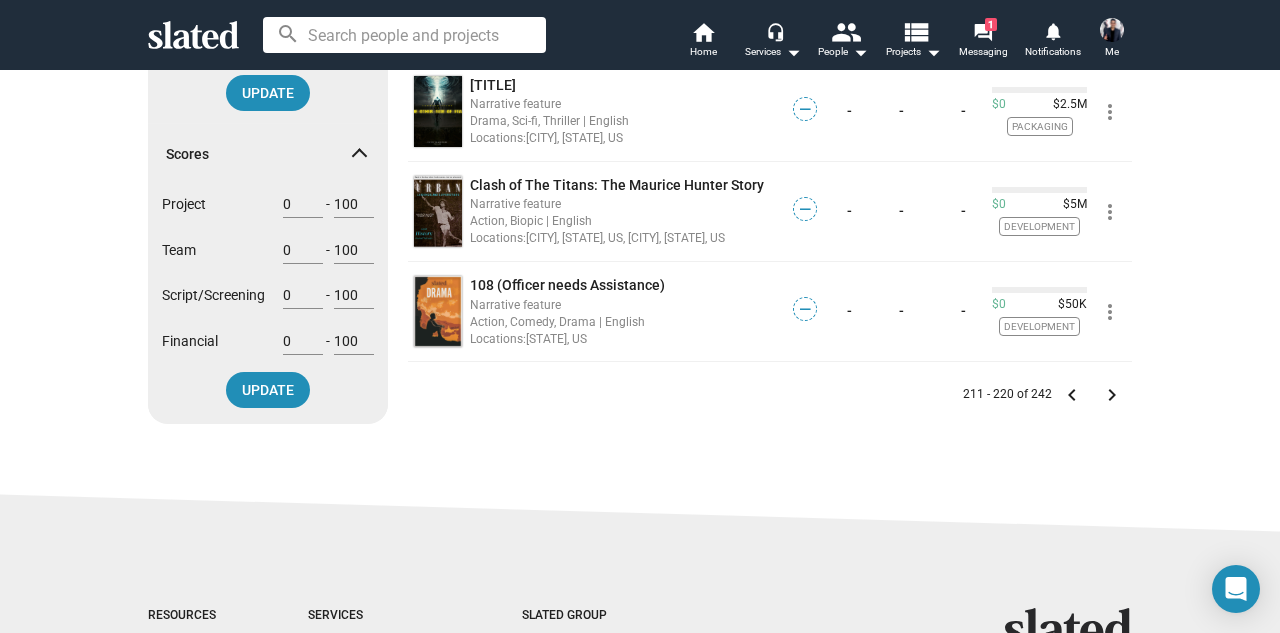scroll, scrollTop: 920, scrollLeft: 0, axis: vertical 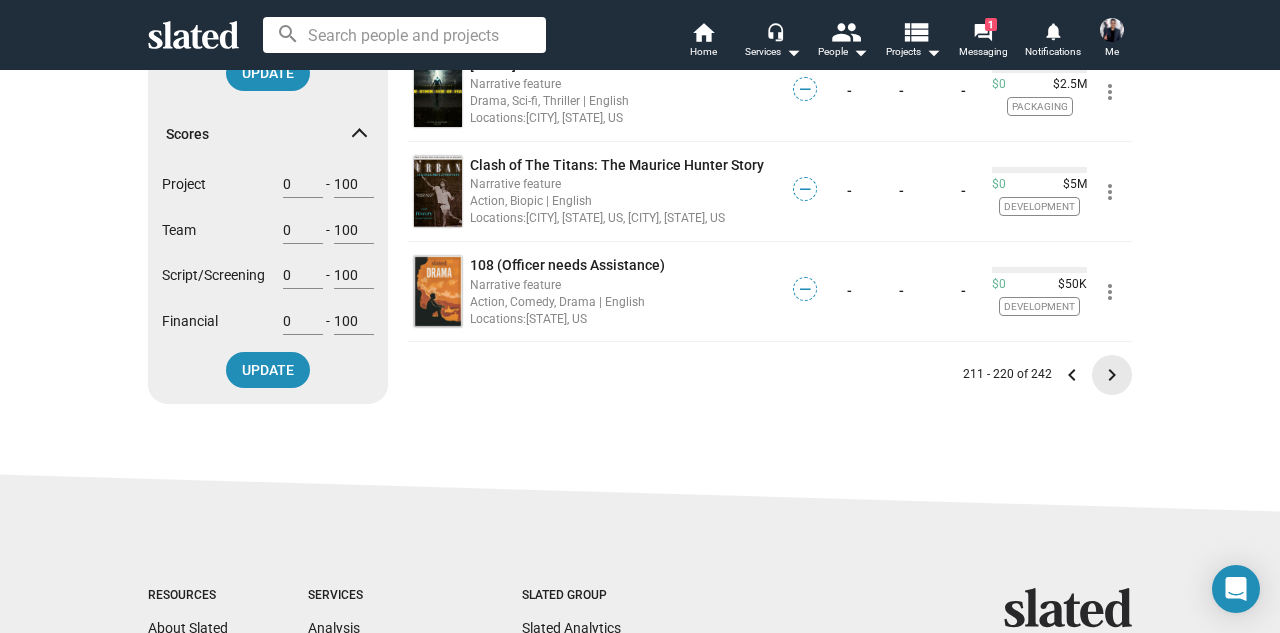 click on "keyboard_arrow_right" at bounding box center (1112, 375) 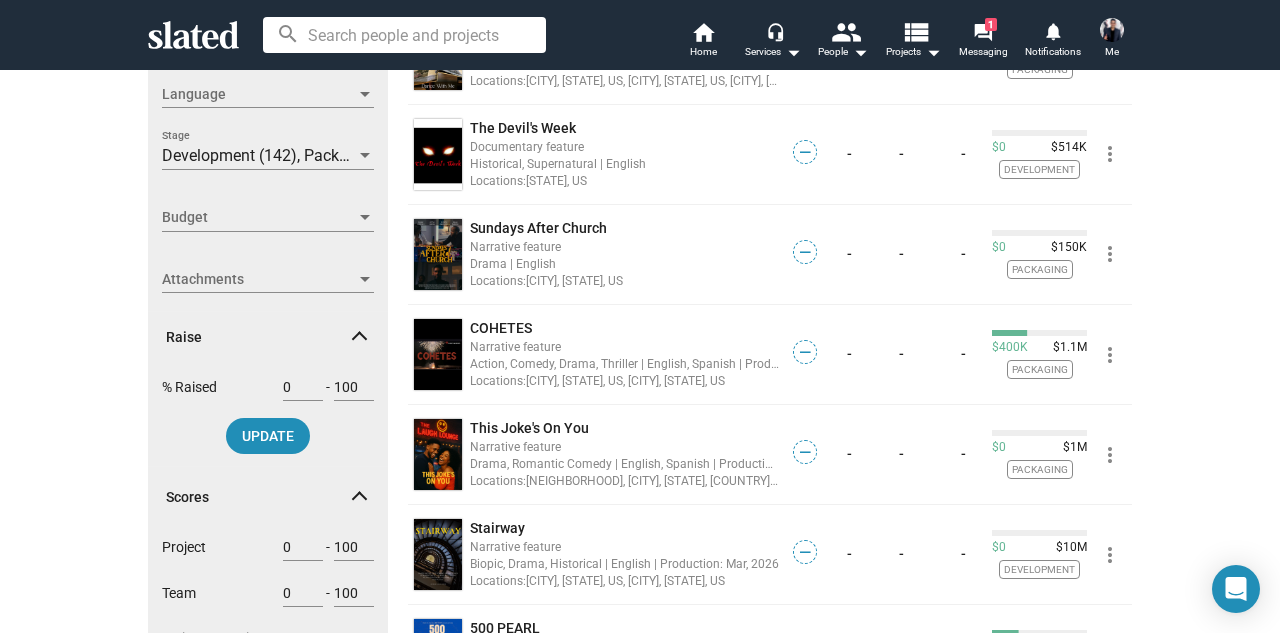 scroll, scrollTop: 582, scrollLeft: 0, axis: vertical 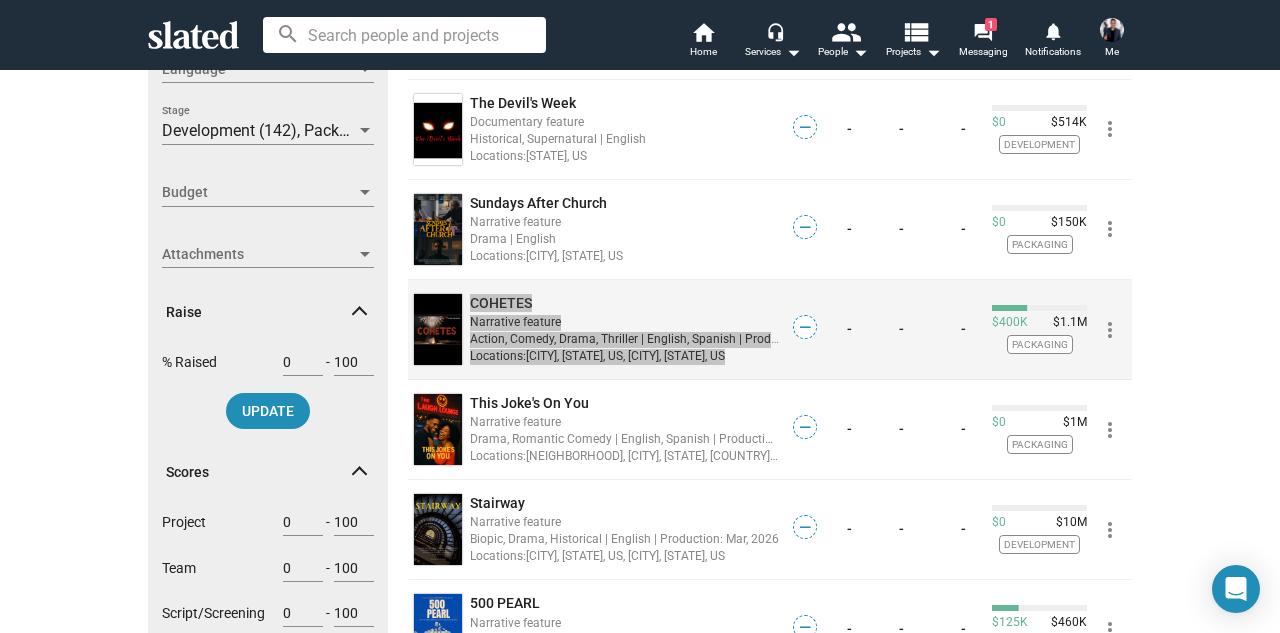 click on "search home Home headset_mic  Services  arrow_drop_down people  People  arrow_drop_down view_list  Projects  arrow_drop_down forum 1 Messaging notifications Notifications Me Show filters Filter projects by Clear all Connection   New listing (30 Days)   Tracking   Can message   Your Projects   Your Attachments Key Attributes Type Type Genre Genre Keyword Keyword Language Language Development (142), Packaging (100) Stage Budget Budget Attachments Attachments Raise  % Raised  0  -  100 UPDATE Scores  Project  0  -  100  Team  0  -  100  Script/Screening  0  -  100  Financial  0  -  100 UPDATE Projects 242  results are   publicly visible  or  matches to you Project Score Sort by  Development   clear  Packaging   clear Project Score Team Script/ Screening Financial  Raised  Total   ·   30 Day    — Recipe For Disaster  Narrative feature Drama, Romantic Comedy | English | Production: Sep, 2025 Locations:  Savannah, GA, US  — - - - $0 $281K Development more_vert — Dead Evil  Locations:  —" at bounding box center (640, 316) 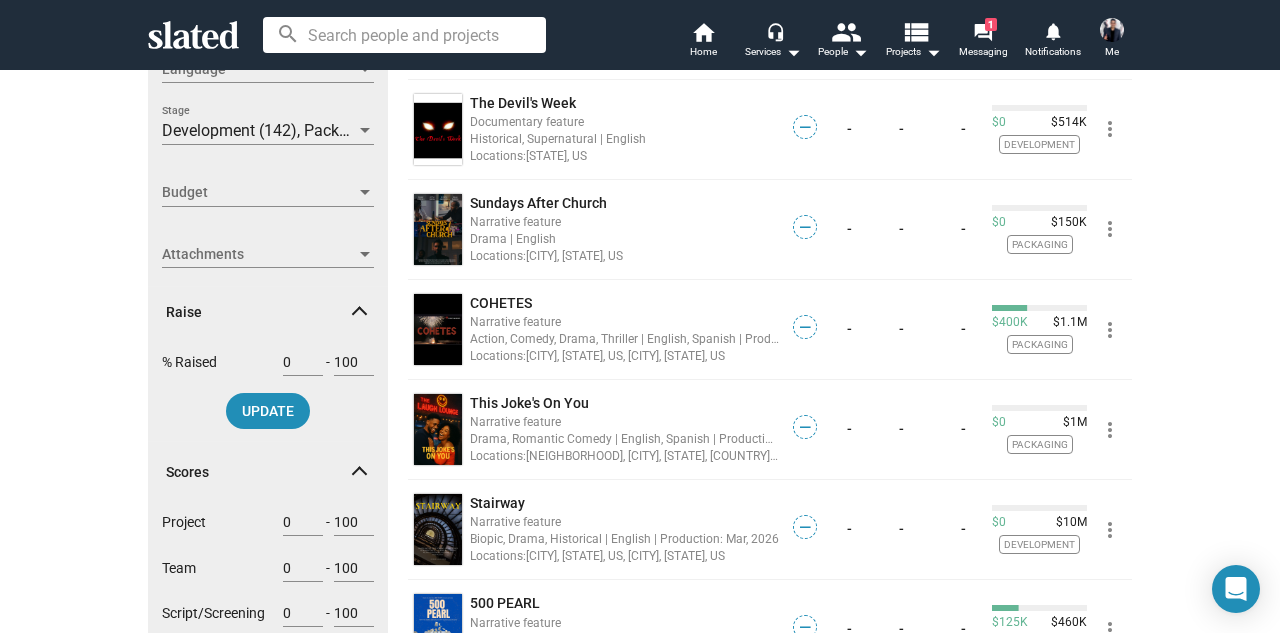 click on "Show filters Filter projects by Clear all Connection   New listing (30 Days)   Tracking   Can message   Your Projects   Your Attachments Key Attributes Type Type Genre Genre Keyword Keyword Language Language Development (142), Packaging (100) Stage Budget Budget Attachments Attachments Raise  % Raised  0  -  100 UPDATE Scores  Project  0  -  100  Team  0  -  100  Script/Screening  0  -  100  Financial  0  -  100 UPDATE Projects 242  results are   publicly visible  or  matches to you Project Score Sort by  Development   clear  Packaging   clear Project Score Team Script/ Screening Financial  Raised  Total   ·   30 Day    — Recipe For Disaster  Narrative feature Drama, Romantic Comedy | English | Production: Sep, 2025 Locations:  Savannah, GA, US  — - - - $0 $281K Development more_vert — Dead Evil  Narrative feature Comedy, Horror | English Locations:  Shreveport, LA, US  — - - - $0 $200K Packaging more_vert — Miraculous  Narrative feature Locations:  — - - - $0 $57M Development more_vert" at bounding box center (640, 146) 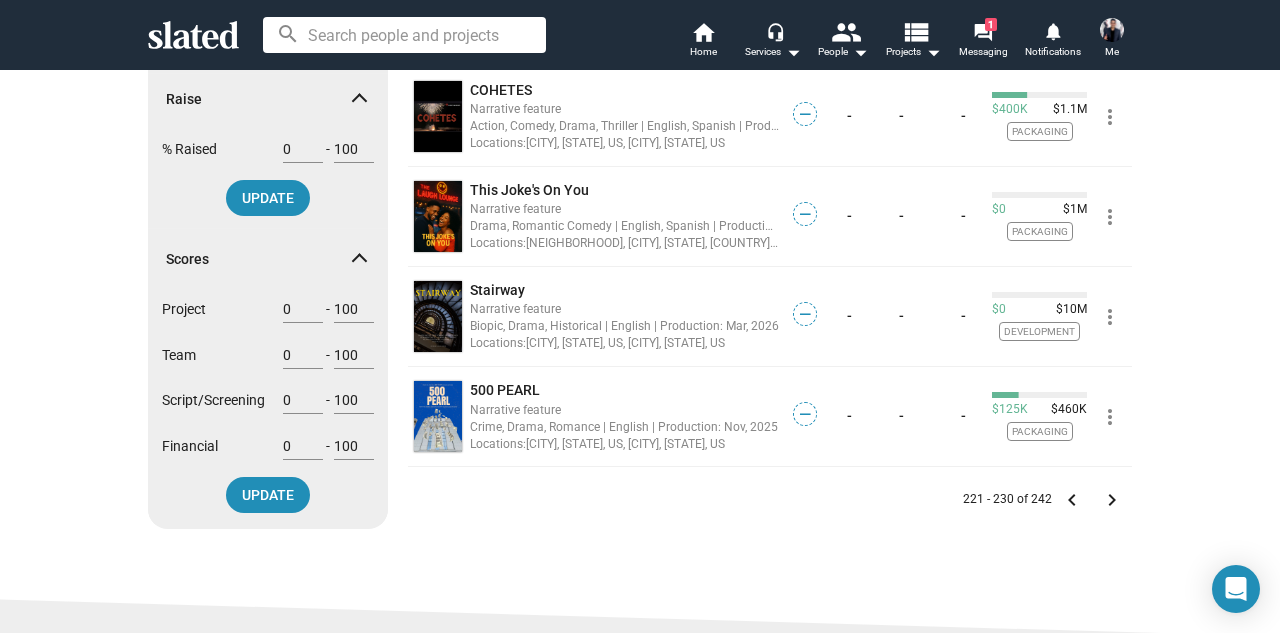 scroll, scrollTop: 812, scrollLeft: 0, axis: vertical 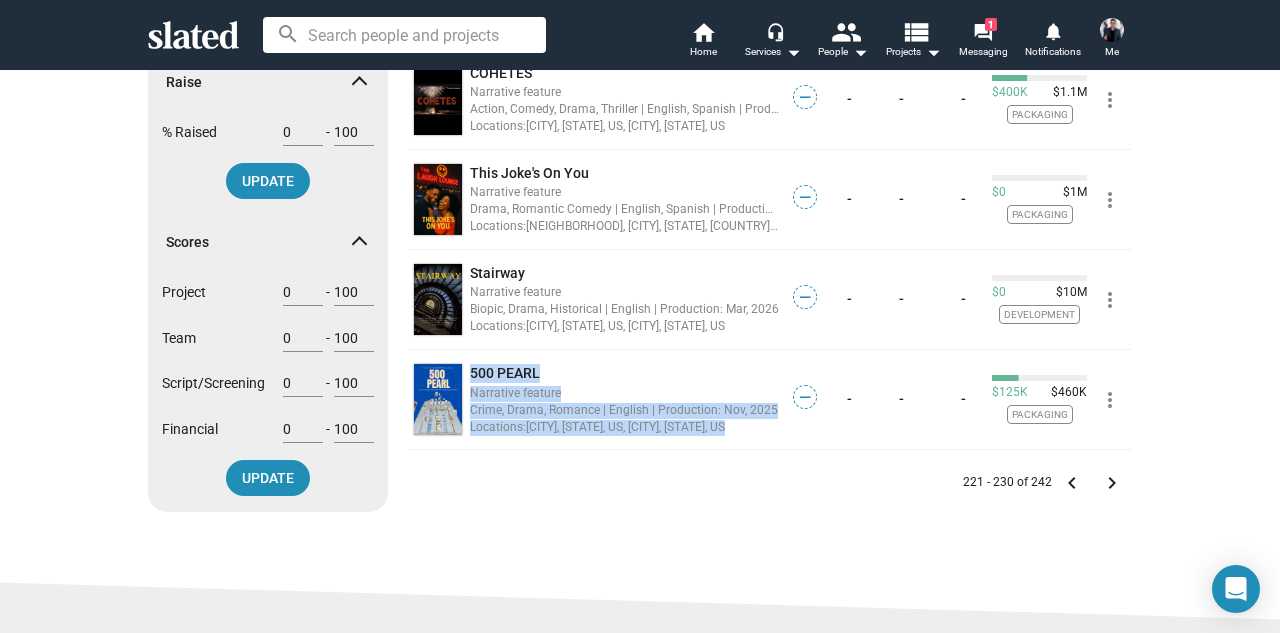 click on "keyboard_arrow_right" at bounding box center [1112, 483] 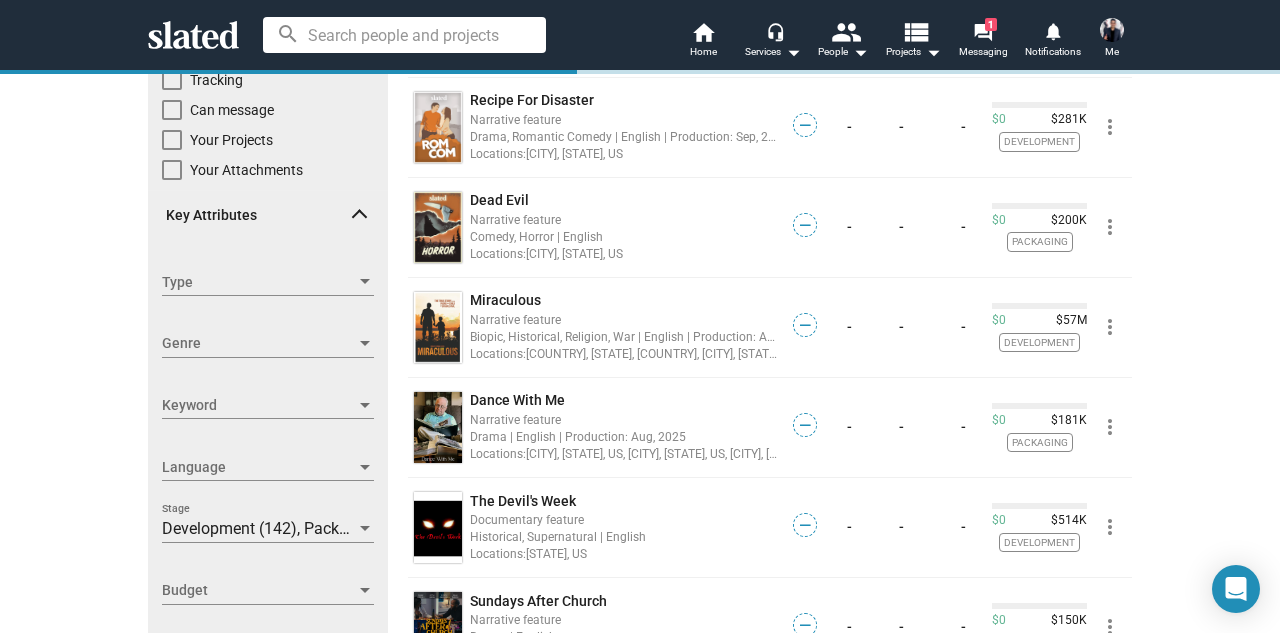 scroll, scrollTop: 0, scrollLeft: 0, axis: both 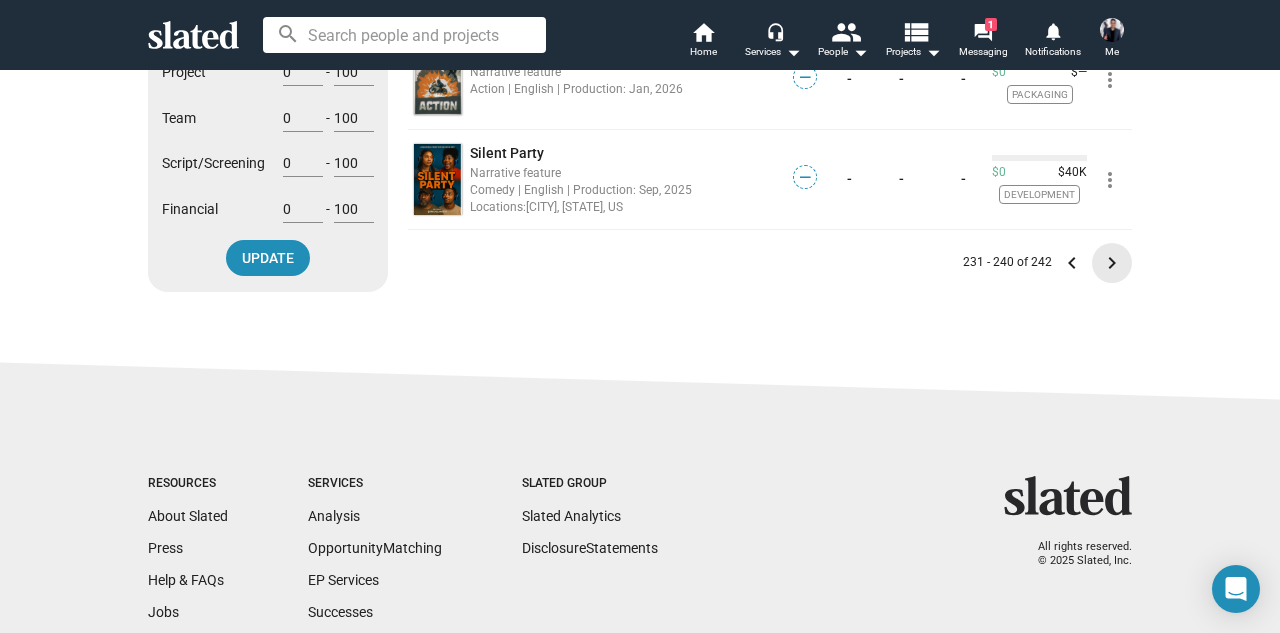 click on "keyboard_arrow_right" at bounding box center [1112, 263] 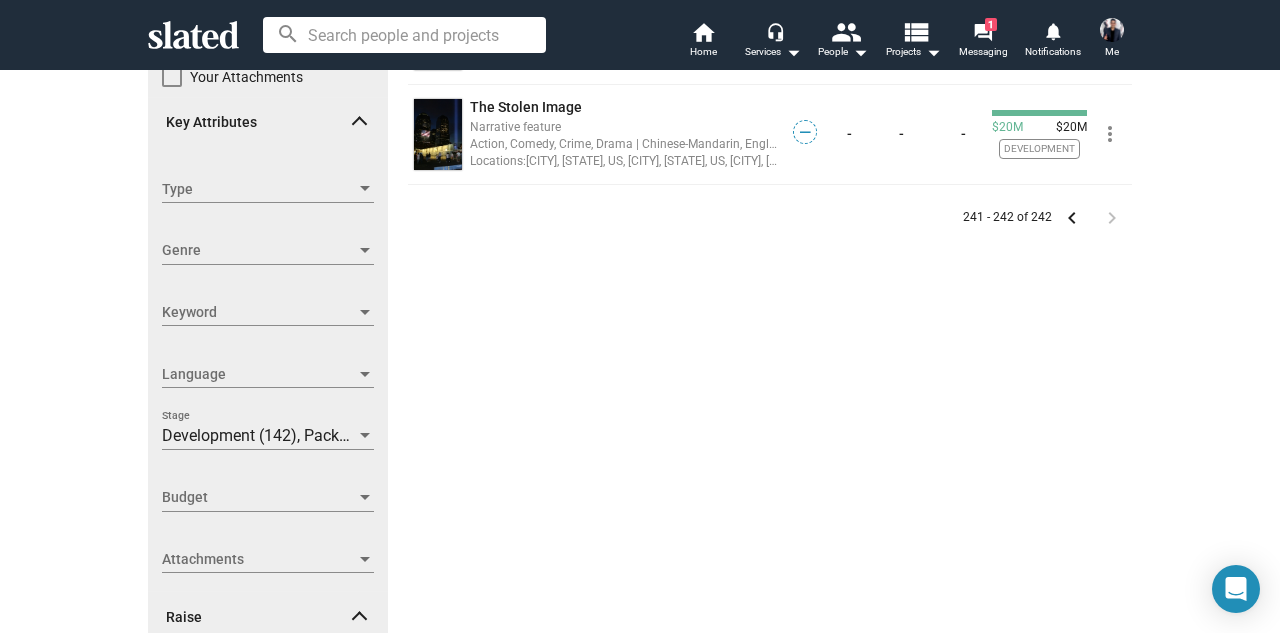 scroll, scrollTop: 0, scrollLeft: 0, axis: both 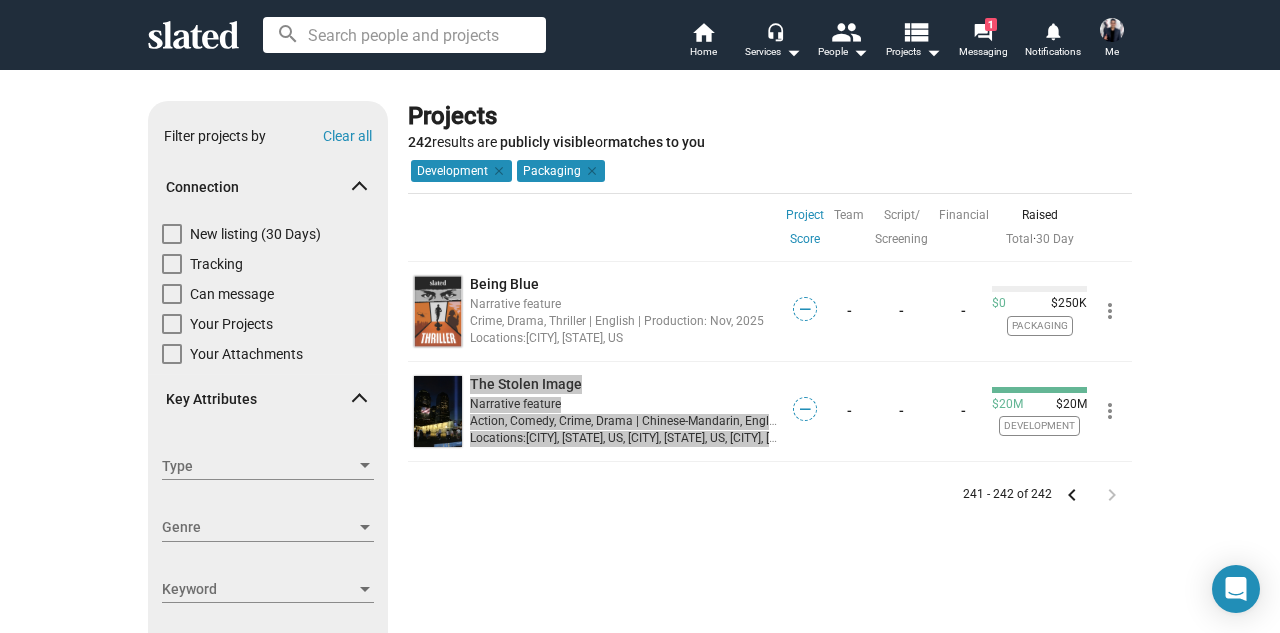 drag, startPoint x: 528, startPoint y: 380, endPoint x: 426, endPoint y: 4, distance: 389.58954 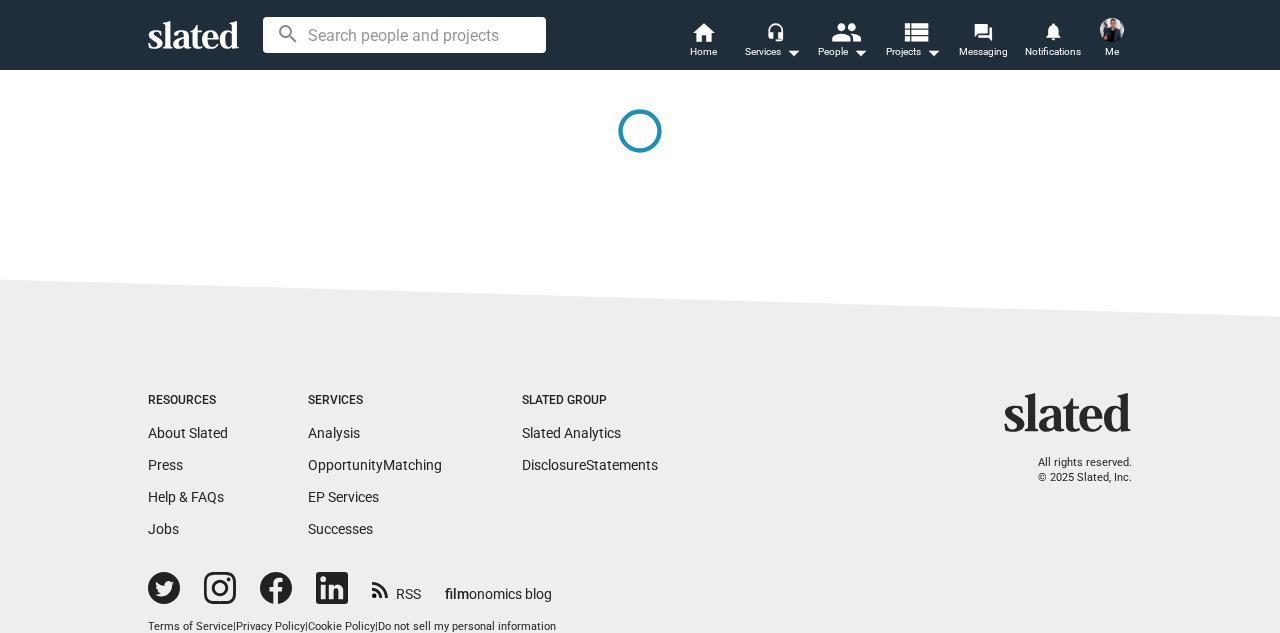 scroll, scrollTop: 0, scrollLeft: 0, axis: both 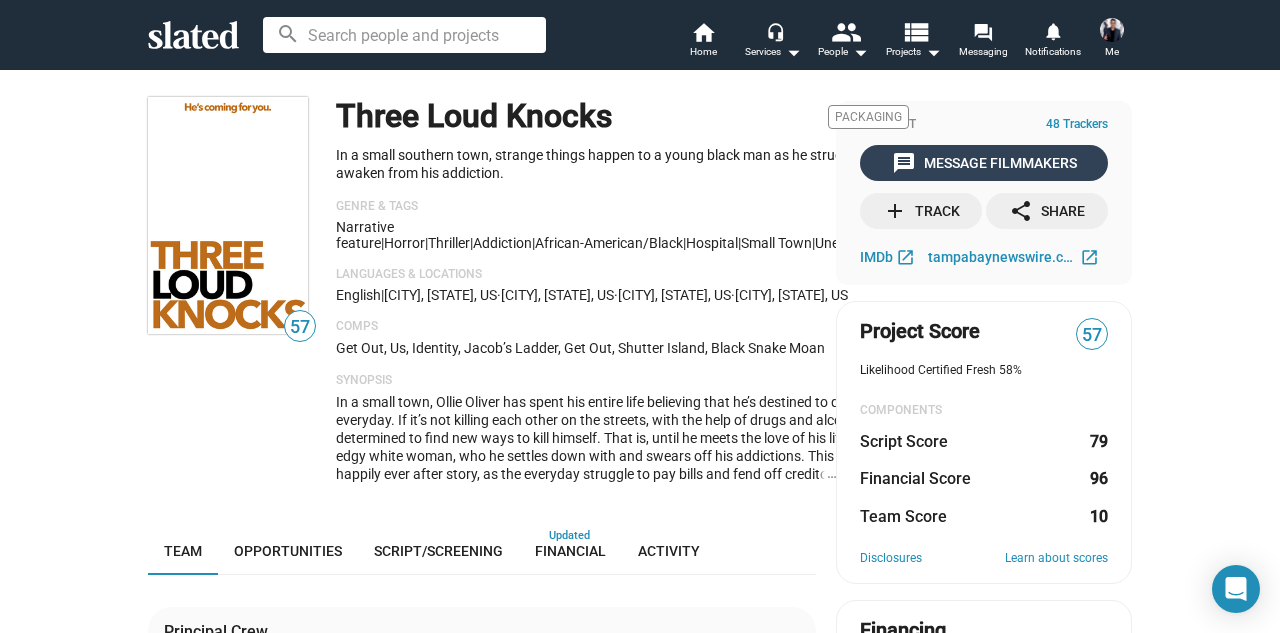 click on "message  Message Filmmakers" at bounding box center (984, 163) 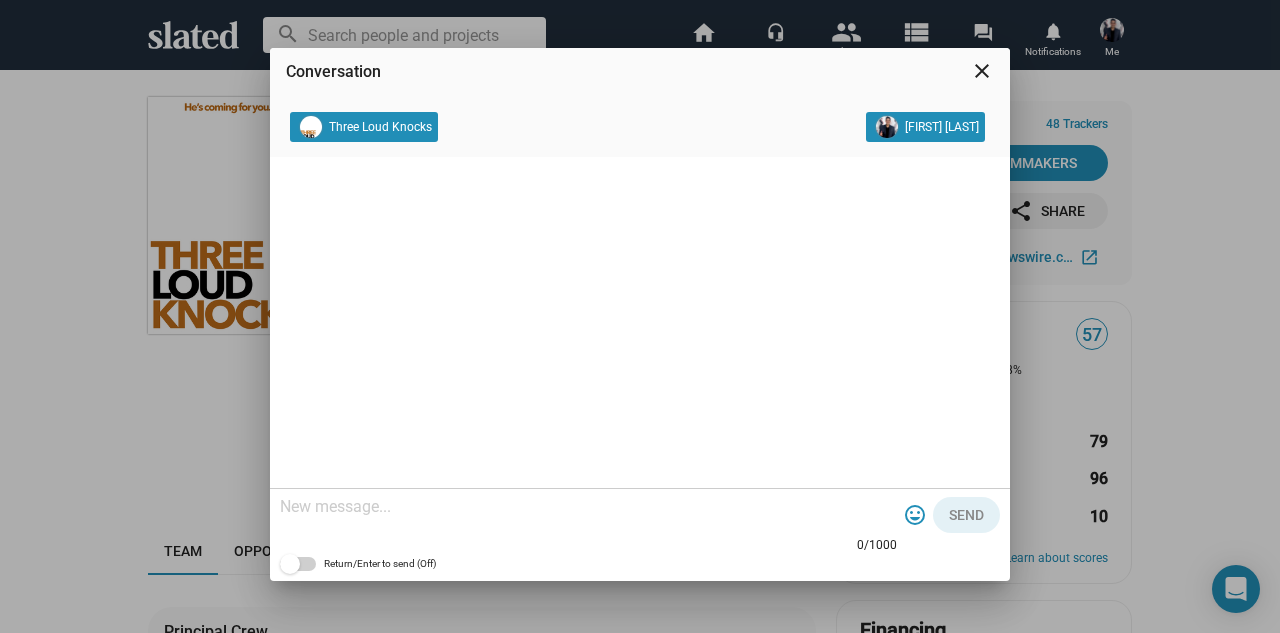 click on "close" at bounding box center (982, 71) 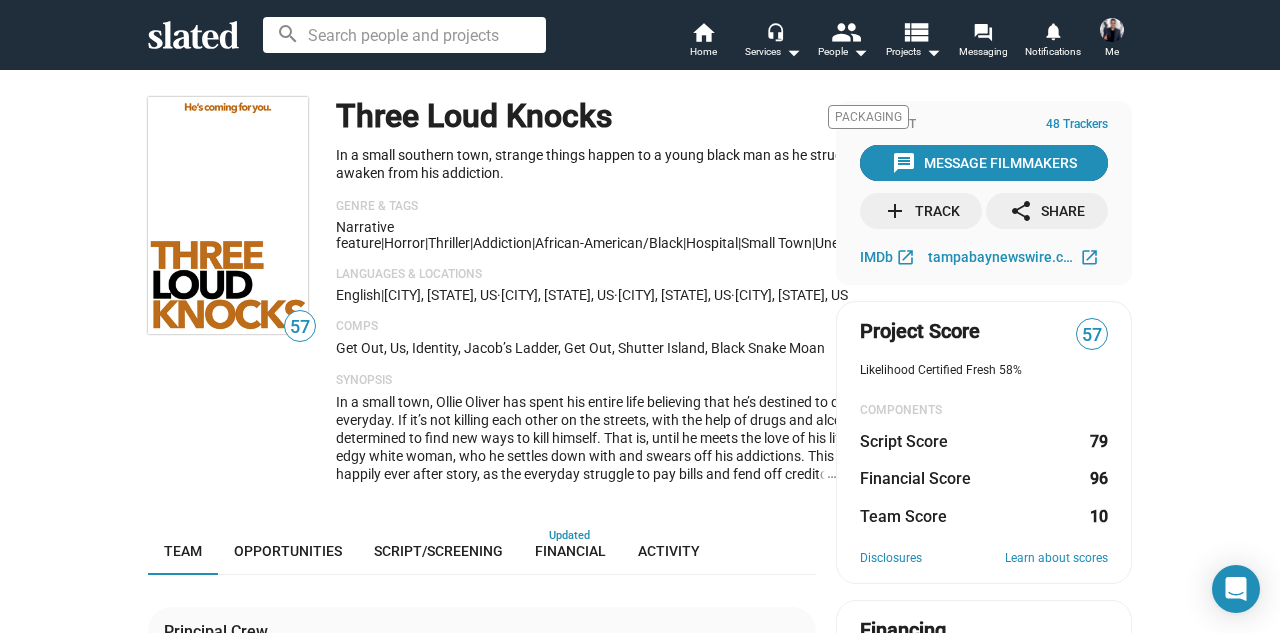 click on "message  Message Filmmakers" at bounding box center (984, 163) 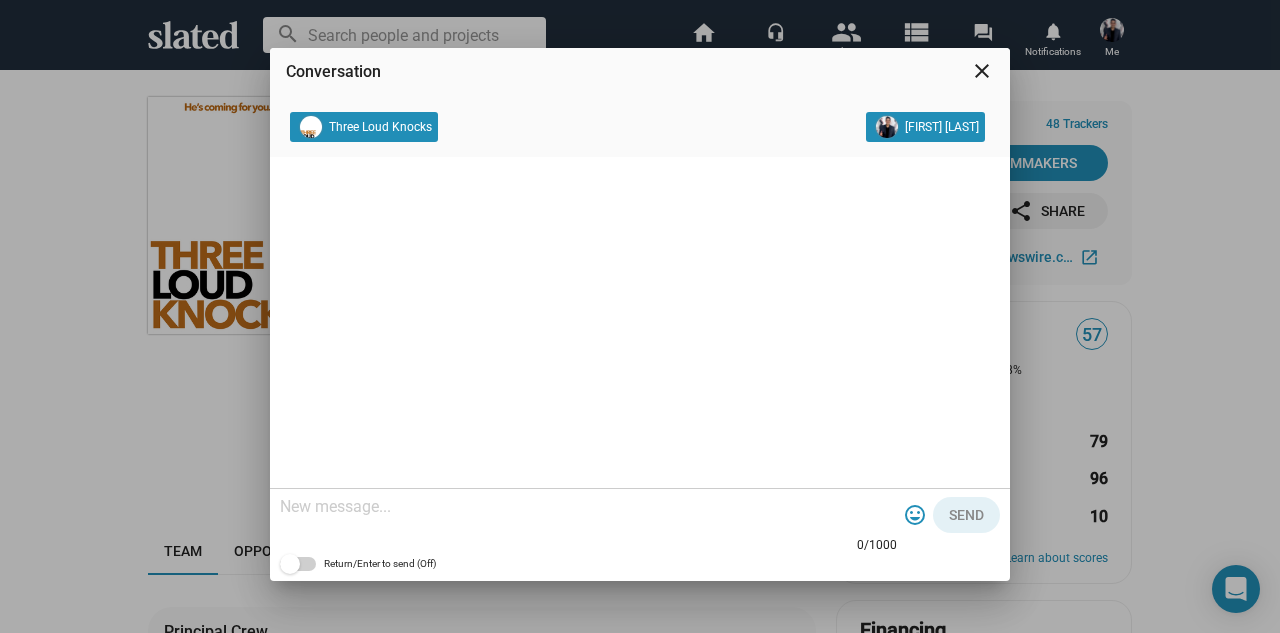 click at bounding box center (588, 508) 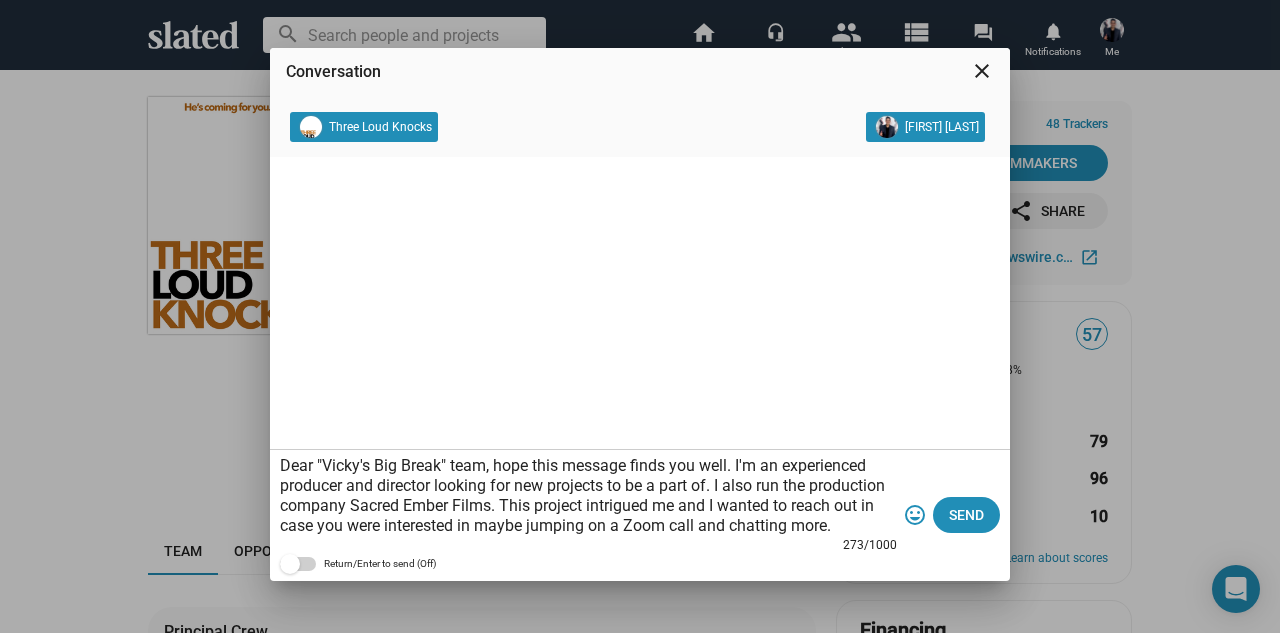 drag, startPoint x: 440, startPoint y: 467, endPoint x: 324, endPoint y: 468, distance: 116.00431 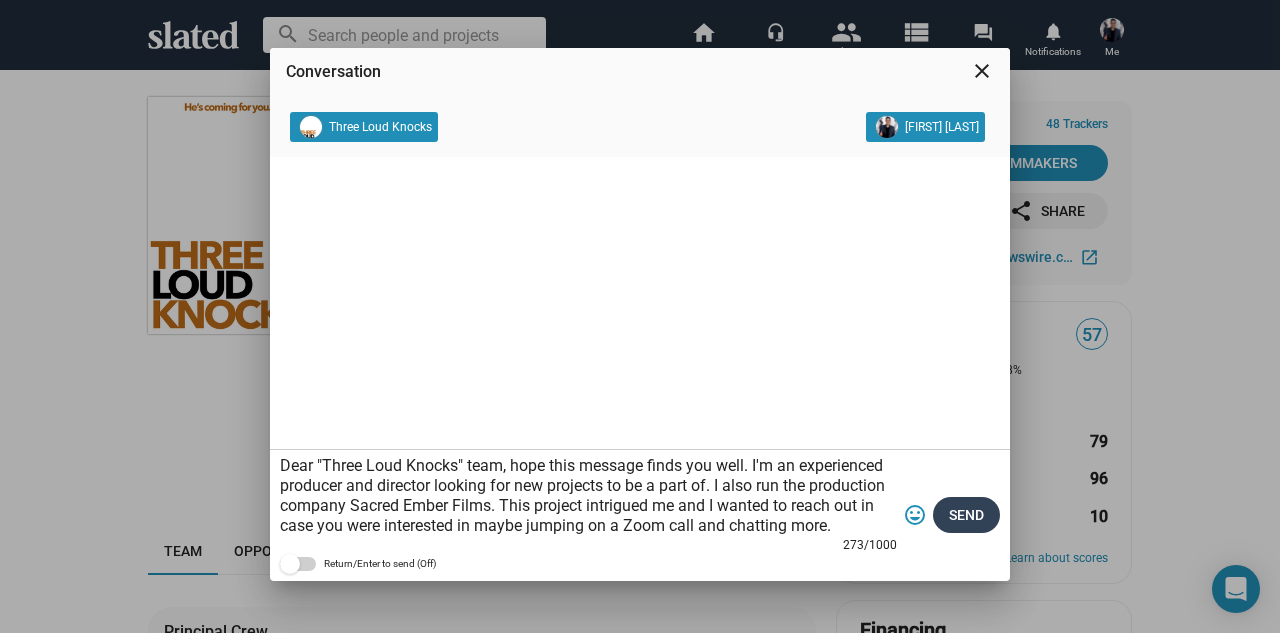 type on "Dear "Three Loud Knocks" team, hope this message finds you well. I'm an experienced producer and director looking for new projects to be a part of. I also run the production company Sacred Ember Films. This project intrigued me and I wanted to reach out in case you were interested in maybe jumping on a Zoom call and chatting more." 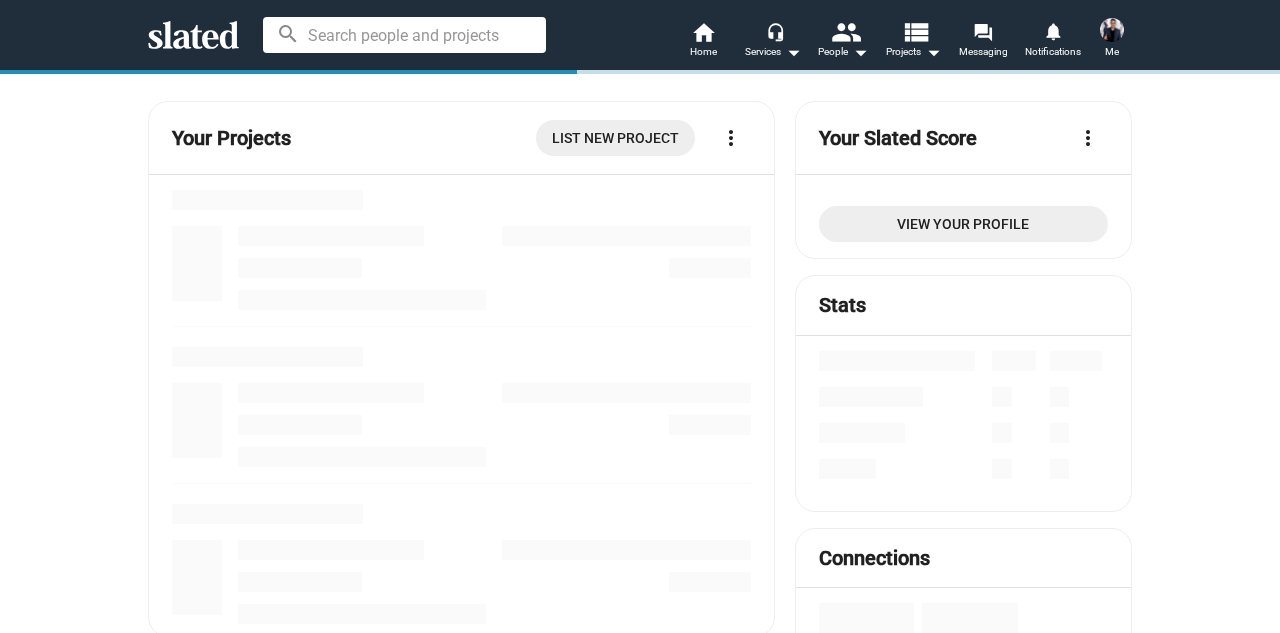 scroll, scrollTop: 0, scrollLeft: 0, axis: both 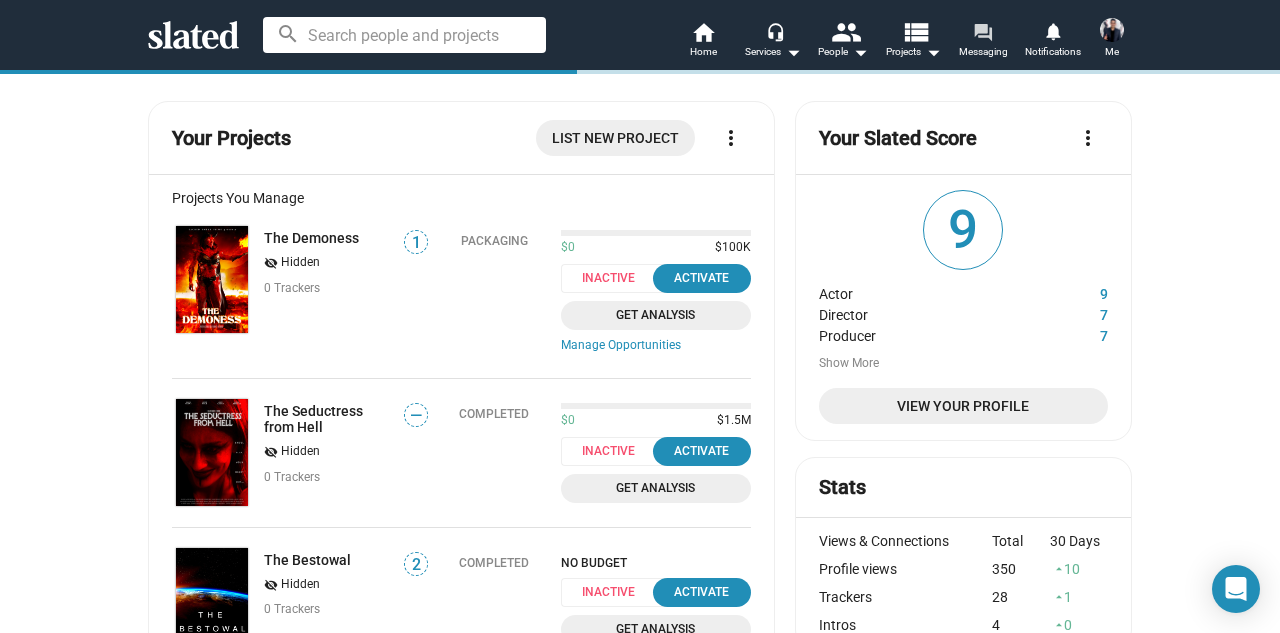 click on "Messaging" at bounding box center [983, 52] 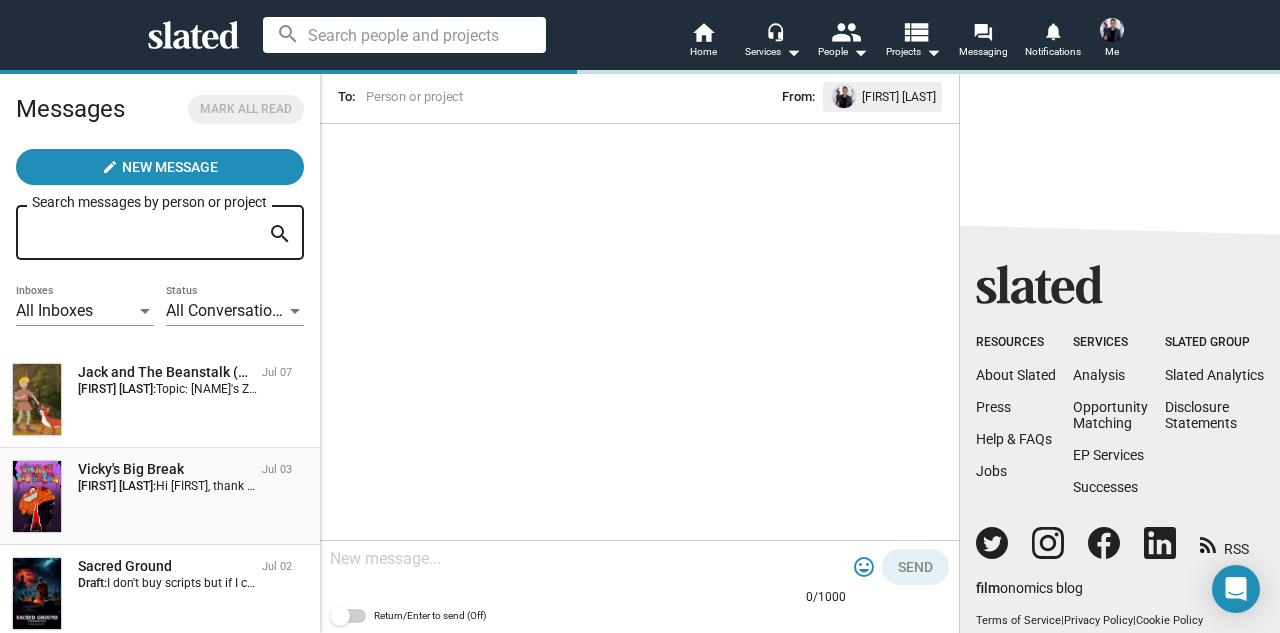 click on "Vicky's Big Break" at bounding box center (166, 372) 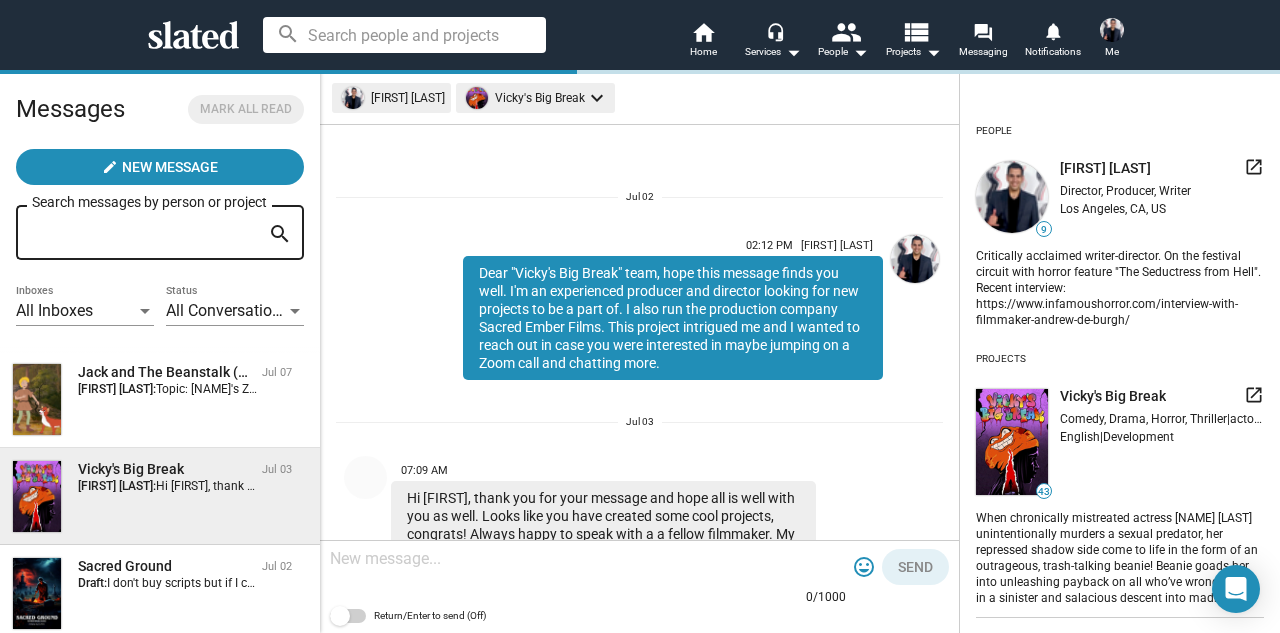 scroll, scrollTop: 110, scrollLeft: 0, axis: vertical 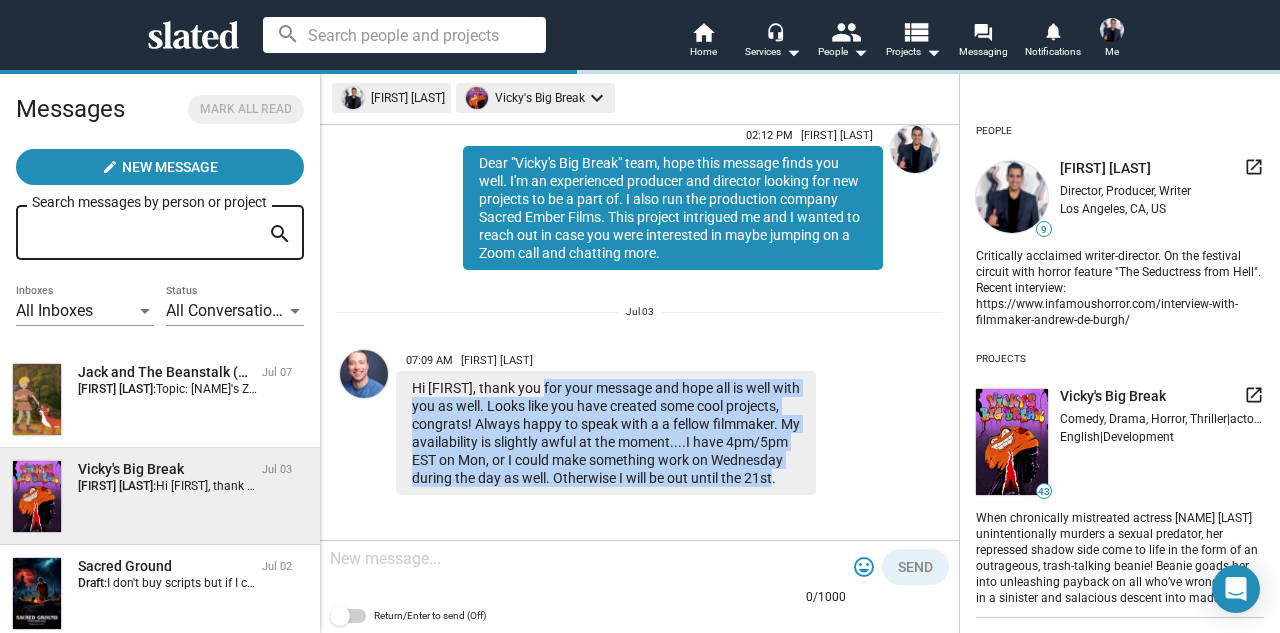drag, startPoint x: 549, startPoint y: 386, endPoint x: 566, endPoint y: 492, distance: 107.35455 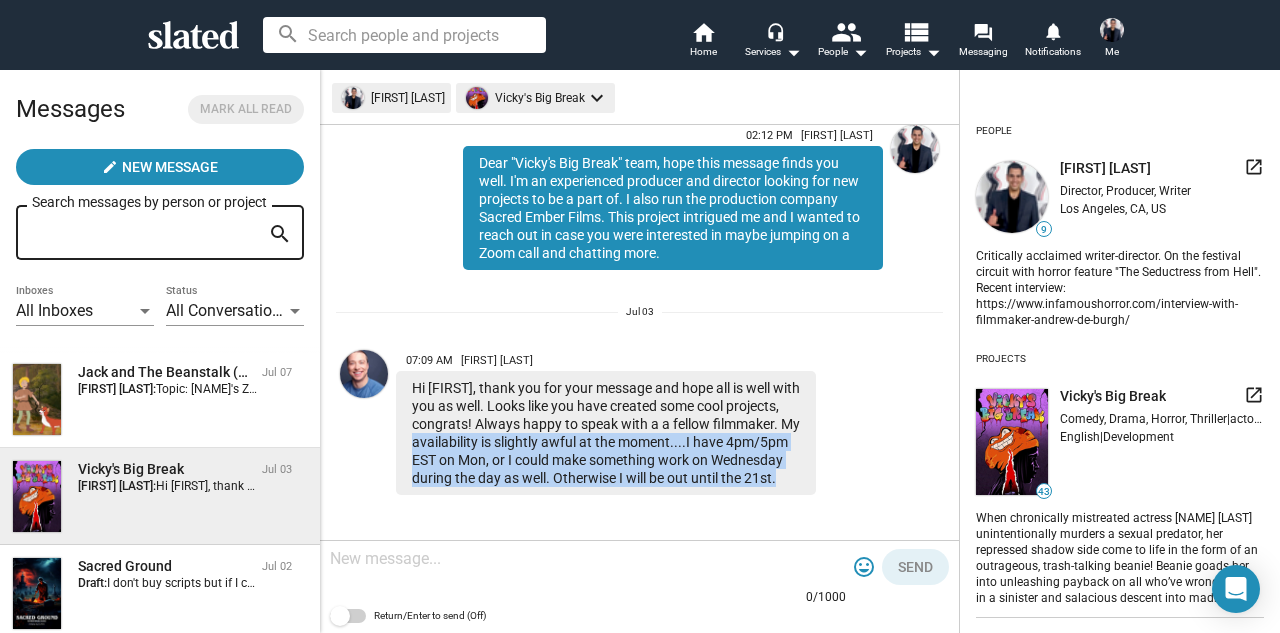 drag, startPoint x: 566, startPoint y: 492, endPoint x: 551, endPoint y: 448, distance: 46.486557 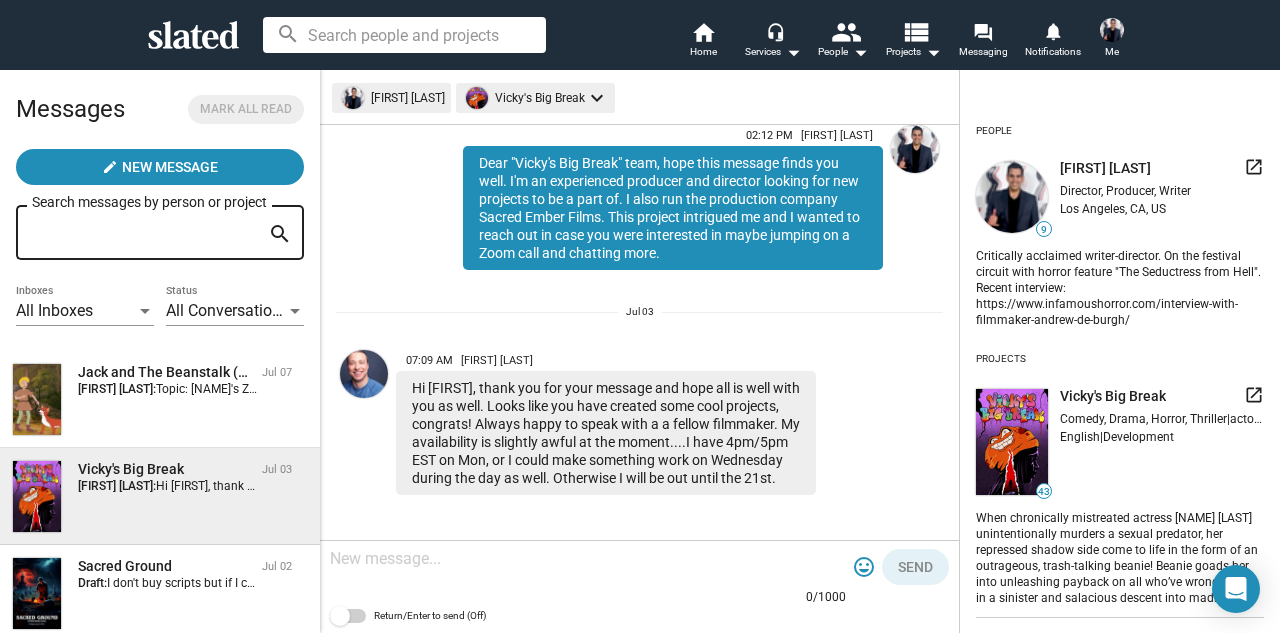 click at bounding box center [588, 560] 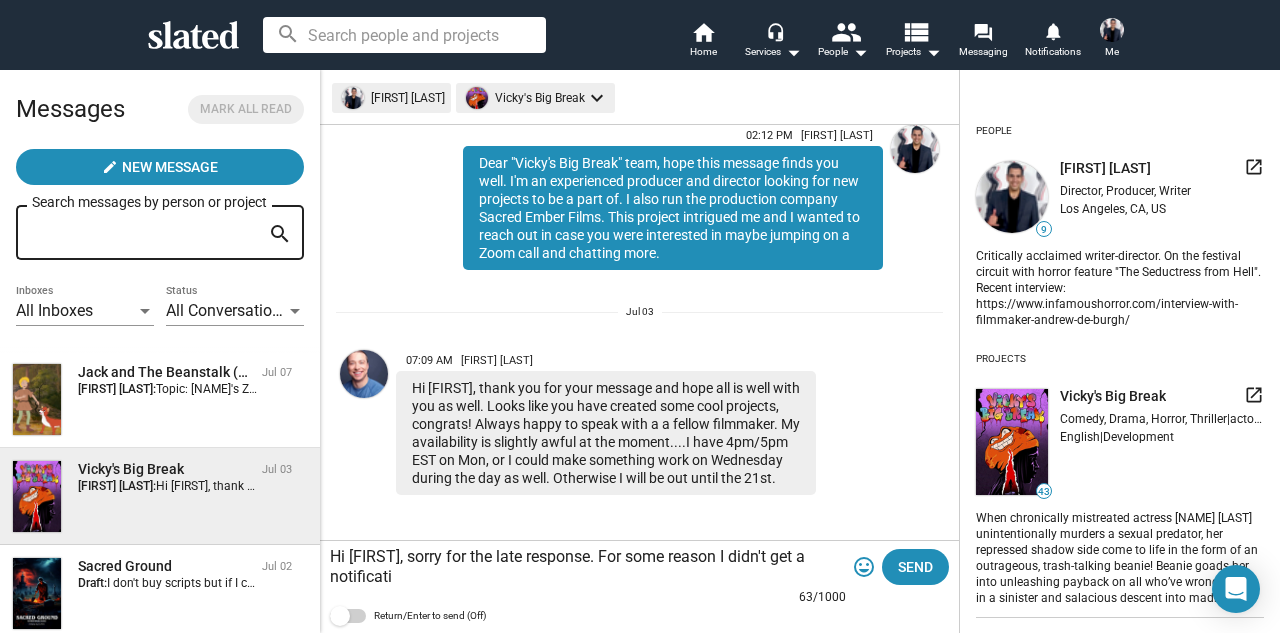 scroll, scrollTop: 128, scrollLeft: 0, axis: vertical 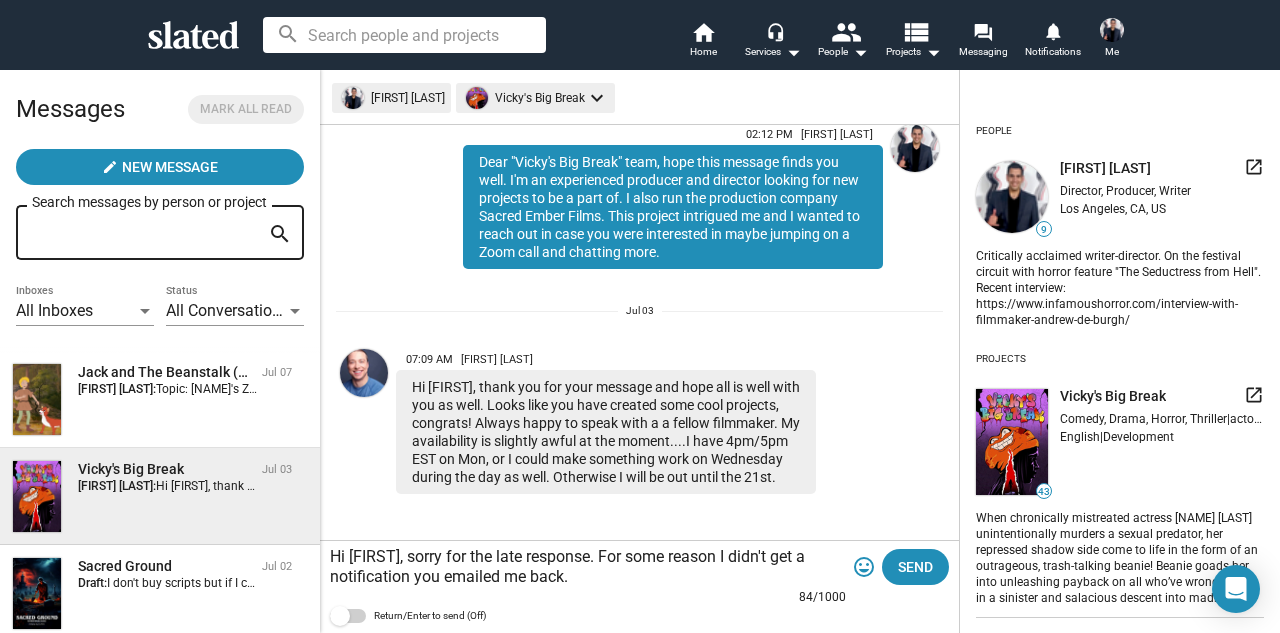 click on "Hi Evan, sorry for the late response. For some reason I didn't get a notification you emailed me back." at bounding box center [588, 567] 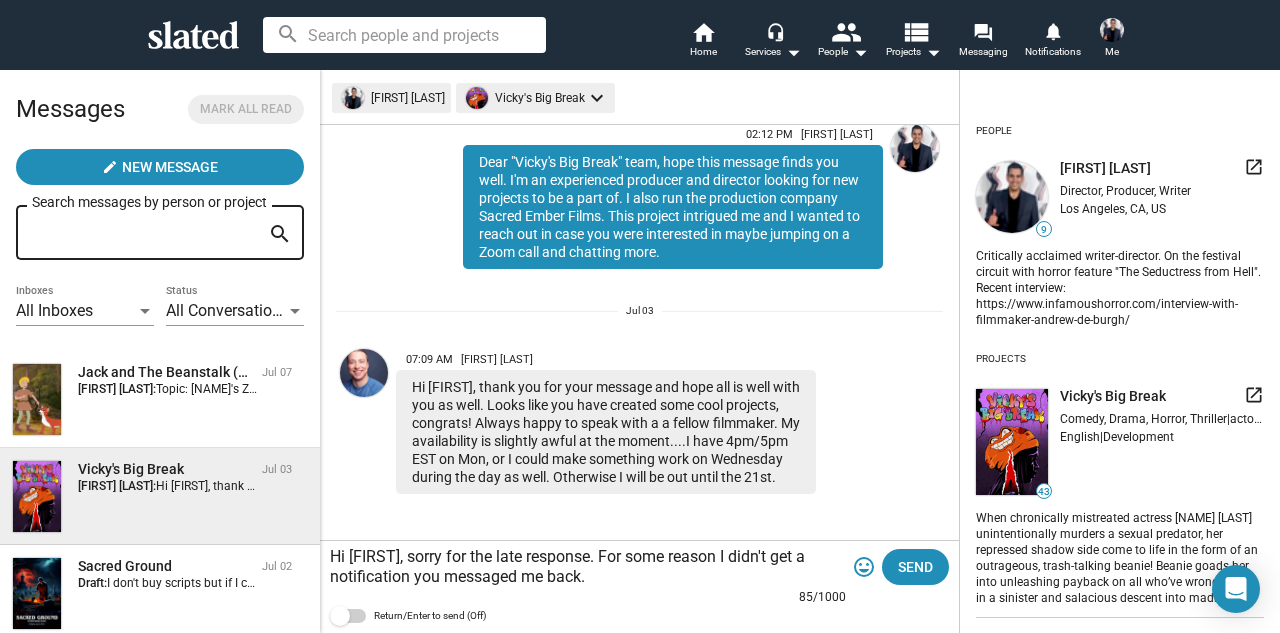 click on "Hi Evan, sorry for the late response. For some reason I didn't get a notification you messaged me back." at bounding box center [588, 560] 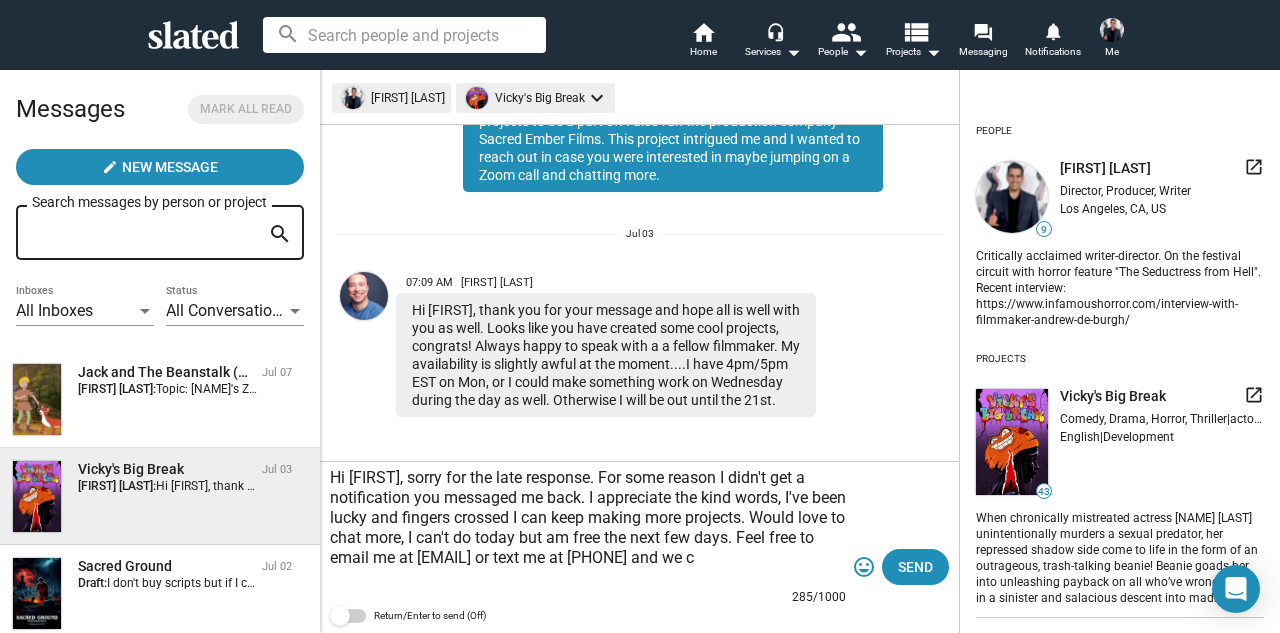 scroll, scrollTop: 208, scrollLeft: 0, axis: vertical 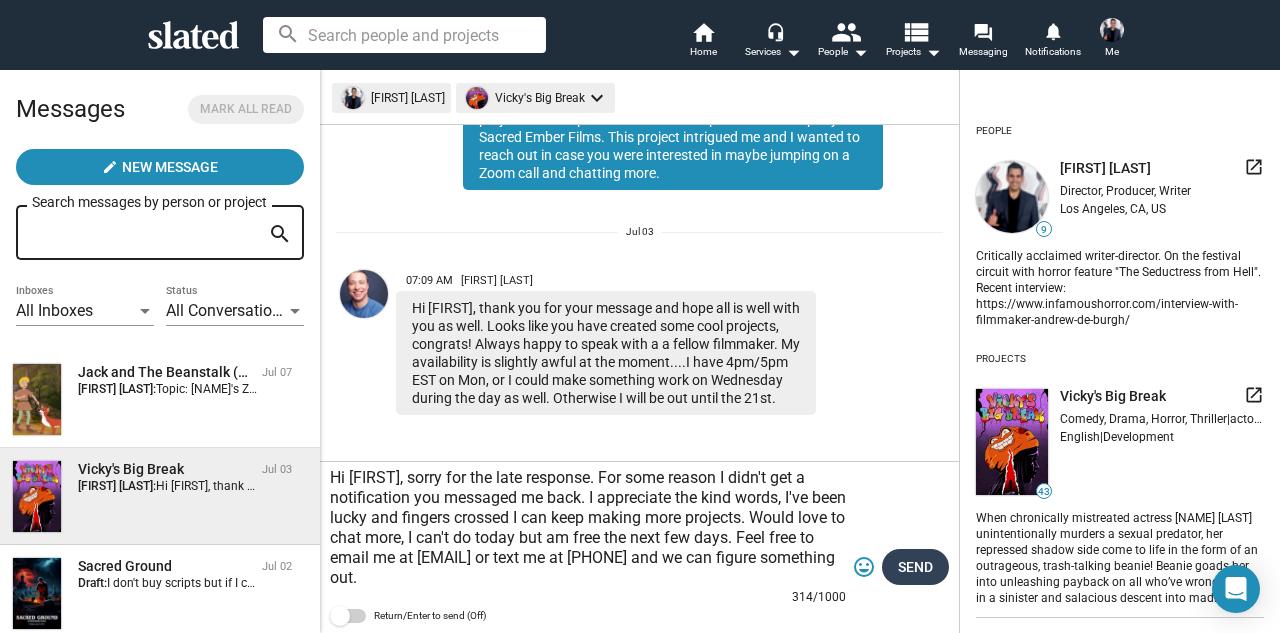 type on "Hi Evan, sorry for the late response. For some reason I didn't get a notification you messaged me back. I appreciate the kind words, I've been lucky and fingers crossed I can keep making more projects. Would love to chat more, I can't do today but am free the next few days. Feel free to email me at andrewdeburgh@gmail.com or text me at 323-371-2055 and we can figure something out." 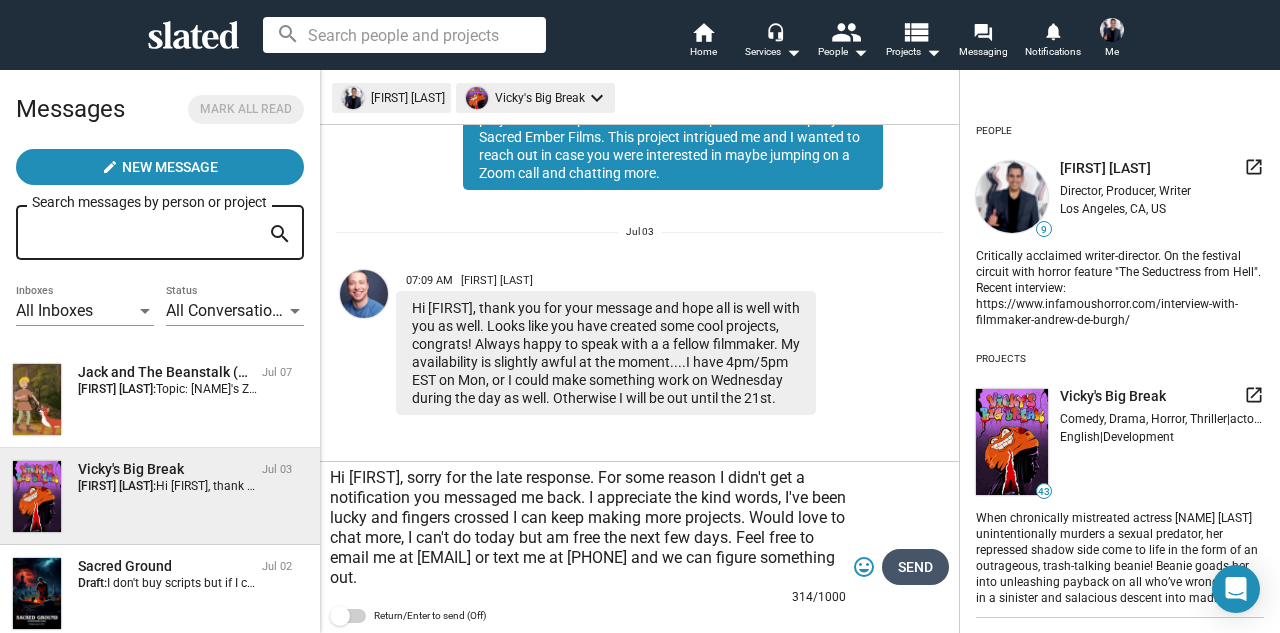click on "Send" at bounding box center [915, 567] 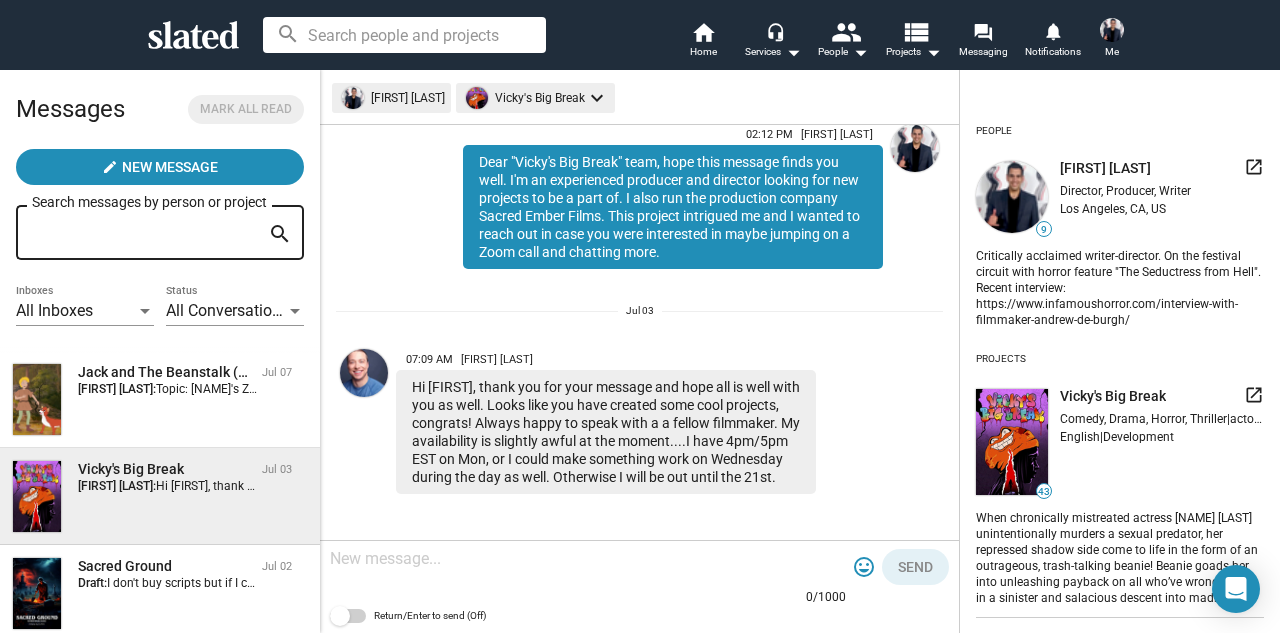 scroll, scrollTop: 395, scrollLeft: 0, axis: vertical 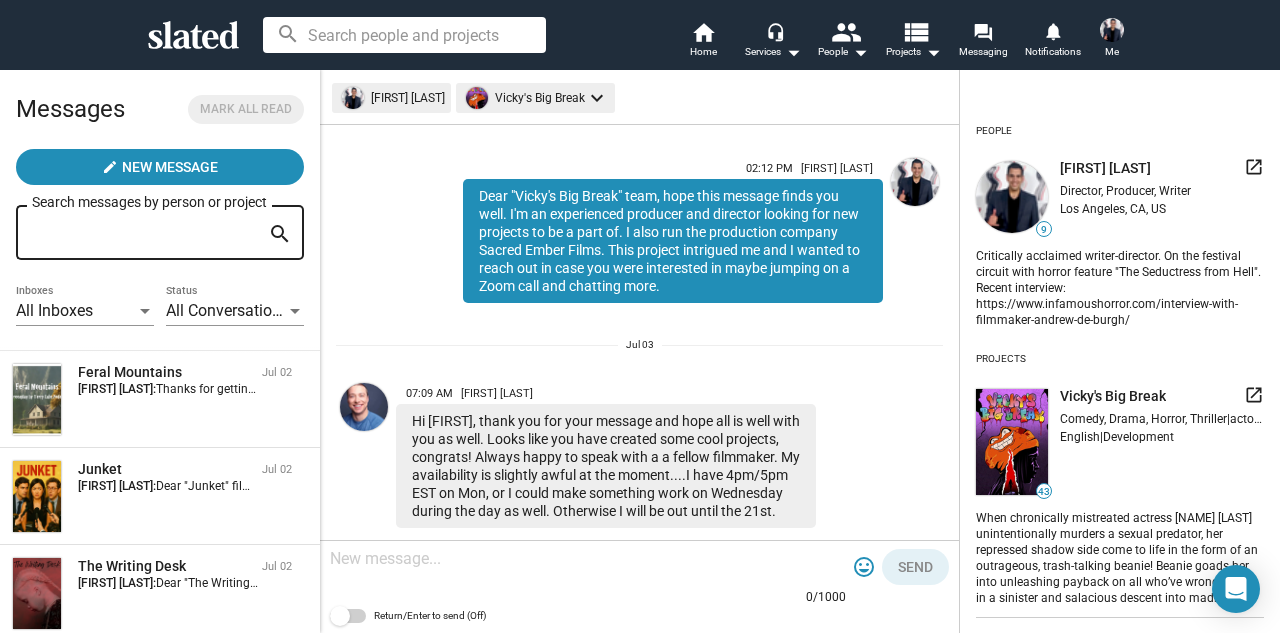 click at bounding box center [364, 407] 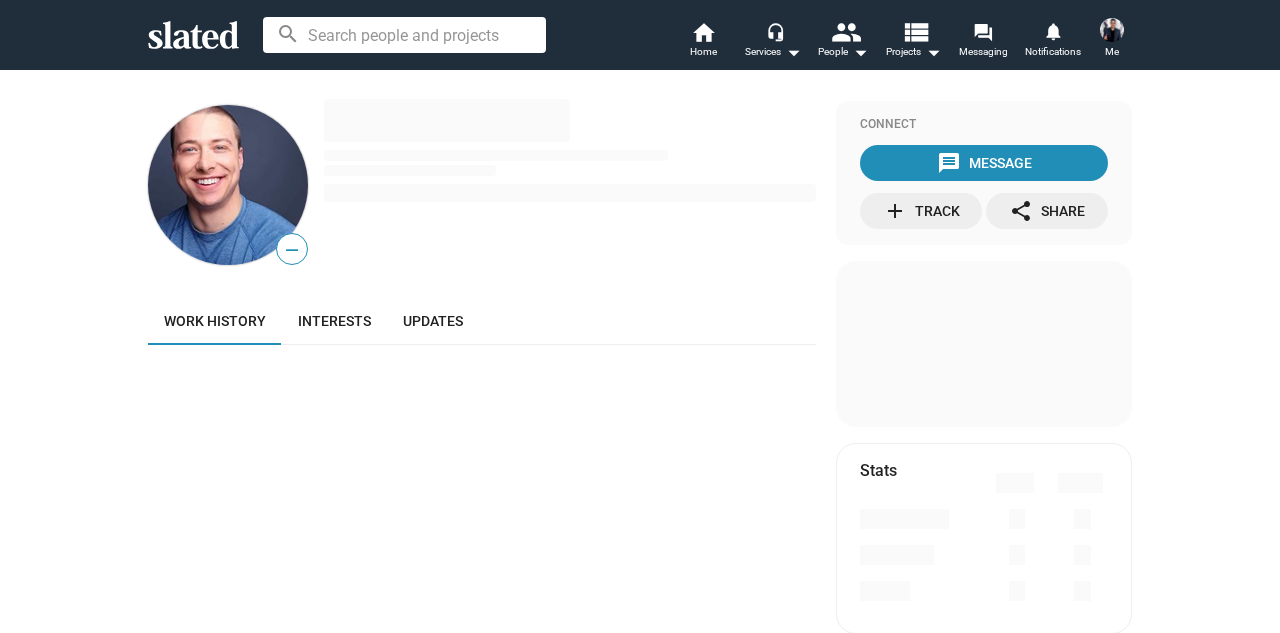 scroll, scrollTop: 0, scrollLeft: 0, axis: both 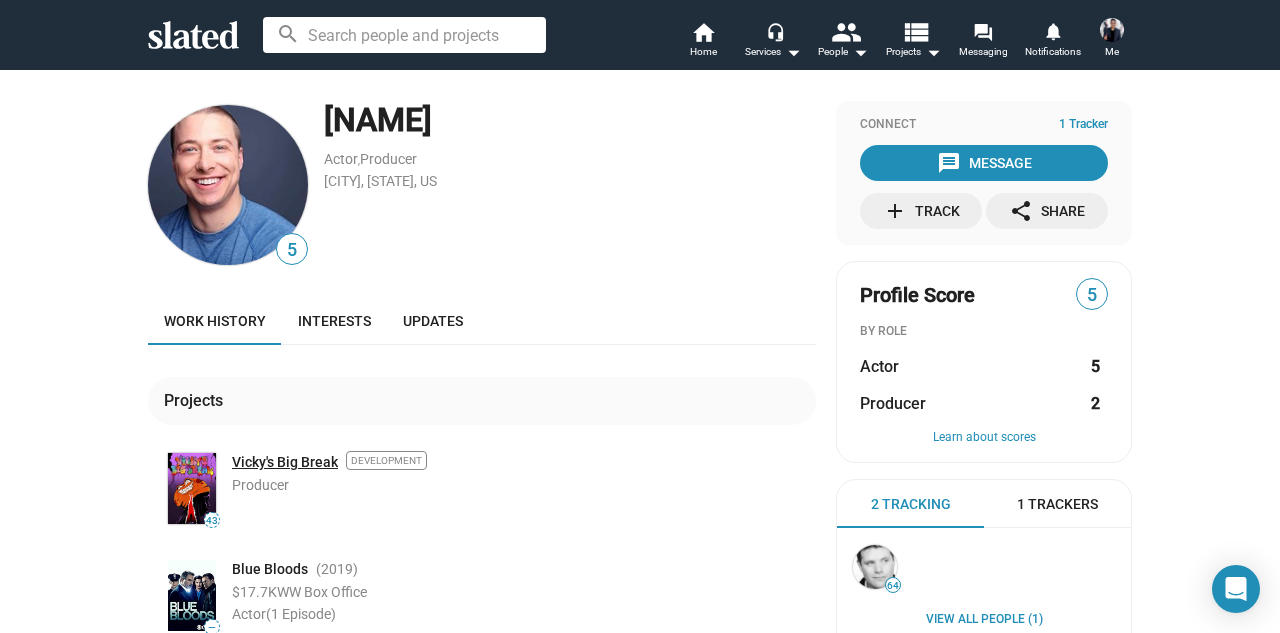 click on "Vicky's Big Break" at bounding box center [285, 462] 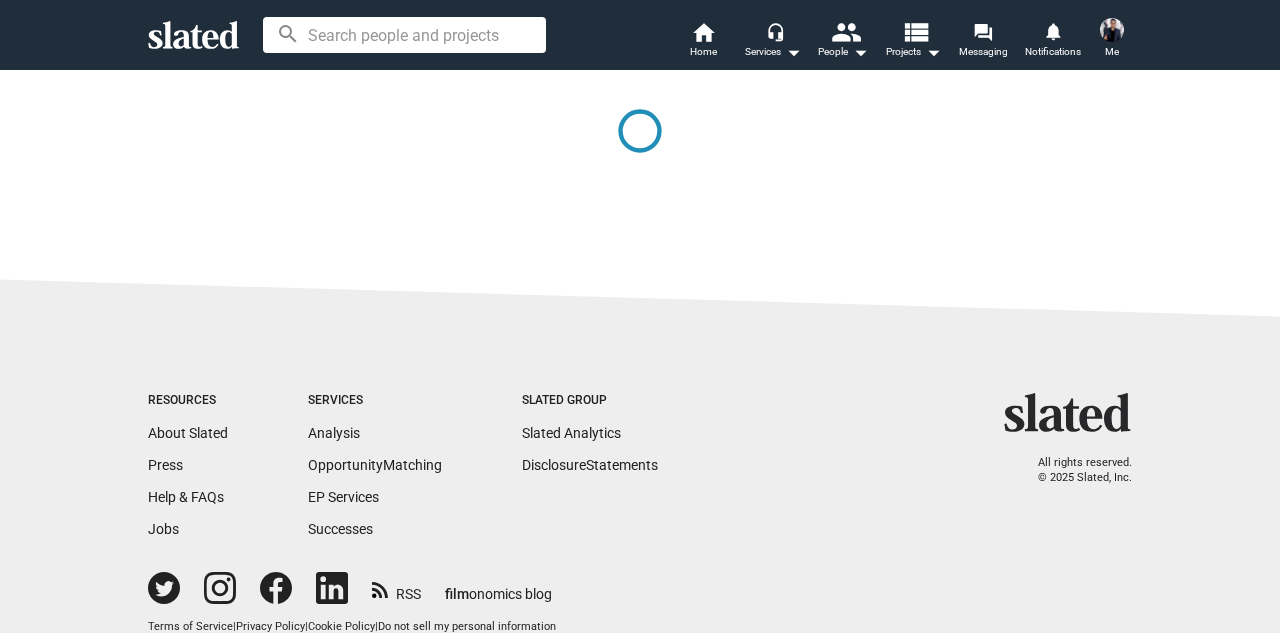 scroll, scrollTop: 0, scrollLeft: 0, axis: both 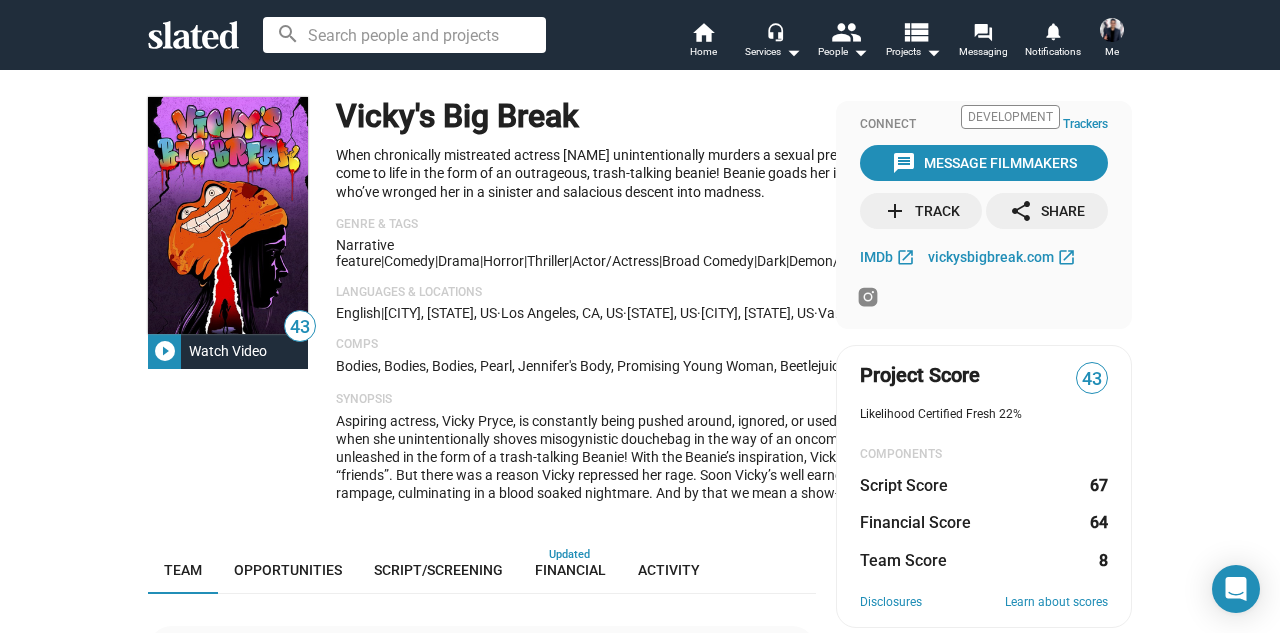 click on "43 play_circle_filled  Watch Video  Vicky's Big Break  Development When chronically mistreated actress [NAME] unintentionally murders a sexual predator, her repressed shadow side come to life in the form of an outrageous, trash-talking beanie!  Beanie goads her into unleashing payback on all who’ve wronged her in a sinister and salacious descent into madness. Genre & Tags  Narrative feature   |  Comedy  |  Drama  |  Horror  |  Thriller  |  actor/actress  |  broad comedy  |  dark  |  demon/devil  |  music/musician  |  psychodrama Languages & Locations English  |  [CITY], [STATE], US  ·  [CITY], [STATE], US  ·  [STATE], US  ·  [CITY], [STATE], US  ·  [CITY], [STATE], US Comps Bodies, Bodies, Bodies, Pearl, Jennifer's Body, Promising Young Woman, Beetlejuice, Wilfred Synopsis … Show More Team Opportunities Script/Screening Financial Activity Principal Cast 28 Gabrielle Walsh One and the Same (2021), Paranormal Activity: The Marked Ones (2014) Actor (Lead) 29 Shane West Actor (Supporting) 5 Actor 6 5 4" at bounding box center [640, 351] 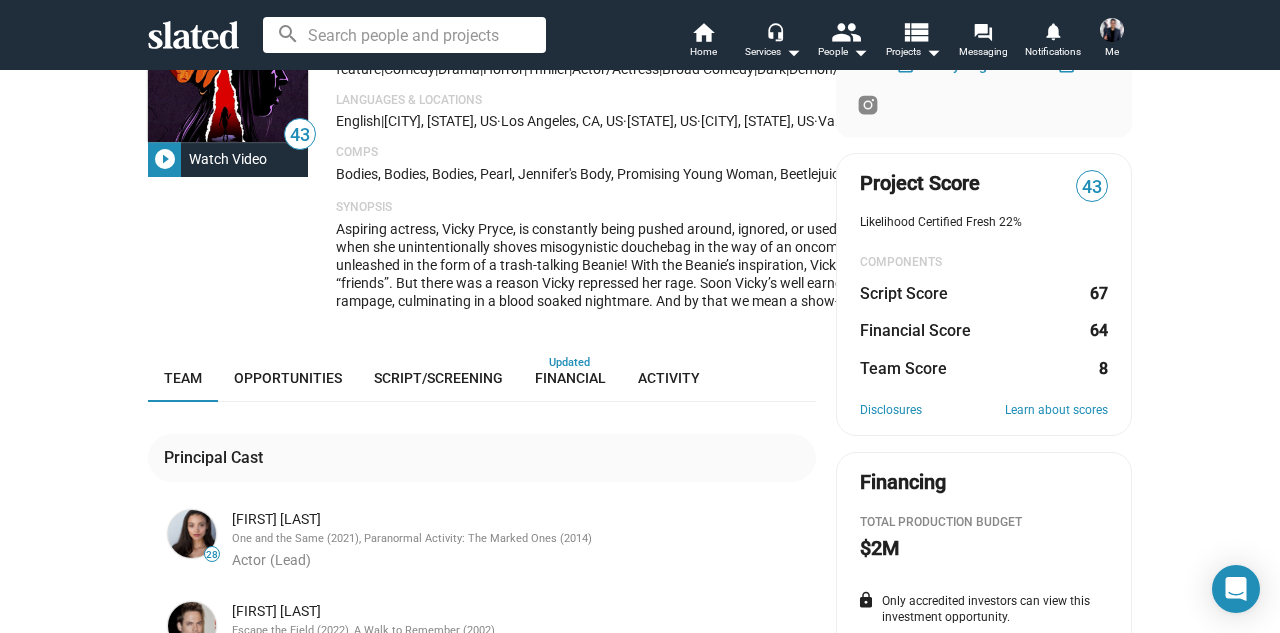 scroll, scrollTop: 148, scrollLeft: 0, axis: vertical 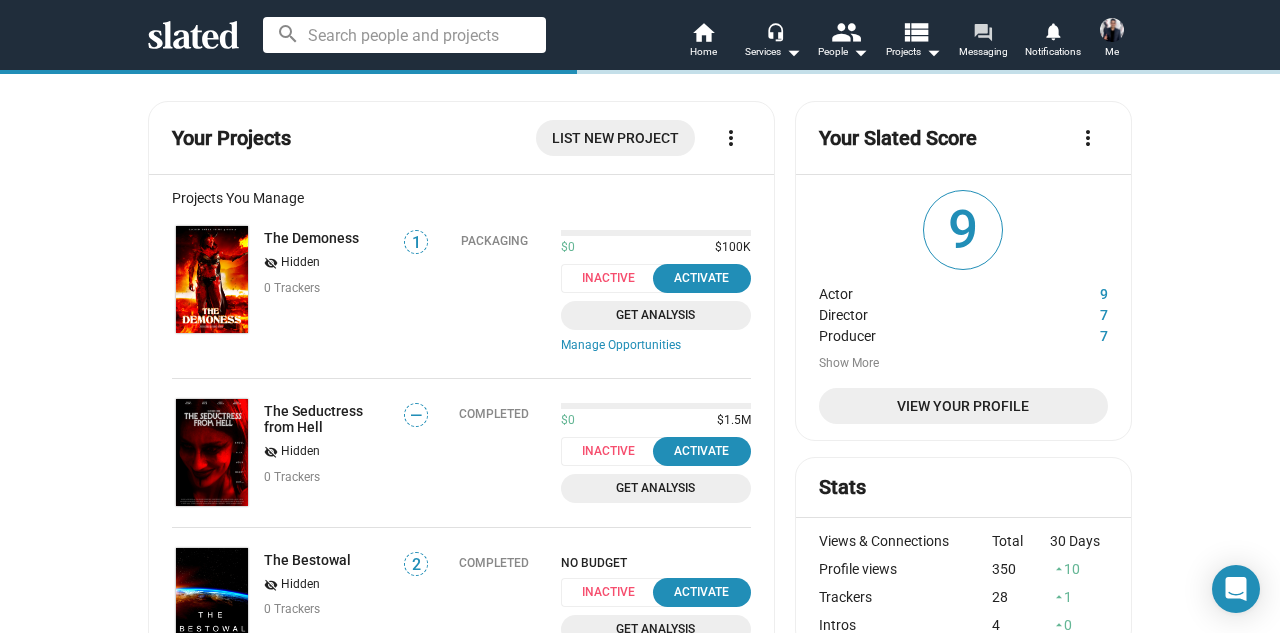 click on "forum" at bounding box center [982, 31] 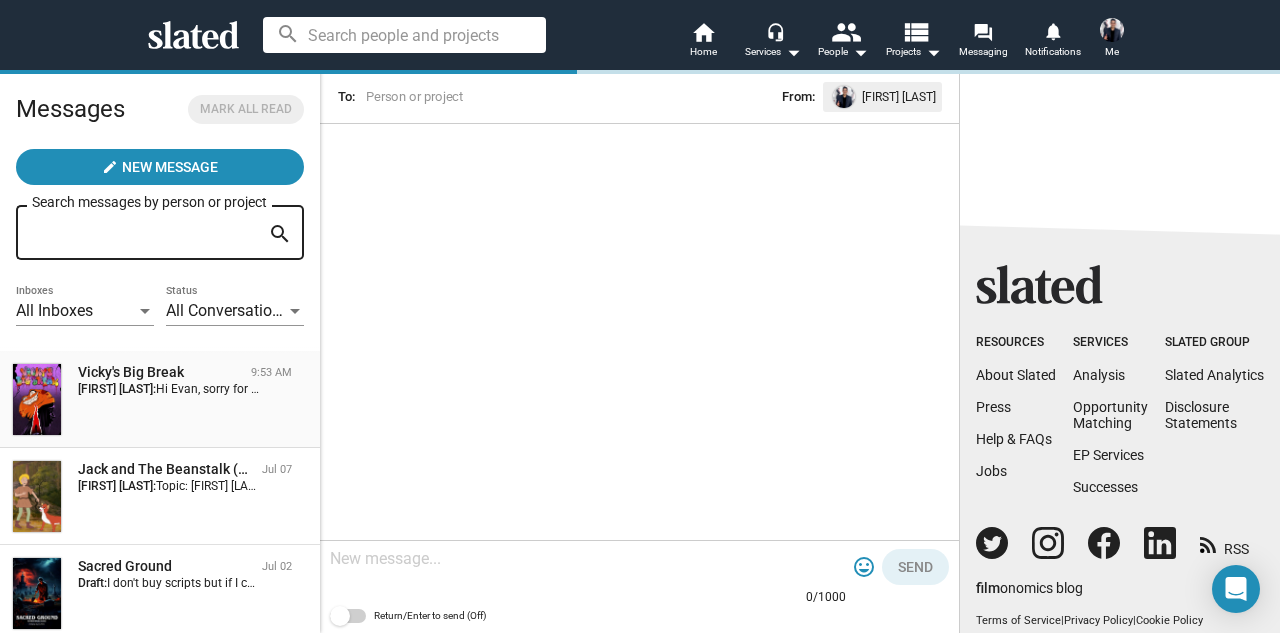 click on "[FIRST] [LAST]:" at bounding box center [117, 389] 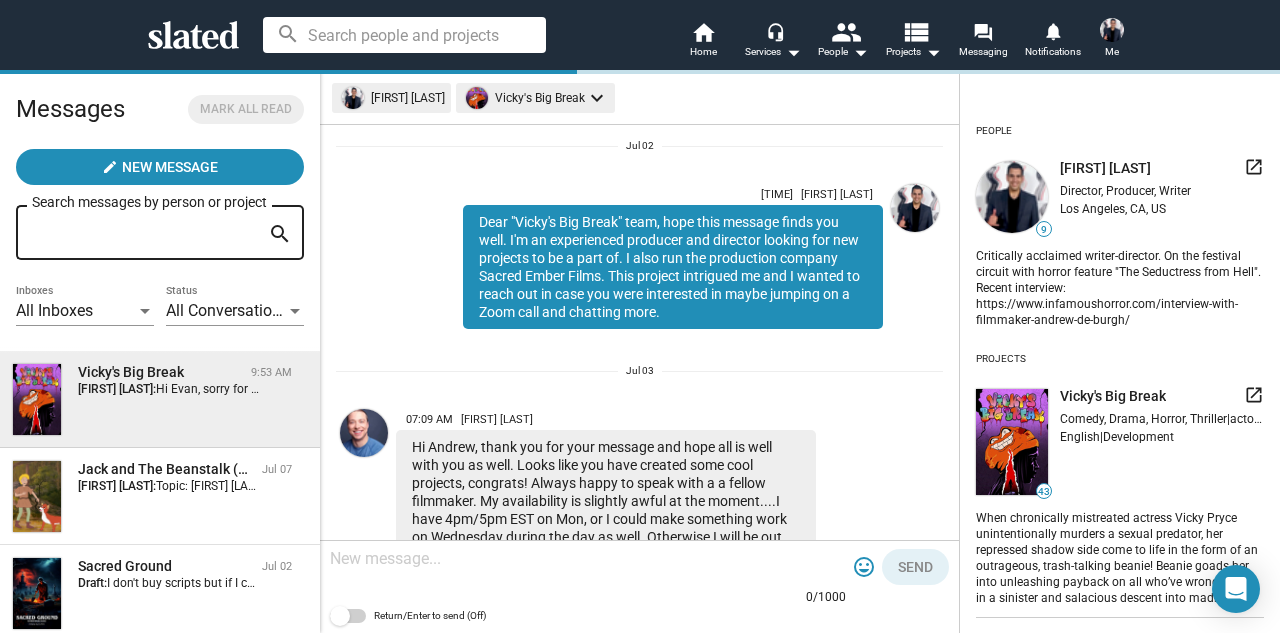 scroll, scrollTop: 0, scrollLeft: 0, axis: both 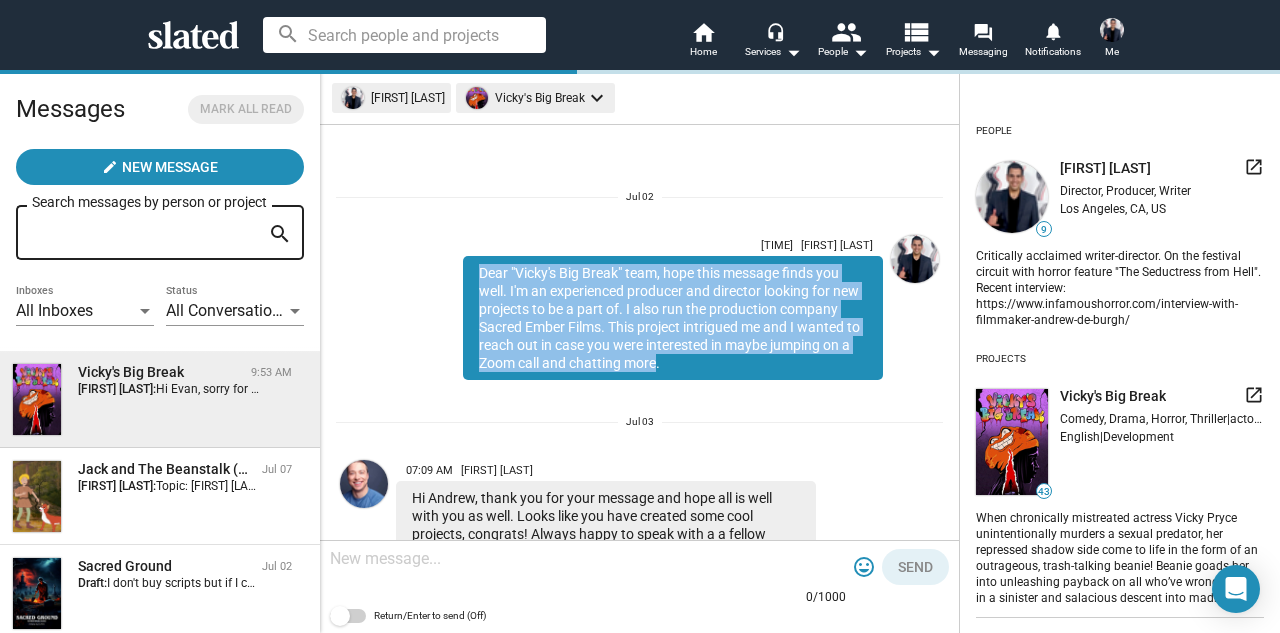 drag, startPoint x: 467, startPoint y: 273, endPoint x: 645, endPoint y: 367, distance: 201.2958 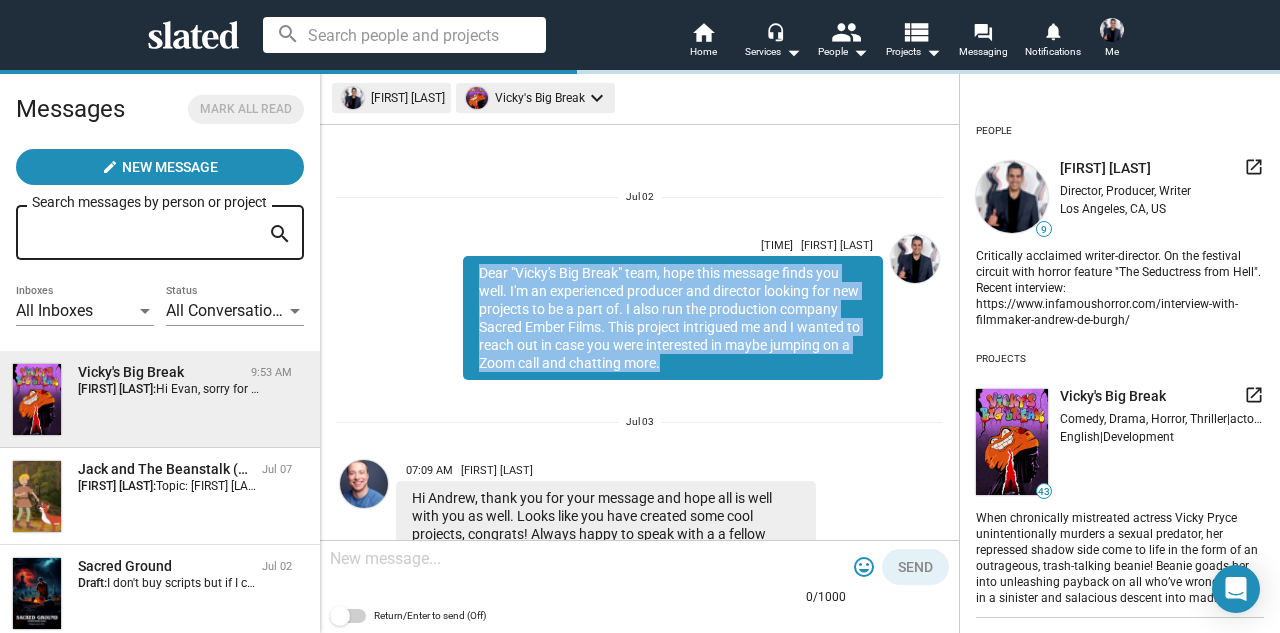 click on "Dear "Vicky's Big Break" team, hope this message finds you well. I'm an experienced producer and director looking for new projects to be a part of. I also run the production company Sacred Ember Films. This project intrigued me and I wanted to reach out in case you were interested in maybe jumping on a Zoom call and chatting more." at bounding box center [673, 318] 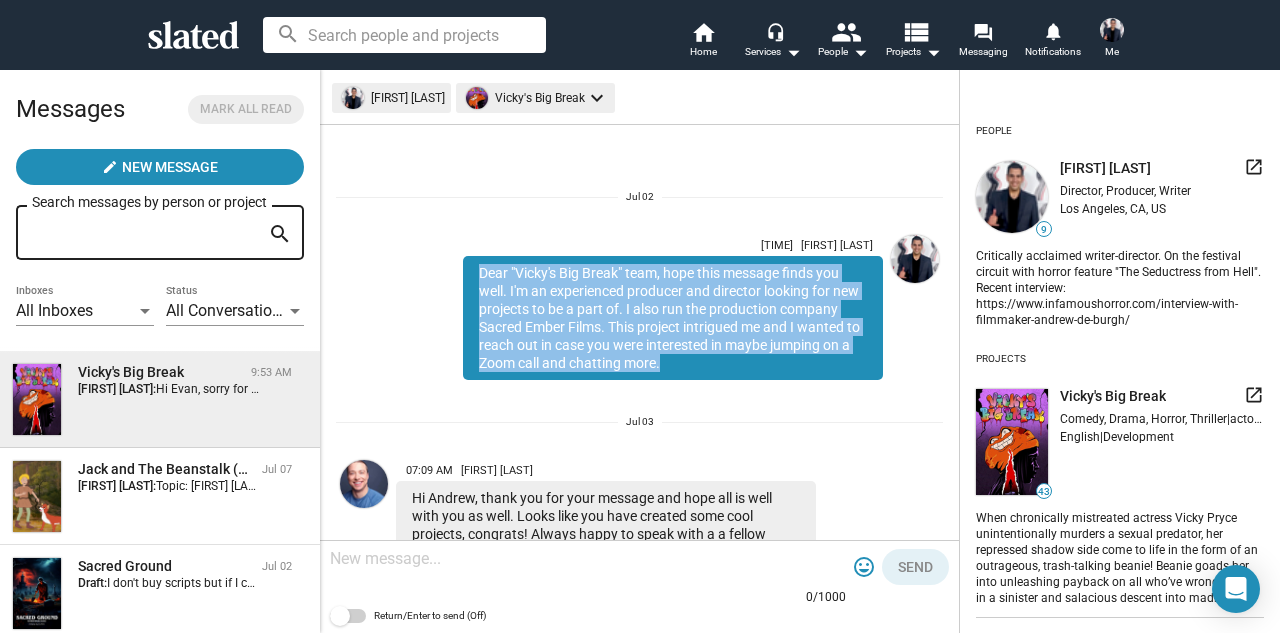 drag, startPoint x: 653, startPoint y: 363, endPoint x: 465, endPoint y: 274, distance: 208.00241 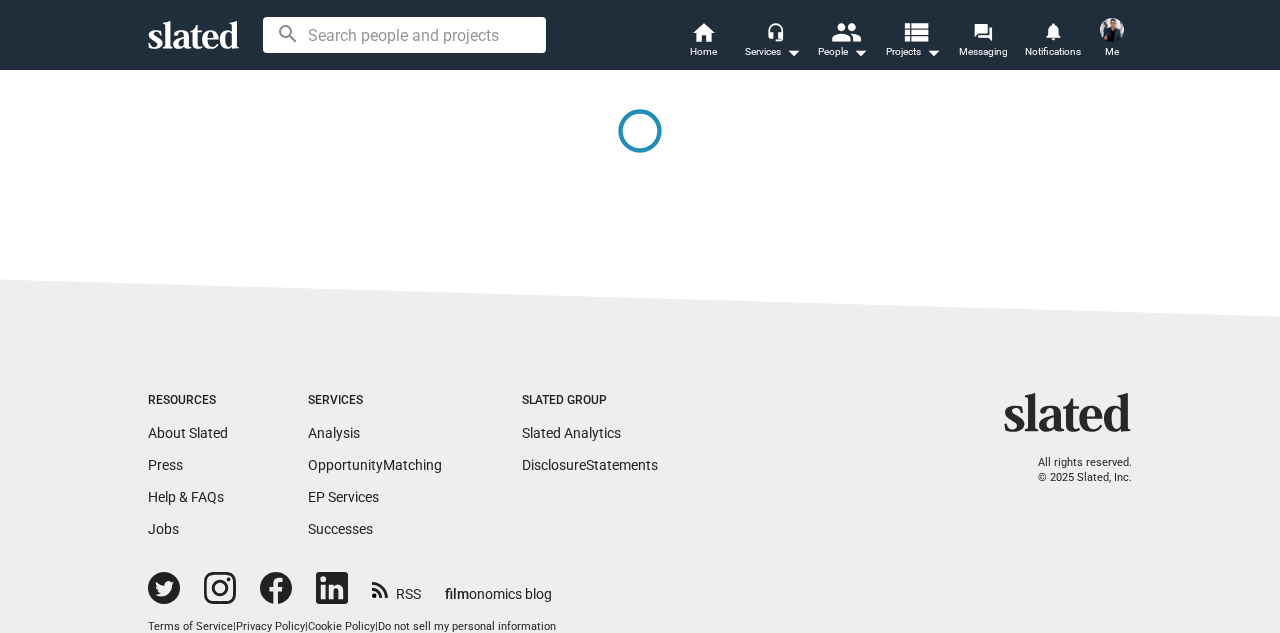 scroll, scrollTop: 0, scrollLeft: 0, axis: both 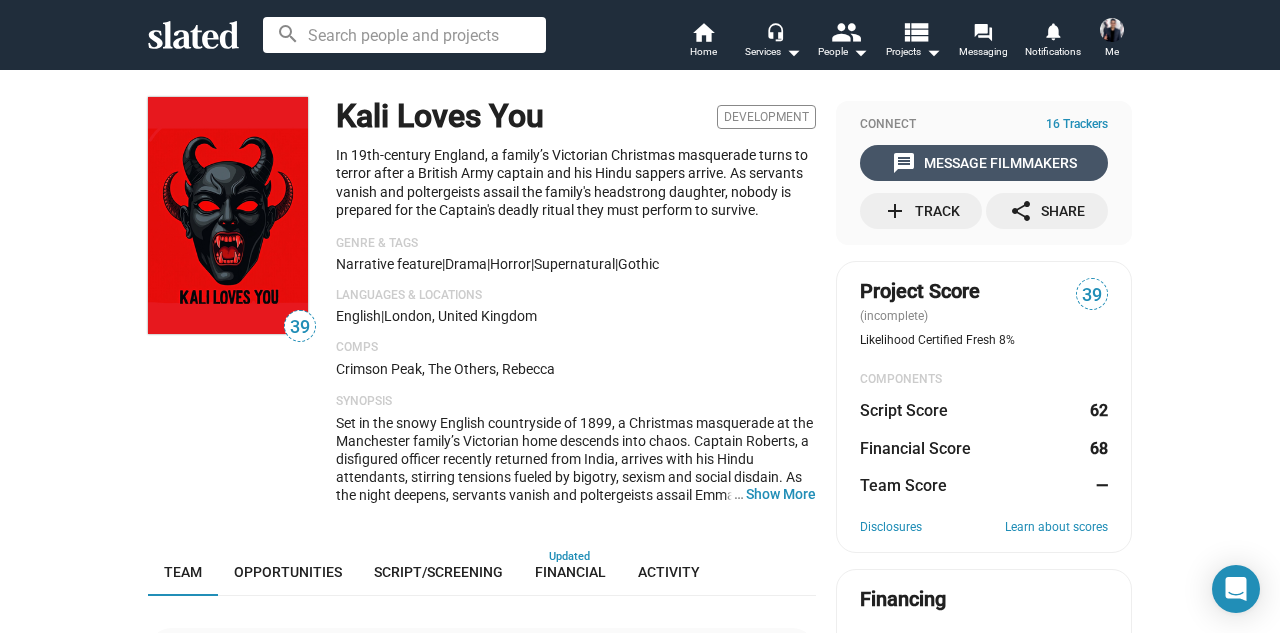 click on "message  Message Filmmakers" at bounding box center (984, 163) 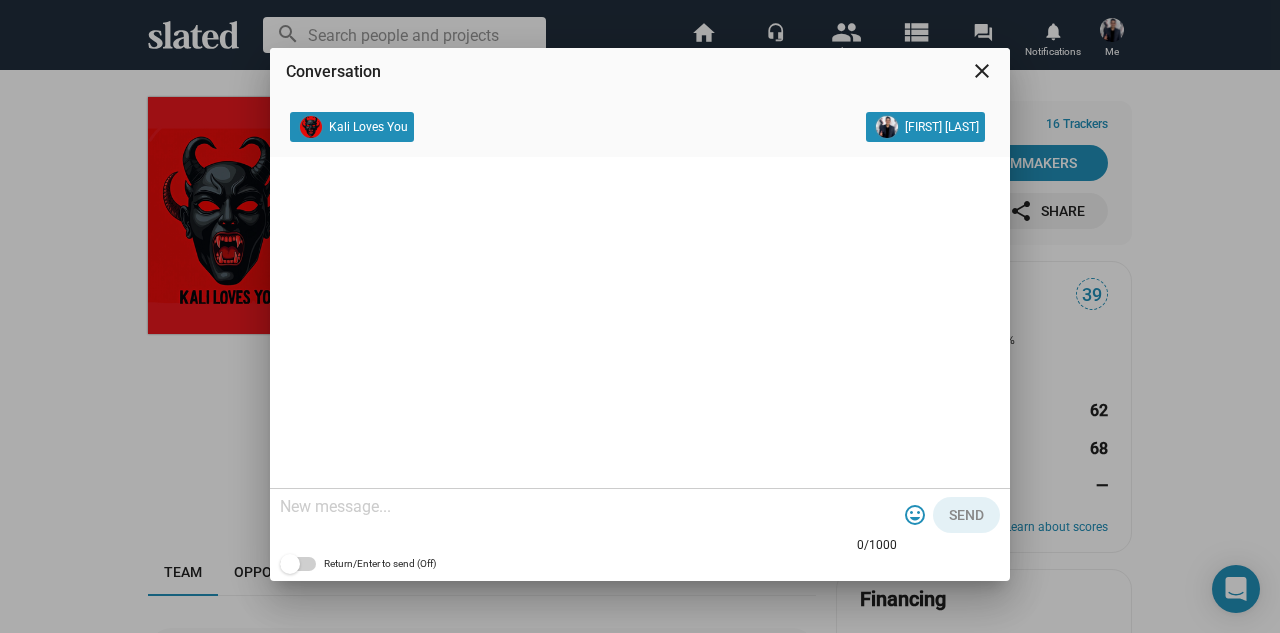 click at bounding box center (588, 507) 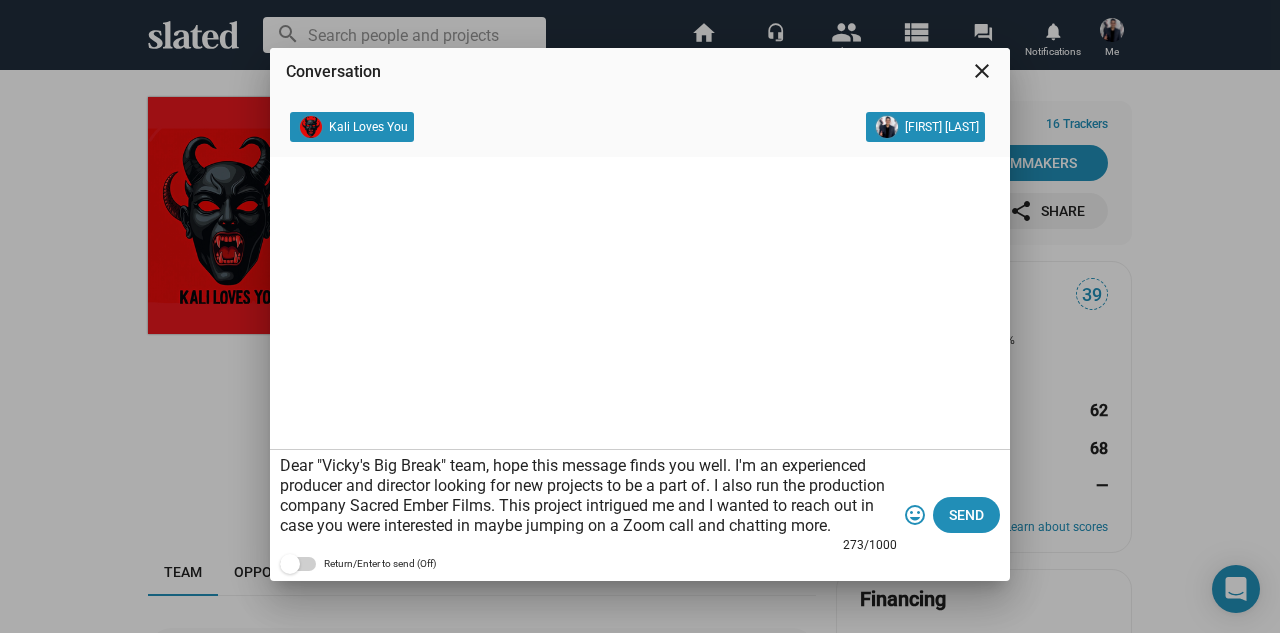 drag, startPoint x: 440, startPoint y: 471, endPoint x: 326, endPoint y: 468, distance: 114.03947 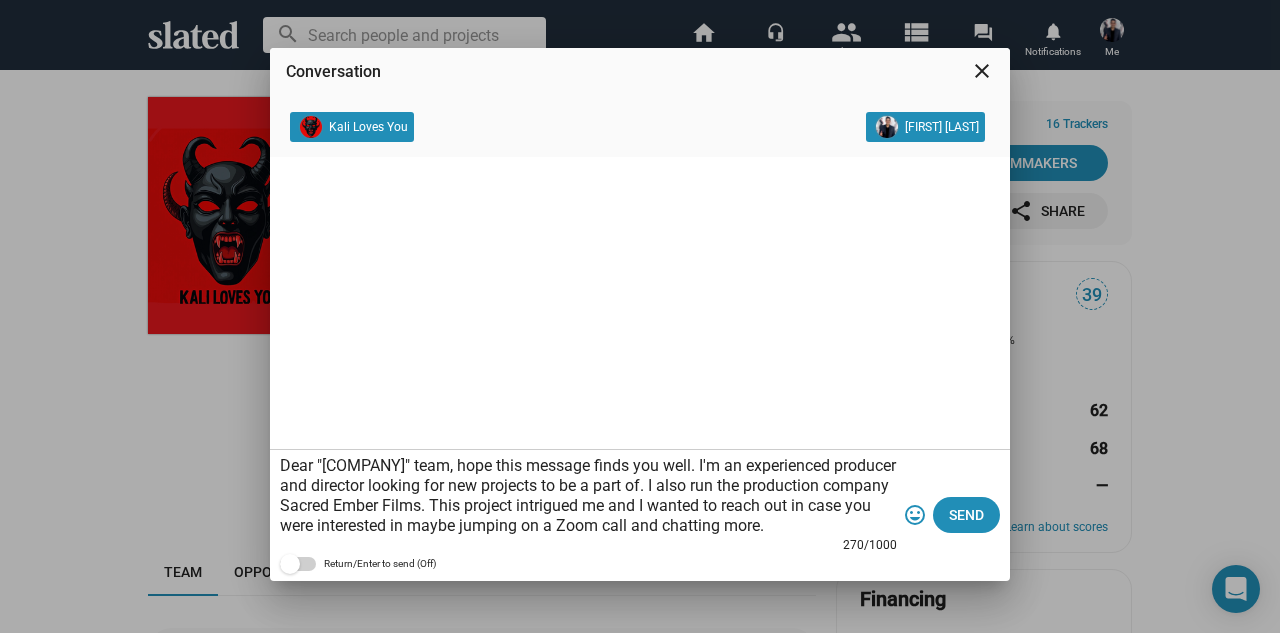 click on "Dear "[COMPANY]" team, hope this message finds you well. I'm an experienced producer and director looking for new projects to be a part of. I also run the production company Sacred Ember Films. This project intrigued me and I wanted to reach out in case you were interested in maybe jumping on a Zoom call and chatting more." at bounding box center (588, 496) 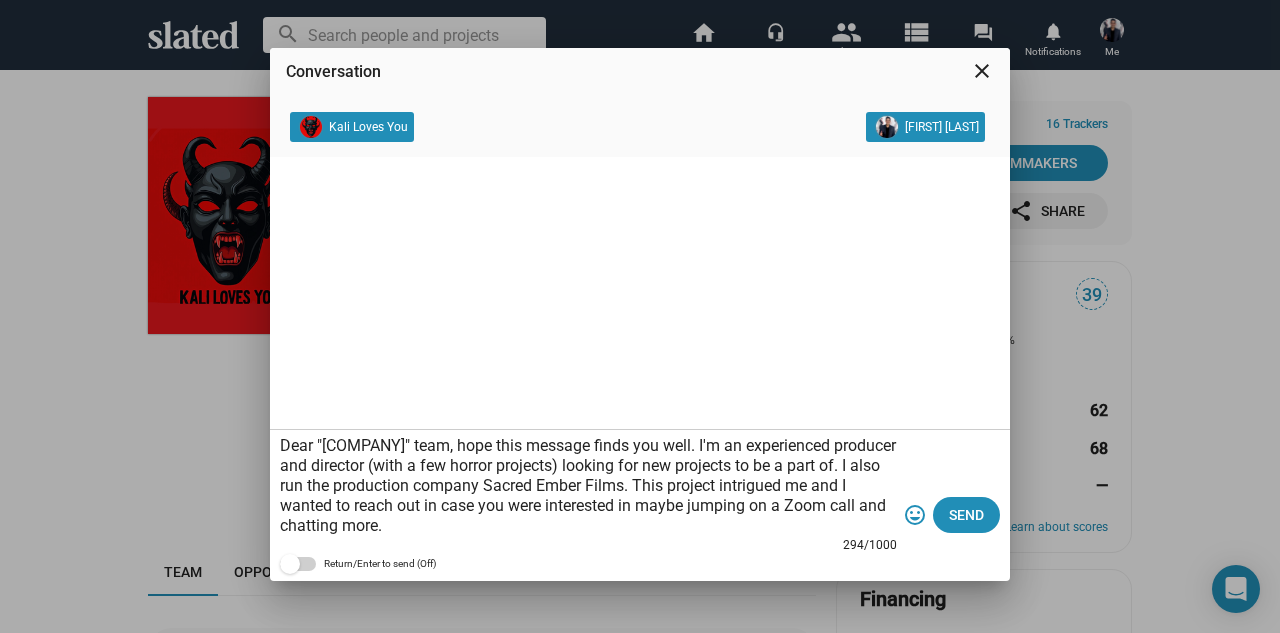 click on "Dear "[COMPANY]" team, hope this message finds you well. I'm an experienced producer and director (with a few horror projects) looking for new projects to be a part of. I also run the production company Sacred Ember Films. This project intrigued me and I wanted to reach out in case you were interested in maybe jumping on a Zoom call and chatting more." at bounding box center [588, 486] 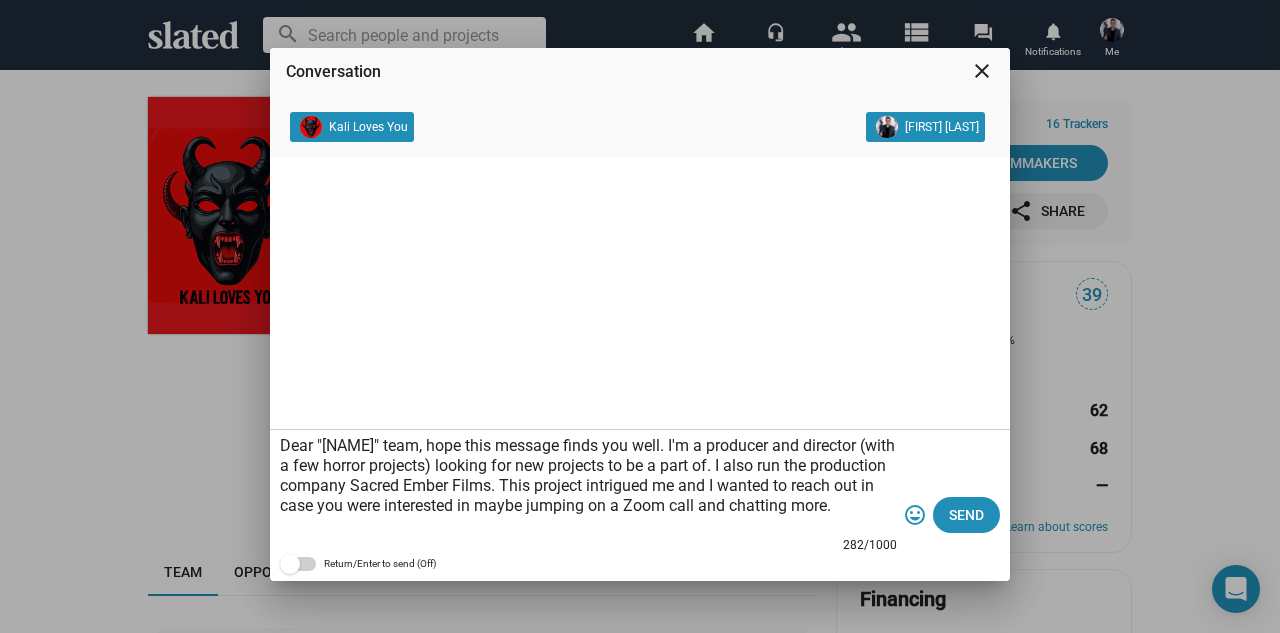 click on "Dear "[NAME]" team, hope this message finds you well. I'm a producer and director (with a few horror projects) looking for new projects to be a part of. I also run the production company Sacred Ember Films. This project intrigued me and I wanted to reach out in case you were interested in maybe jumping on a Zoom call and chatting more." at bounding box center (588, 486) 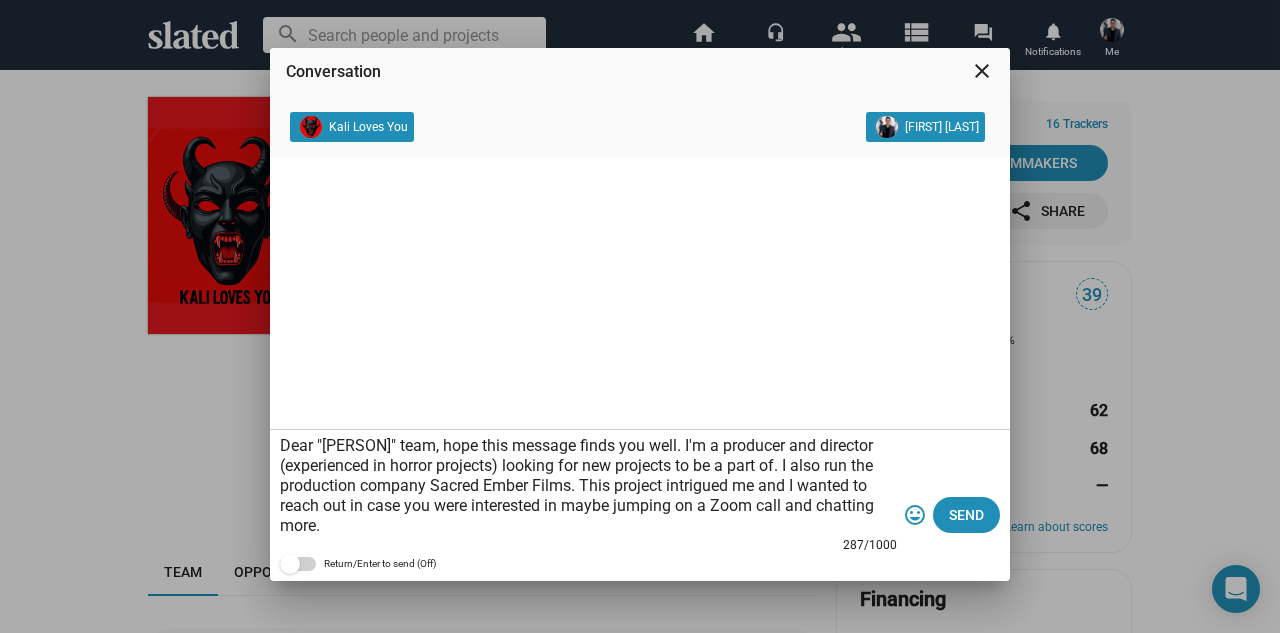 click on "Dear "[PERSON]" team, hope this message finds you well. I'm a producer and director (experienced in horror projects) looking for new projects to be a part of. I also run the production company Sacred Ember Films. This project intrigued me and I wanted to reach out in case you were interested in maybe jumping on a Zoom call and chatting more." at bounding box center (588, 486) 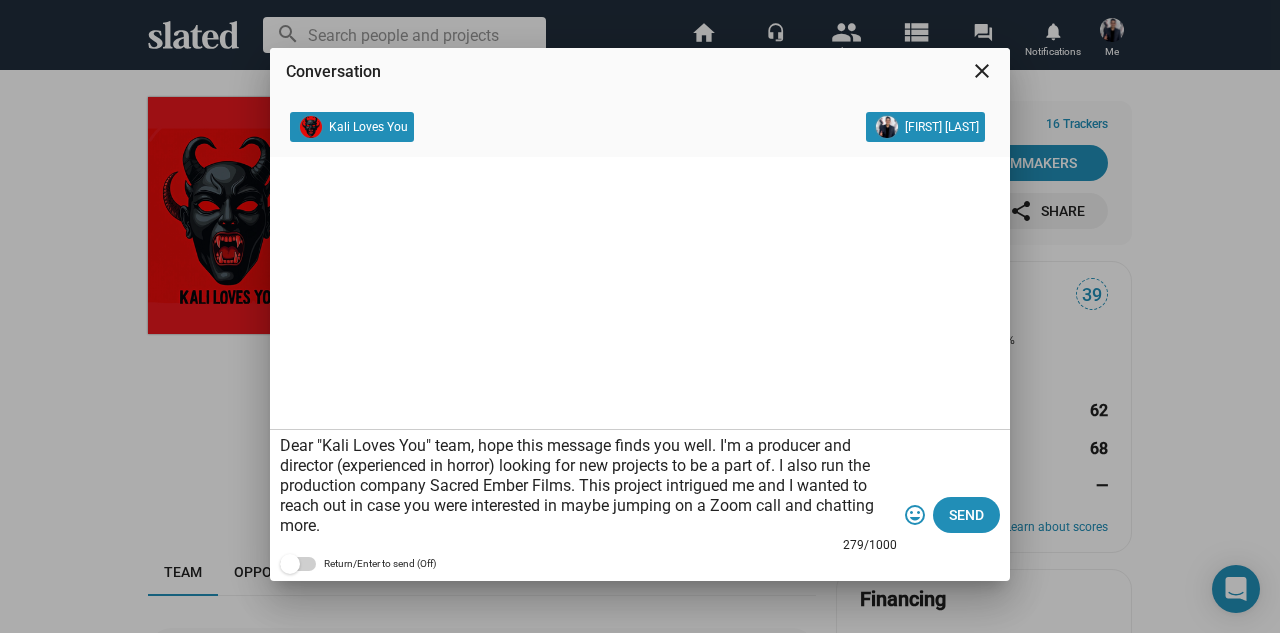 click on "Dear "Kali Loves You" team, hope this message finds you well. I'm a producer and director (experienced in horror) looking for new projects to be a part of. I also run the production company Sacred Ember Films. This project intrigued me and I wanted to reach out in case you were interested in maybe jumping on a Zoom call and chatting more." at bounding box center [588, 486] 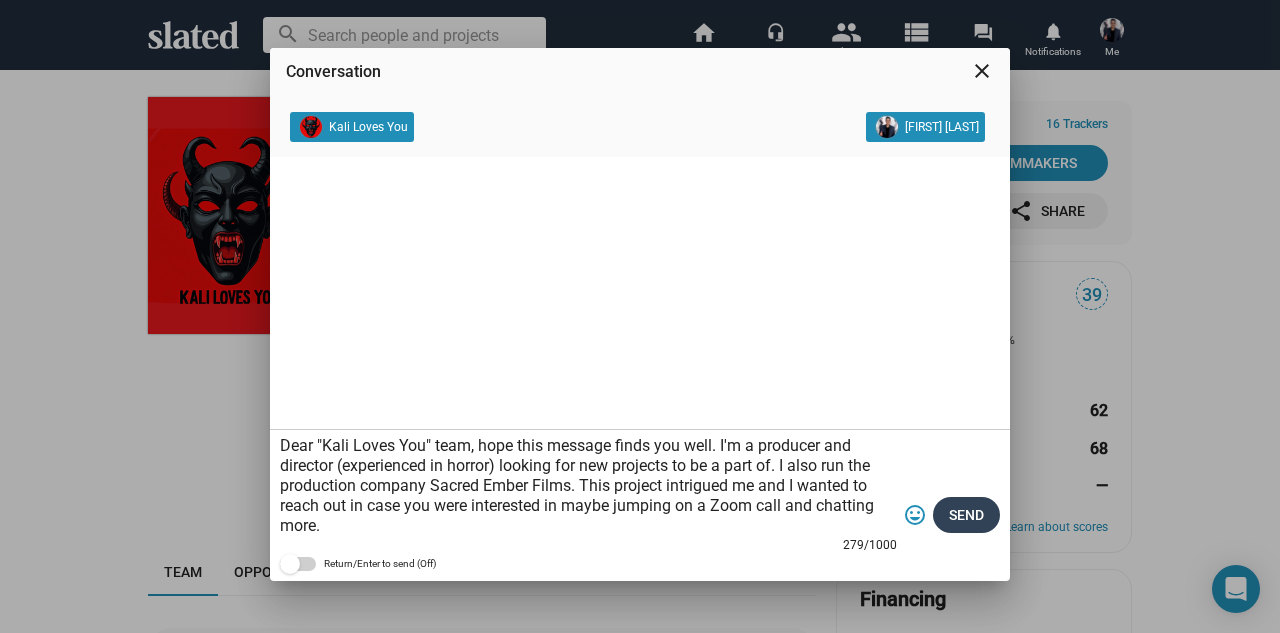 type on "Dear "Kali Loves You" team, hope this message finds you well. I'm a producer and director (experienced in horror) looking for new projects to be a part of. I also run the production company Sacred Ember Films. This project intrigued me and I wanted to reach out in case you were interested in maybe jumping on a Zoom call and chatting more." 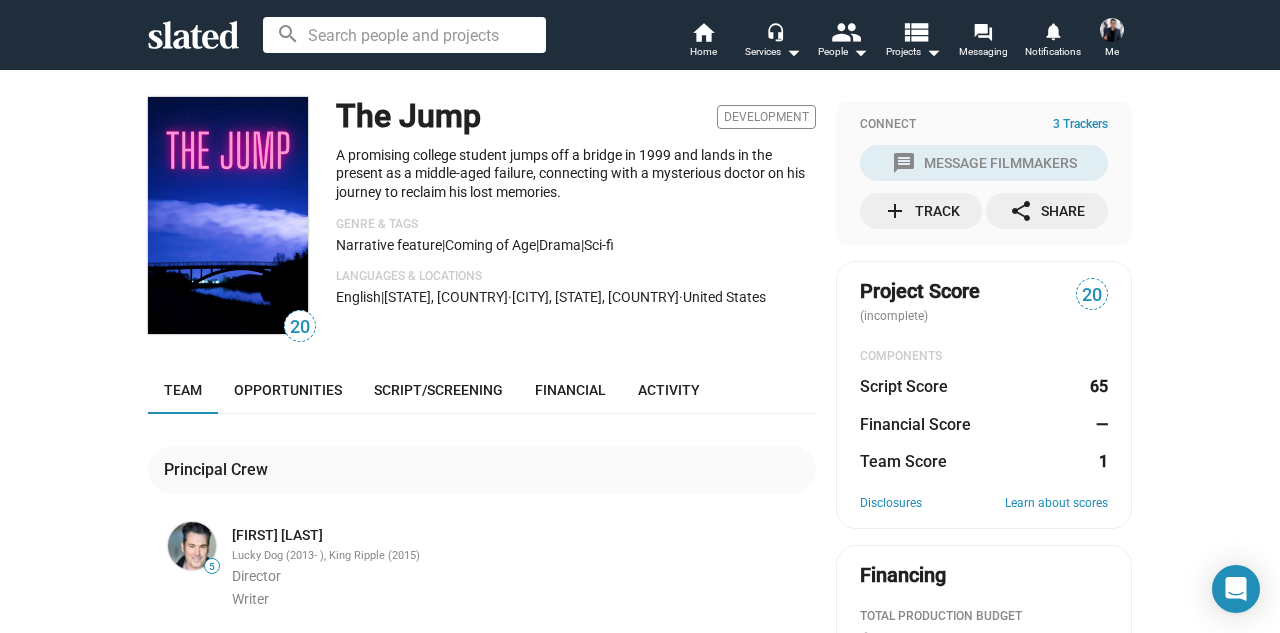scroll, scrollTop: 0, scrollLeft: 0, axis: both 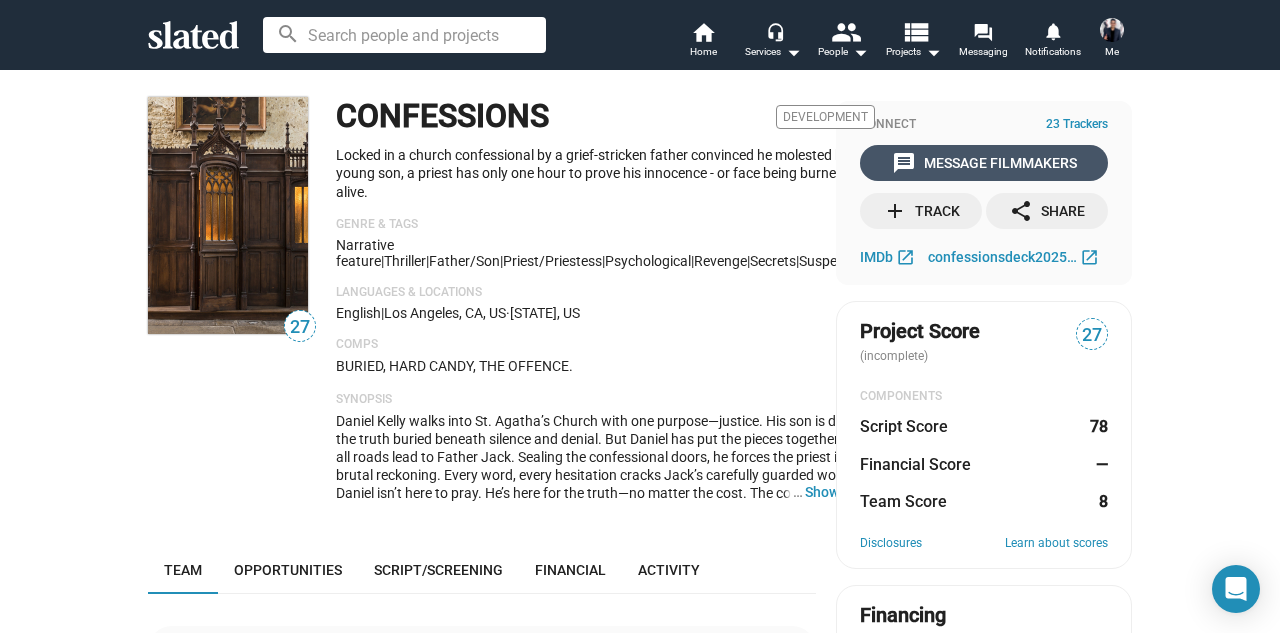 click on "message  Message Filmmakers" at bounding box center (984, 163) 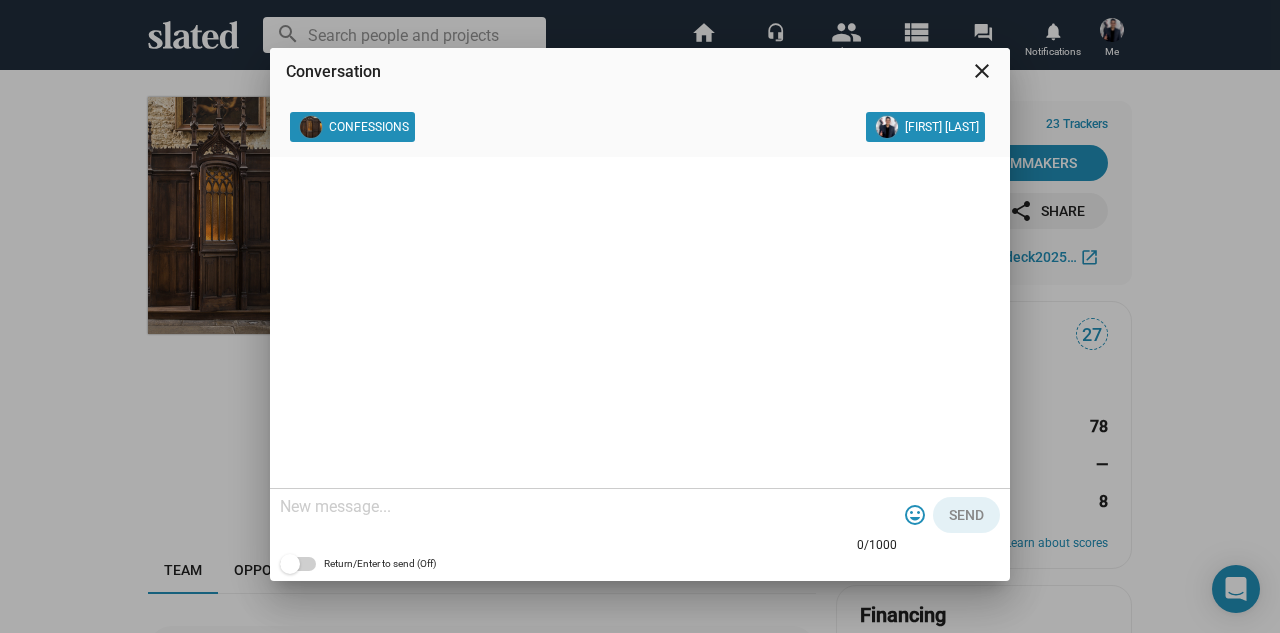click at bounding box center [588, 507] 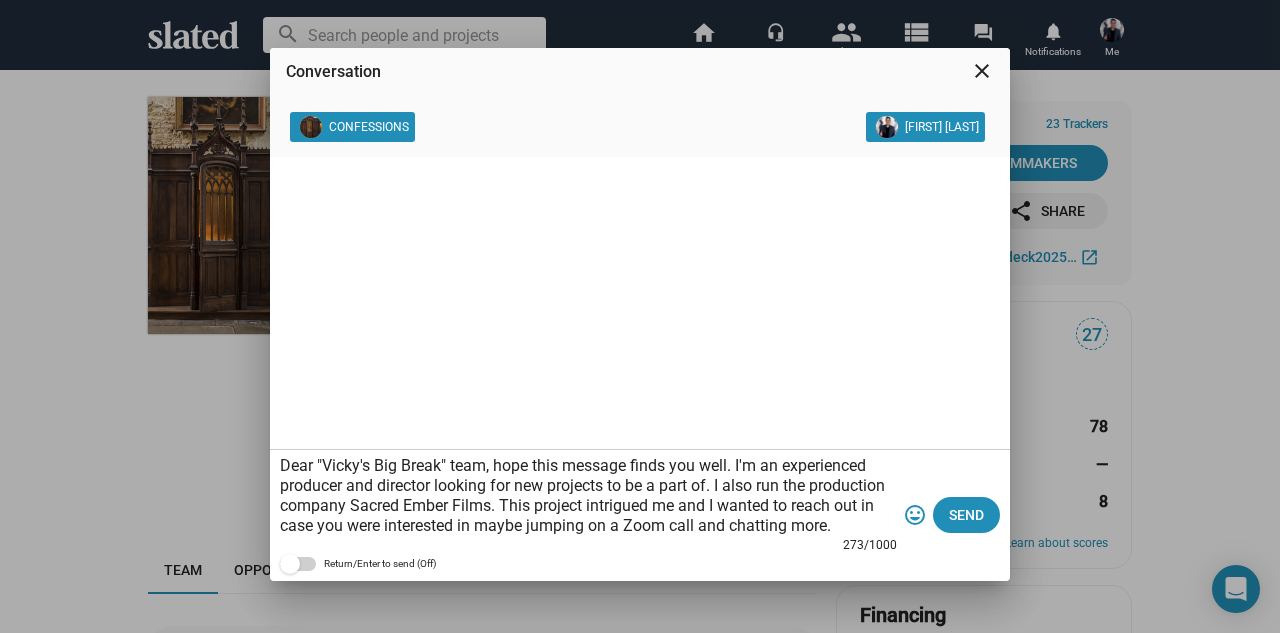 drag, startPoint x: 323, startPoint y: 466, endPoint x: 439, endPoint y: 470, distance: 116.06895 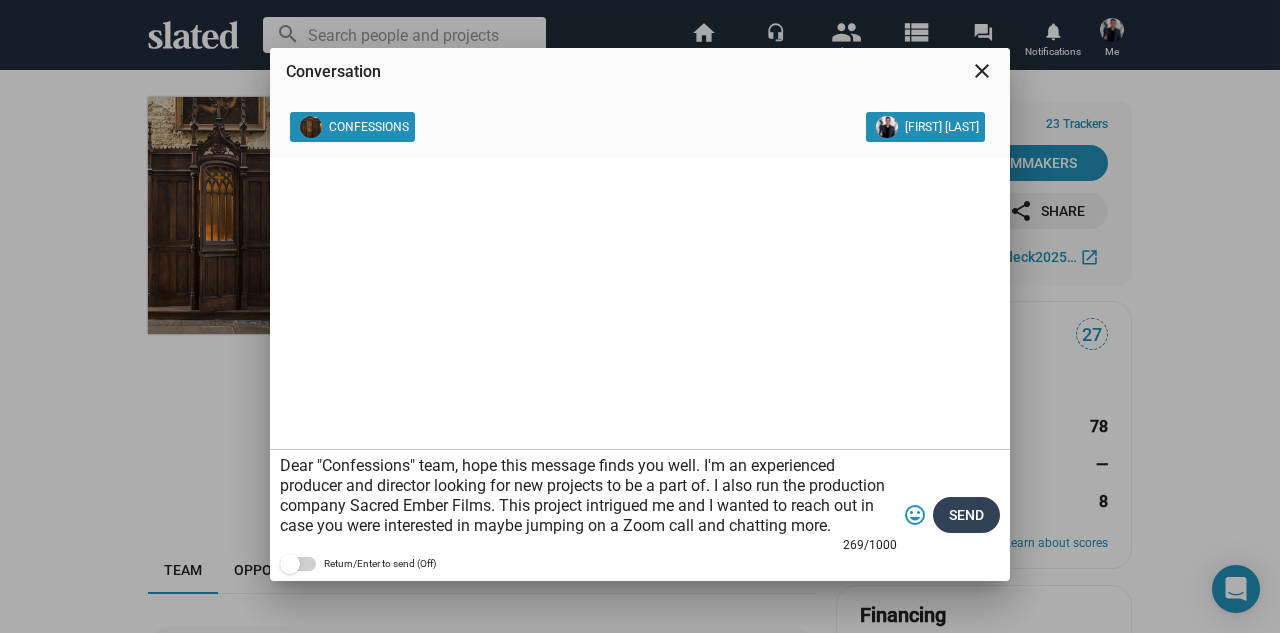 type on "Dear "Confessions" team, hope this message finds you well. I'm an experienced producer and director looking for new projects to be a part of. I also run the production company Sacred Ember Films. This project intrigued me and I wanted to reach out in case you were interested in maybe jumping on a Zoom call and chatting more." 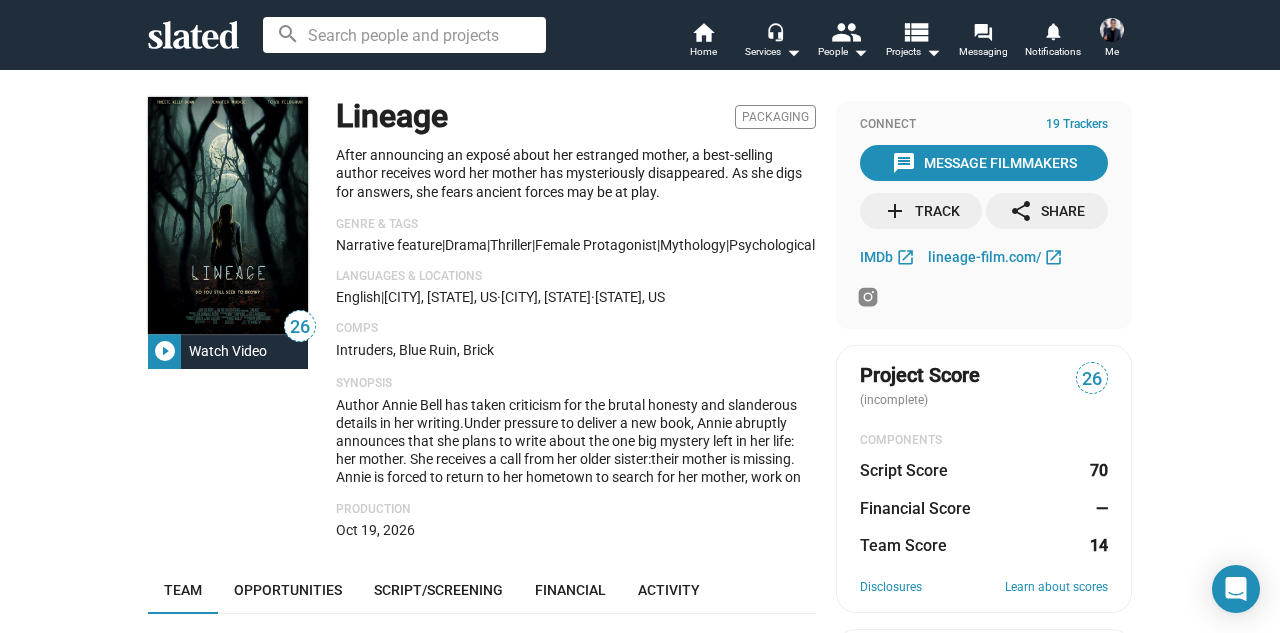 scroll, scrollTop: 0, scrollLeft: 0, axis: both 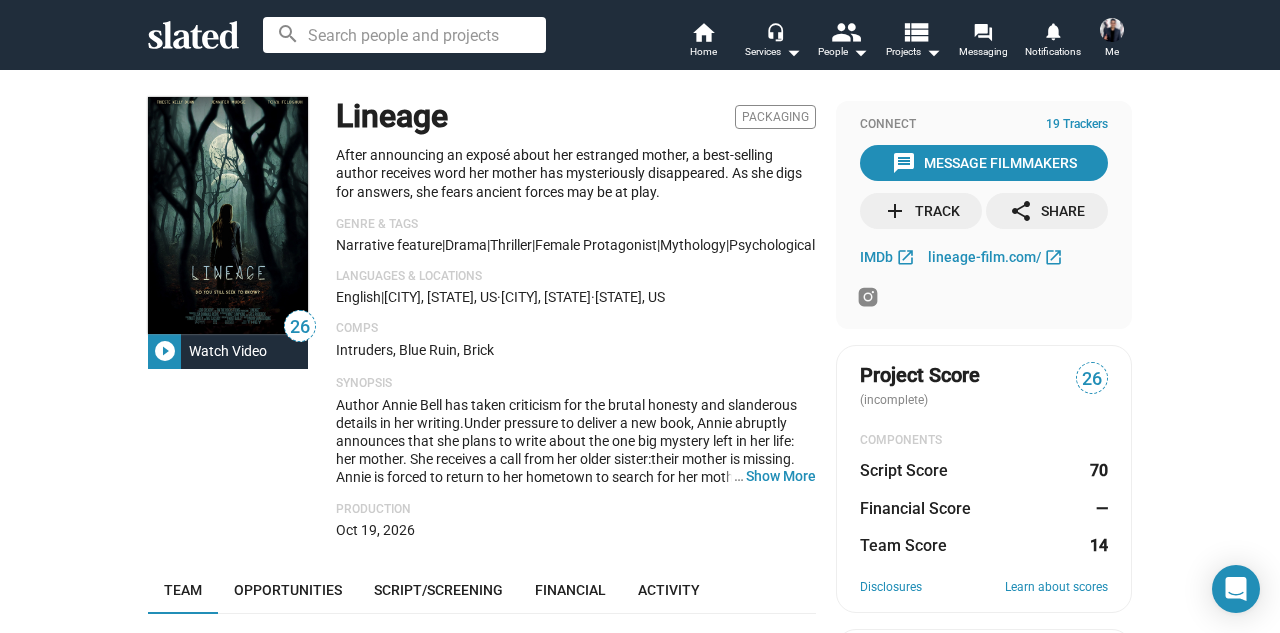 click on "26 play_circle_filled  Watch Video  Lineage  Packaging After announcing an exposé about her estranged mother, a best-selling author receives word her mother has mysteriously disappeared. As she digs for answers, she fears ancient forces may be at play. Genre & Tags  Narrative feature   |  Drama  |  Thriller  |  female protagonist  |  mythology  |  psychological Languages & Locations English  |  [CITY], [STATE], US  ·  [CITY], US  ·  [STATE], US Comps Intruders, Blue Ruin, Brick Synopsis … Show More Production Oct 19, 2026 Team Opportunities Script/Screening Financial Activity Principal Cast 42 Trieste Dunn See (2019- ), Banshee (2013-2016) Actor (Lead) 32 Tovah Feldshuh The Walking Dead (2010- ), Armageddon Time (2022) Actor (Supporting) 16 Jennifer Mudge The Requin (2022), You Don't Know Jack (2010) Actor (Supporting) Principal Crew 9 Matt Bailey The Path (2016-2018), Boardwalk Empire (2010-2014) Writer 19 Martin Delon Gaucho Productions (us) Co-Producer 4 Lisa Donmall-Reeve Producer  View all crew  3 9" at bounding box center (640, 351) 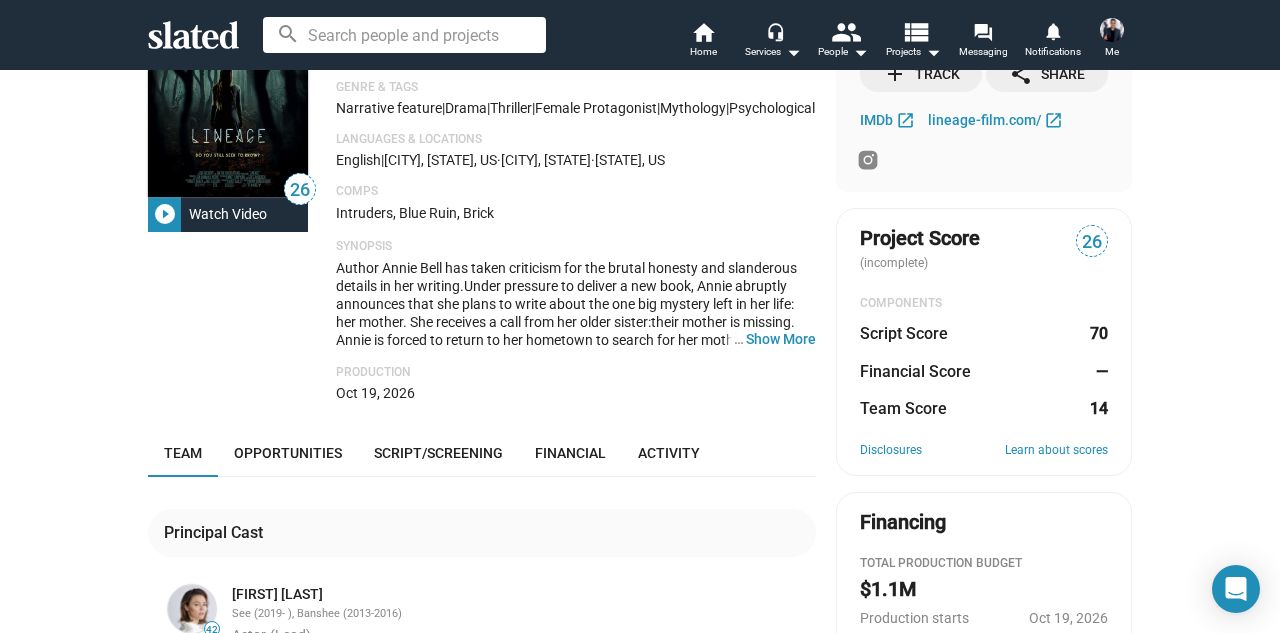 scroll, scrollTop: 0, scrollLeft: 0, axis: both 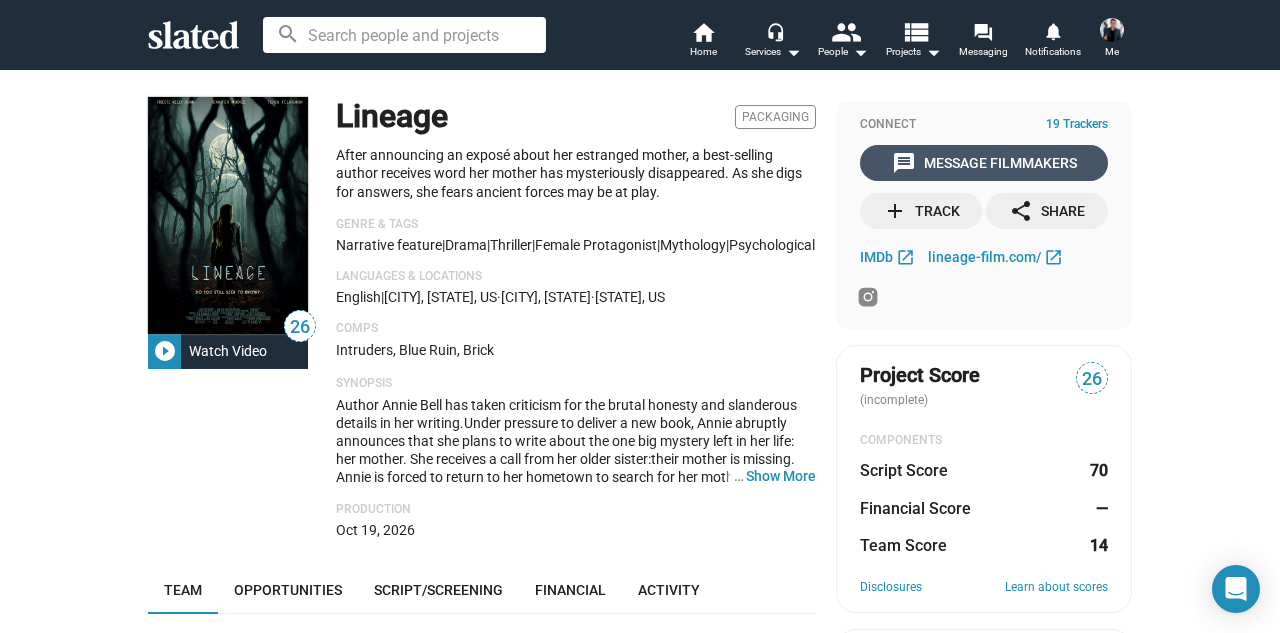 click on "message  Message Filmmakers" at bounding box center (984, 163) 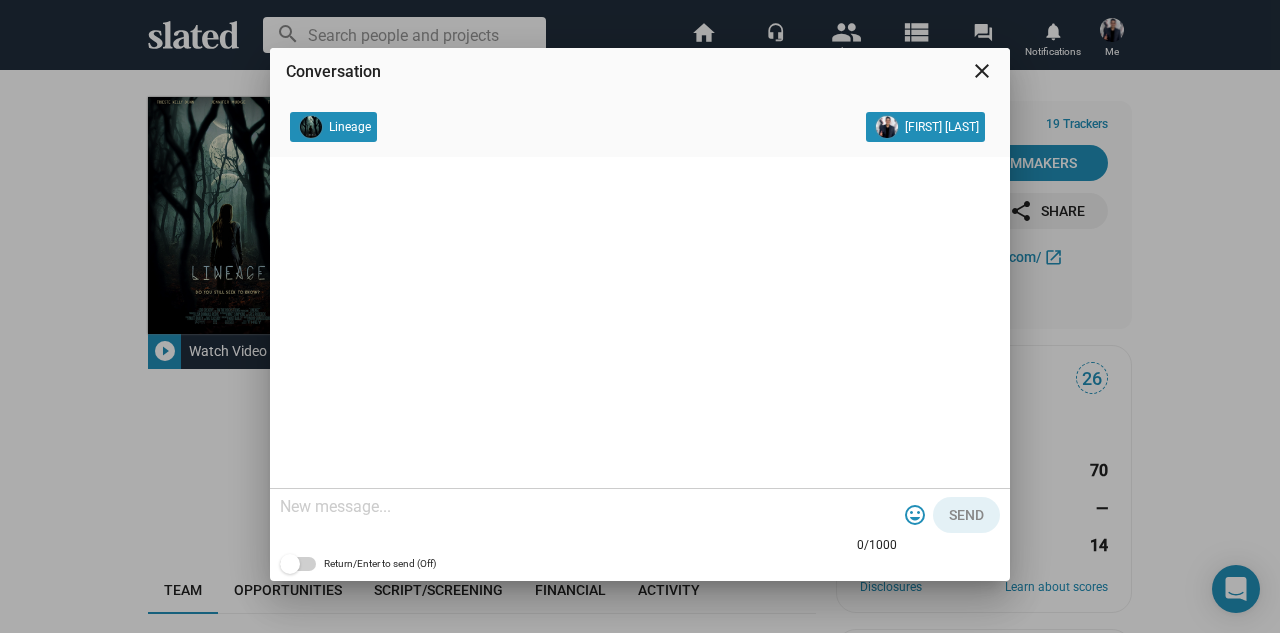 paste on "Dear "Vicky's Big Break" team, hope this message finds you well. I'm an experienced producer and director looking for new projects to be a part of. I also run the production company Sacred Ember Films. This project intrigued me and I wanted to reach out in case you were interested in maybe jumping on a Zoom call and chatting more." 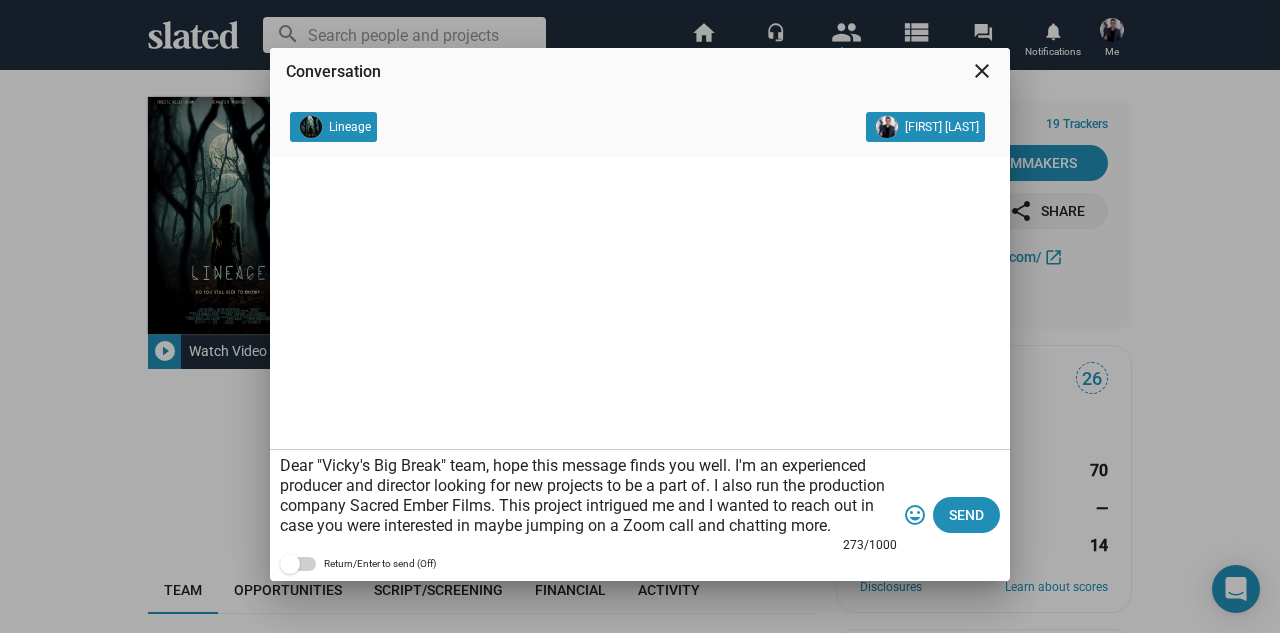 drag, startPoint x: 441, startPoint y: 467, endPoint x: 327, endPoint y: 468, distance: 114.00439 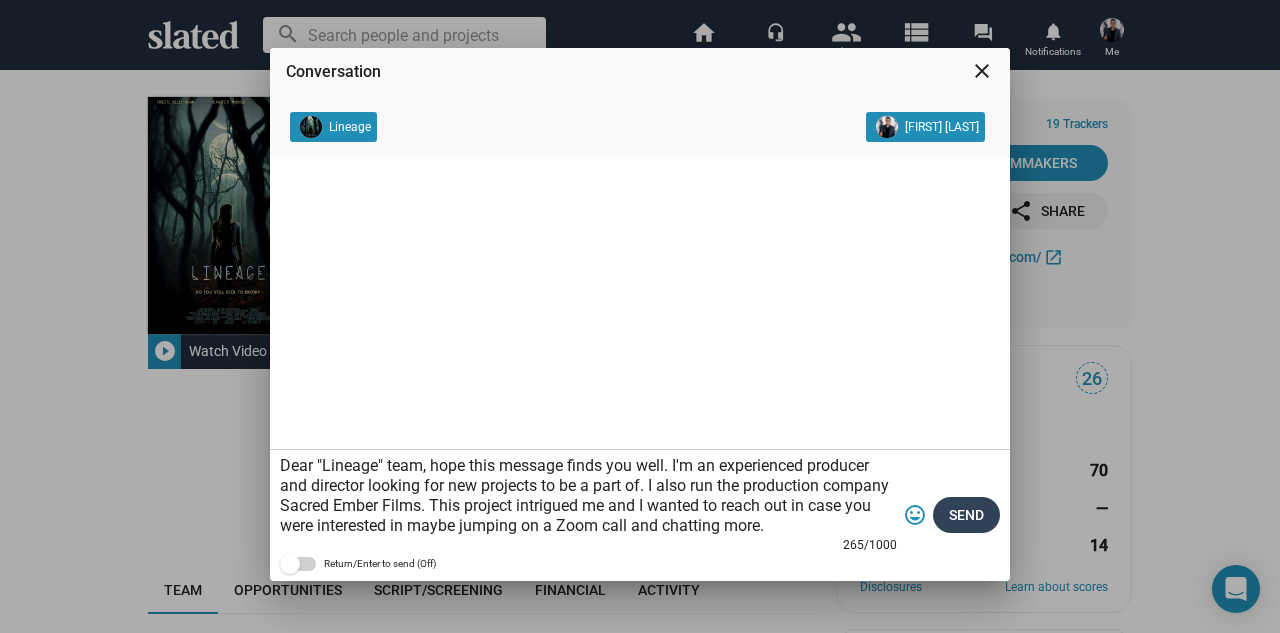 type on "Dear "Lineage" team, hope this message finds you well. I'm an experienced producer and director looking for new projects to be a part of. I also run the production company Sacred Ember Films. This project intrigued me and I wanted to reach out in case you were interested in maybe jumping on a Zoom call and chatting more." 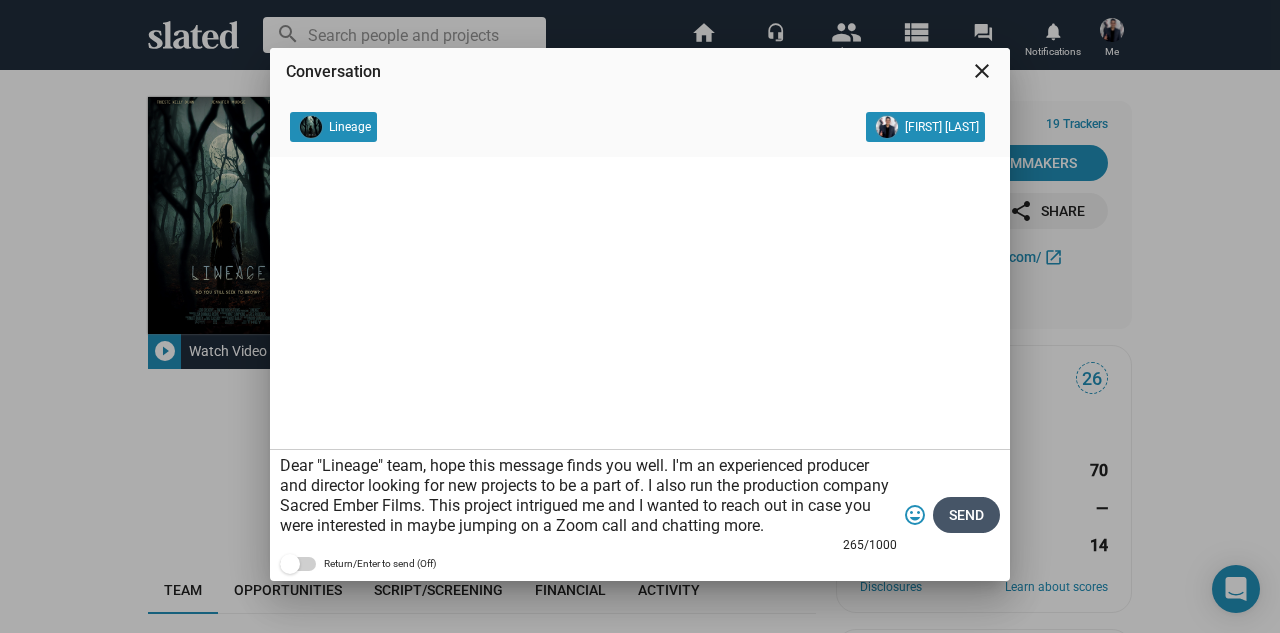 click on "Send" at bounding box center [966, 515] 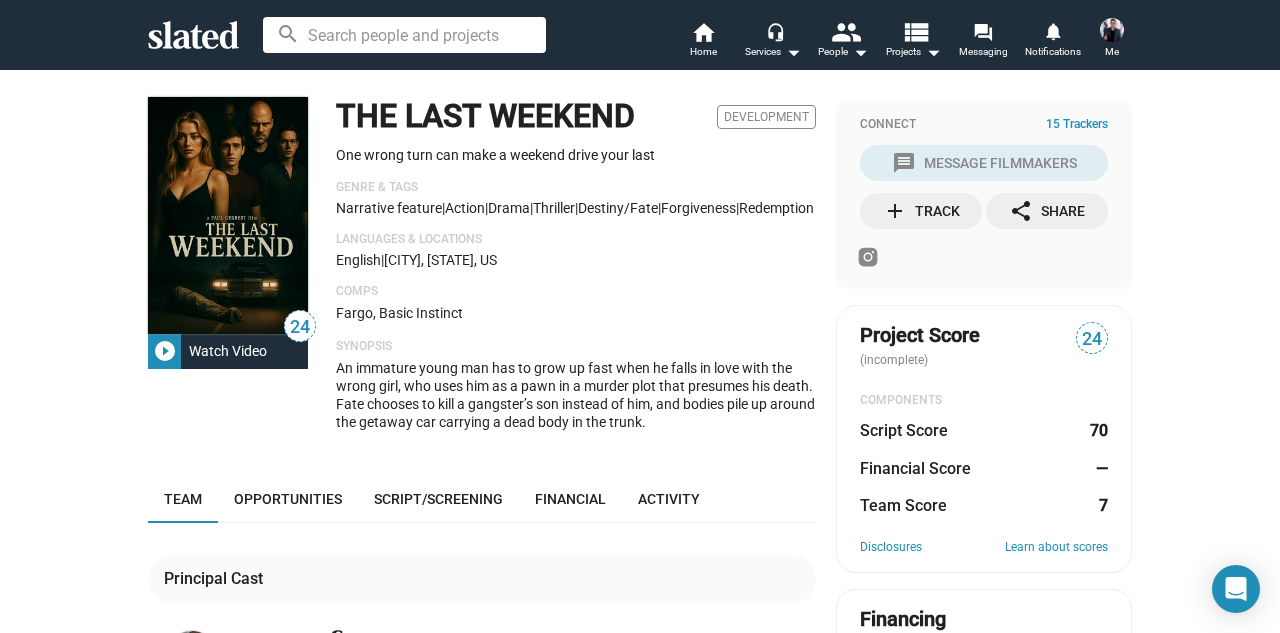 scroll, scrollTop: 0, scrollLeft: 0, axis: both 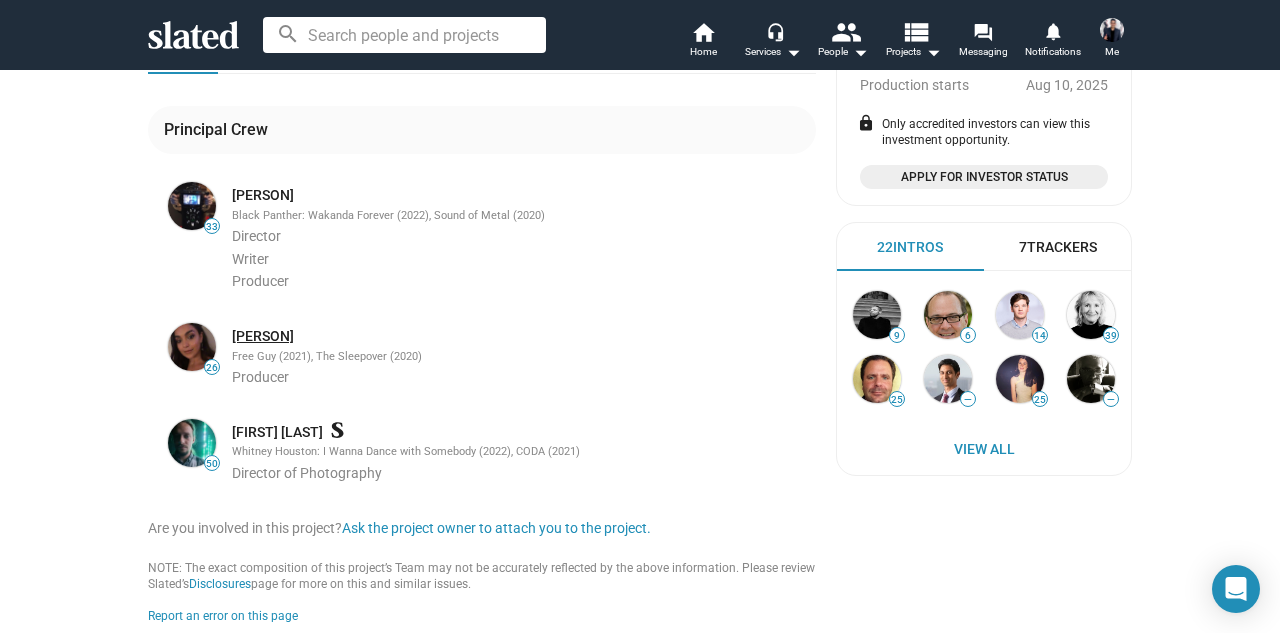 click on "Tishna Lodi" at bounding box center [263, 336] 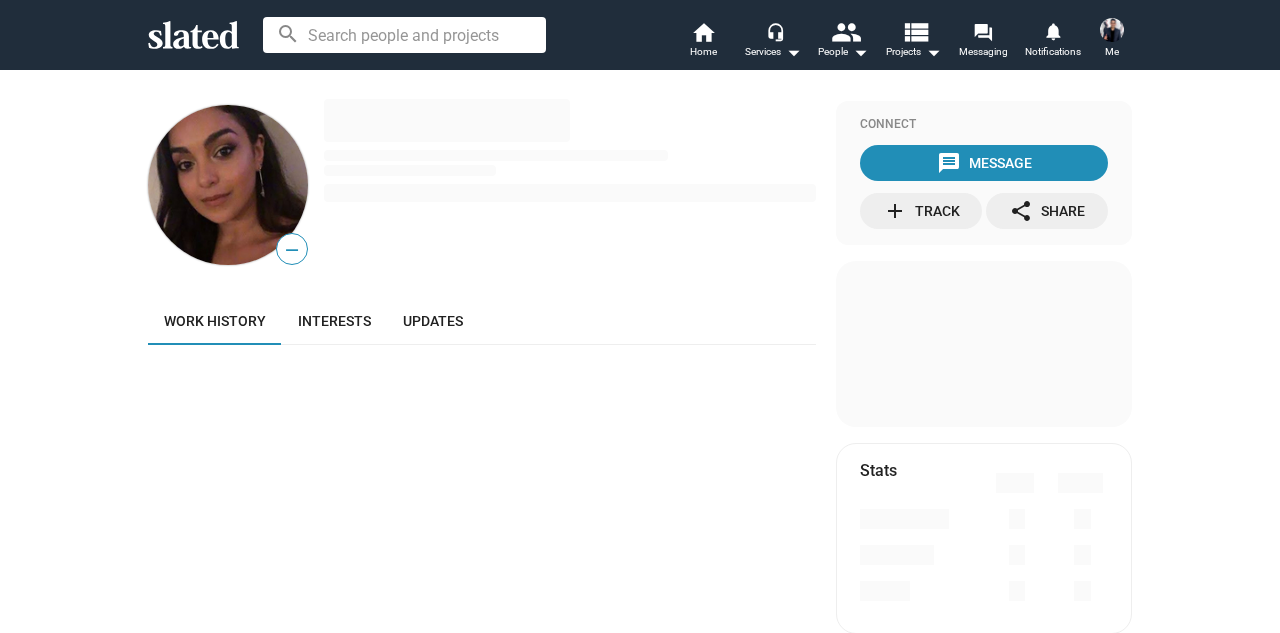 scroll, scrollTop: 0, scrollLeft: 0, axis: both 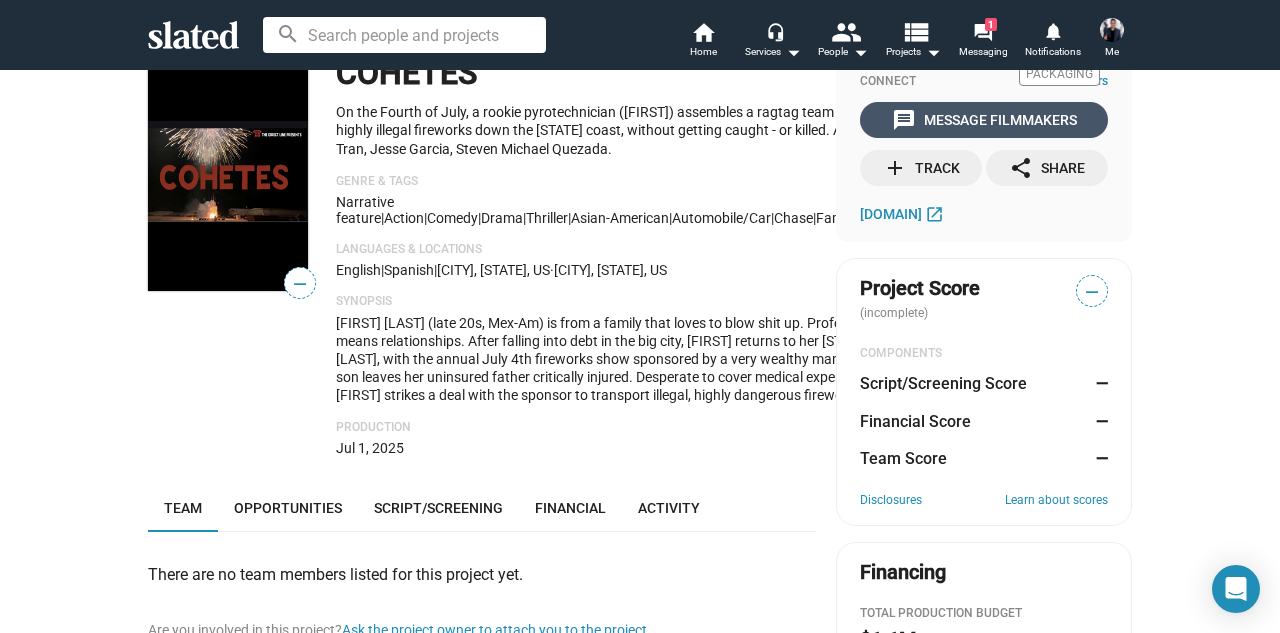 click on "message  Message Filmmakers" at bounding box center [984, 120] 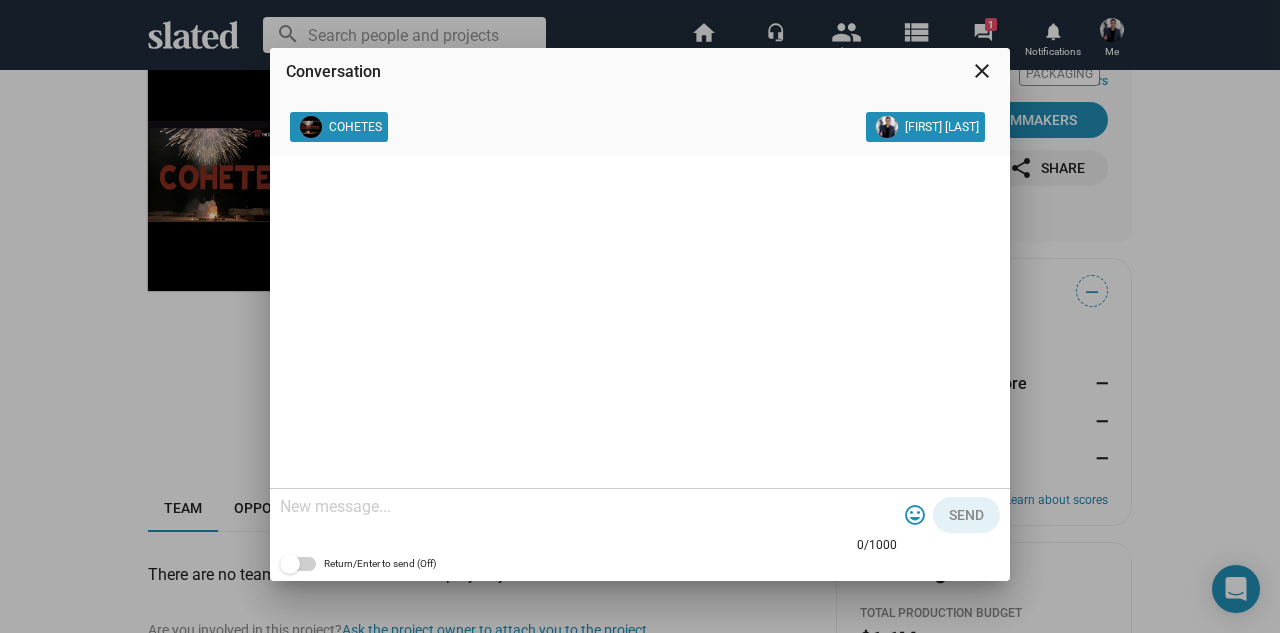 click at bounding box center [588, 507] 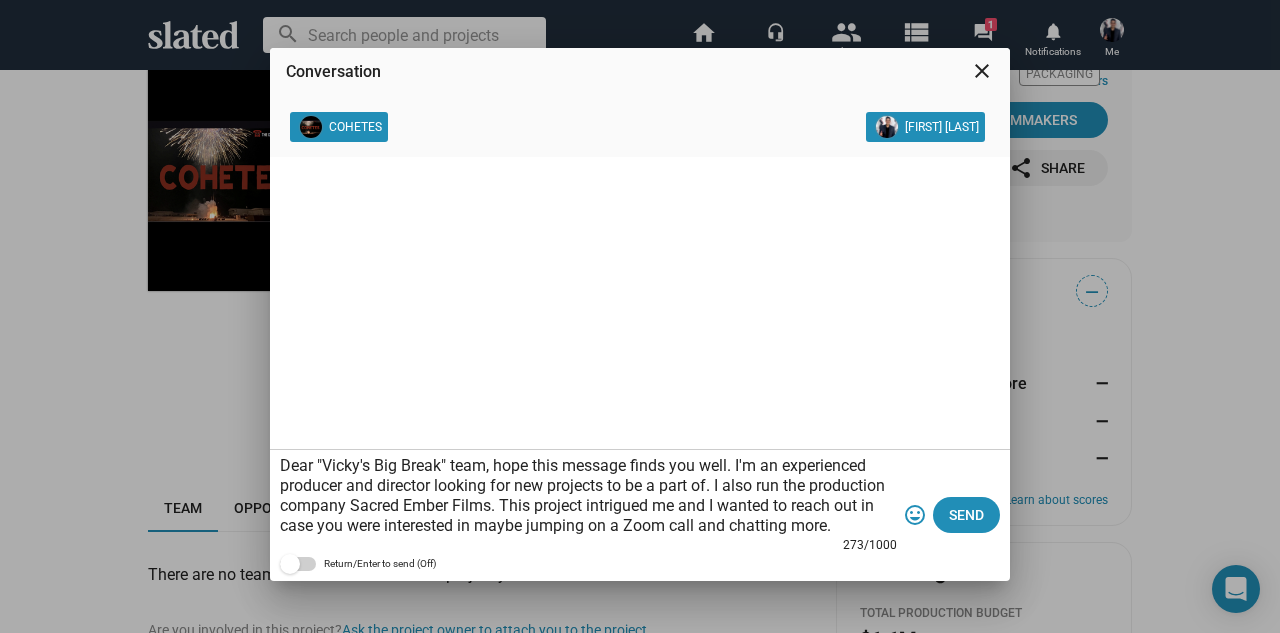 drag, startPoint x: 324, startPoint y: 466, endPoint x: 438, endPoint y: 473, distance: 114.21471 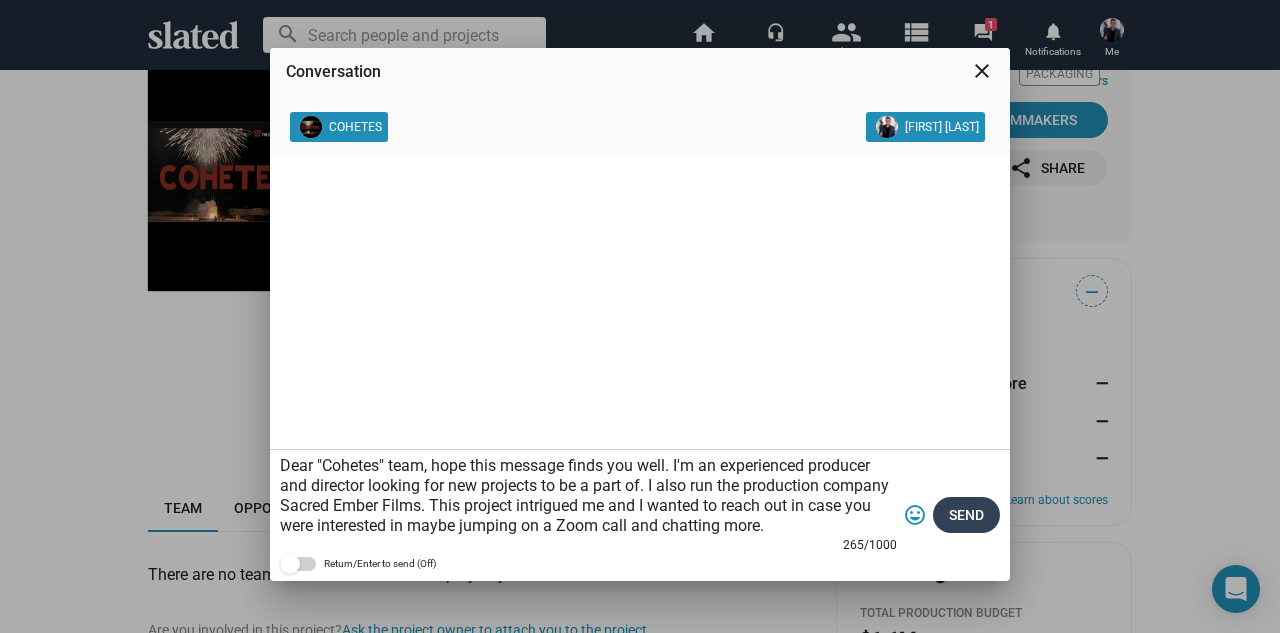type on "Dear "Cohetes" team, hope this message finds you well. I'm an experienced producer and director looking for new projects to be a part of. I also run the production company Sacred Ember Films. This project intrigued me and I wanted to reach out in case you were interested in maybe jumping on a Zoom call and chatting more." 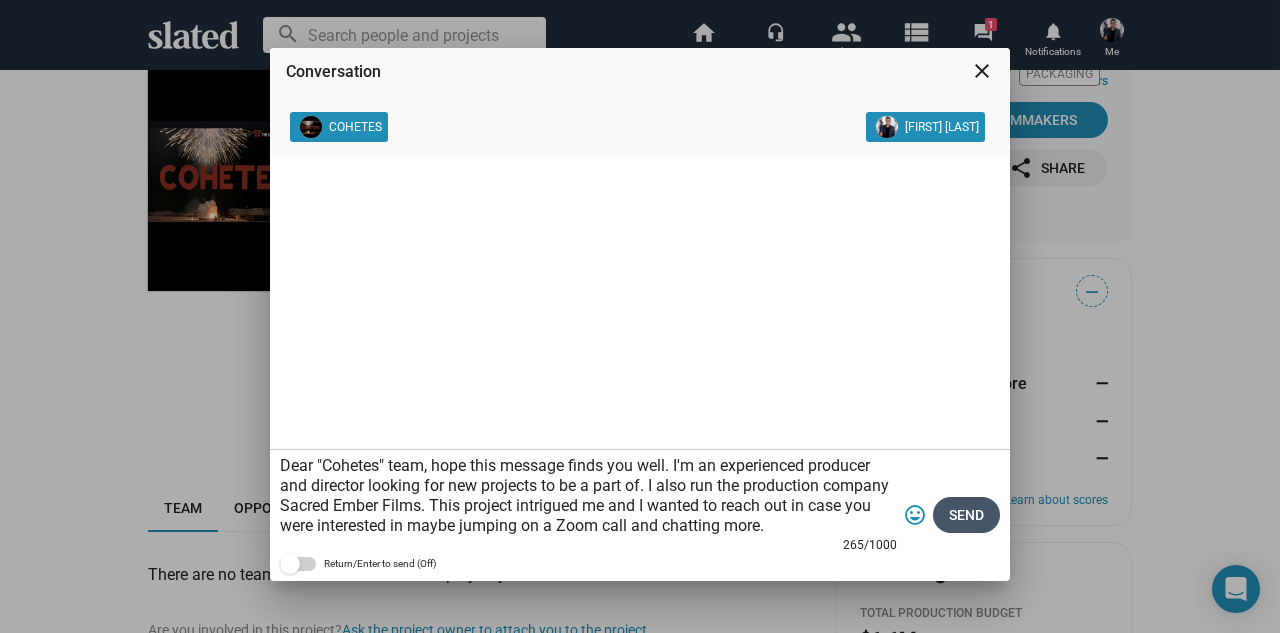 click on "Send" at bounding box center (966, 515) 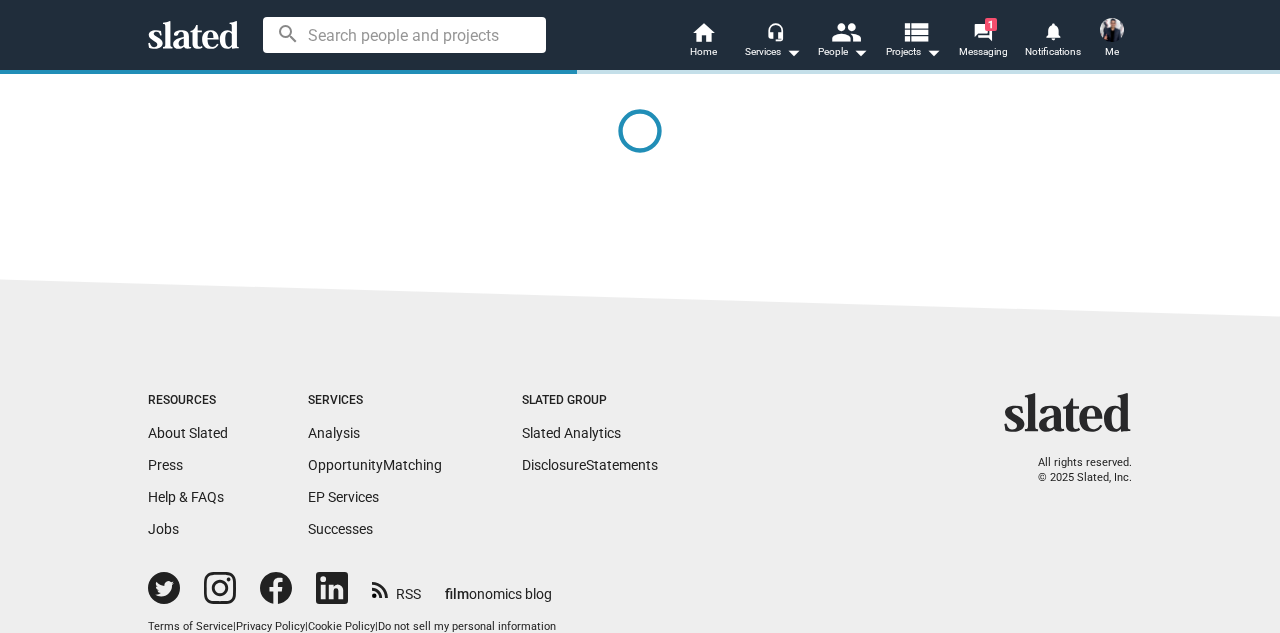 scroll, scrollTop: 0, scrollLeft: 0, axis: both 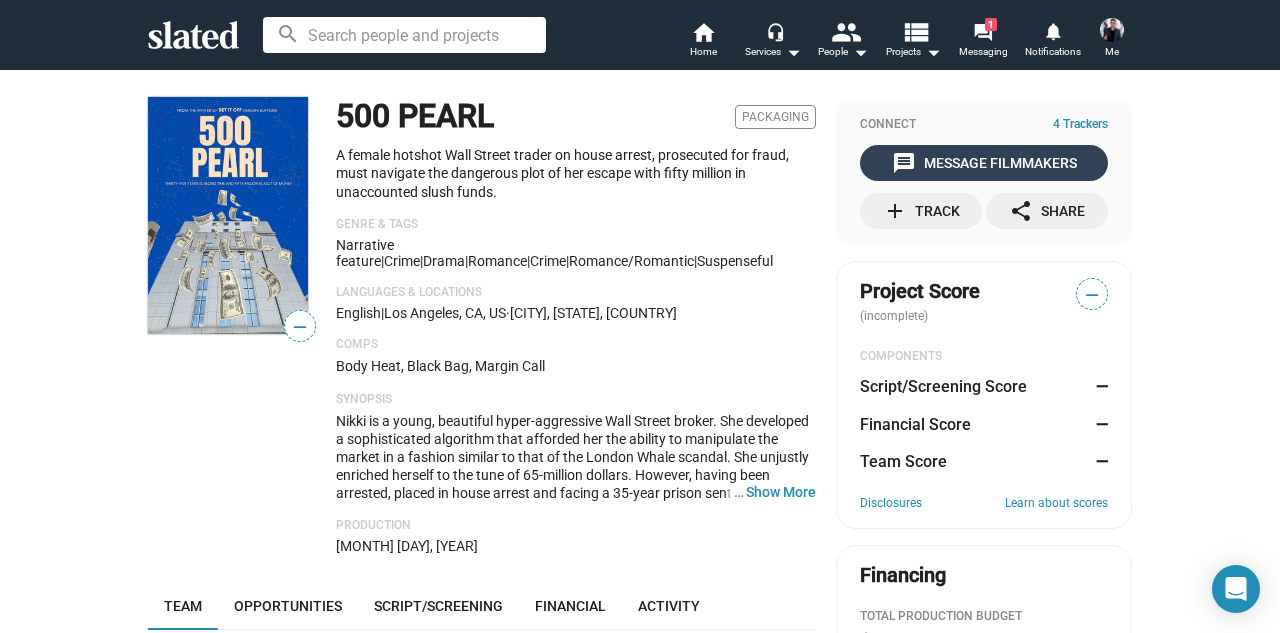 click on "message" at bounding box center (904, 163) 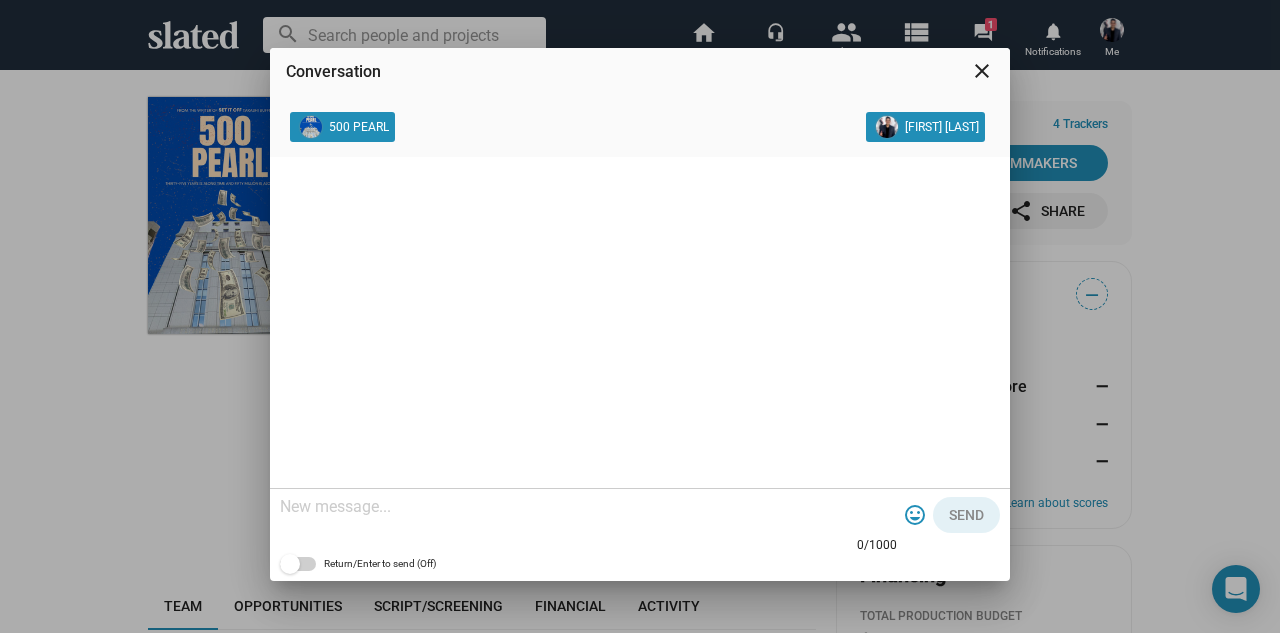 paste on "Dear "Vicky's Big Break" team, hope this message finds you well. I'm an experienced producer and director looking for new projects to be a part of. I also run the production company Sacred Ember Films. This project intrigued me and I wanted to reach out in case you were interested in maybe jumping on a Zoom call and chatting more." 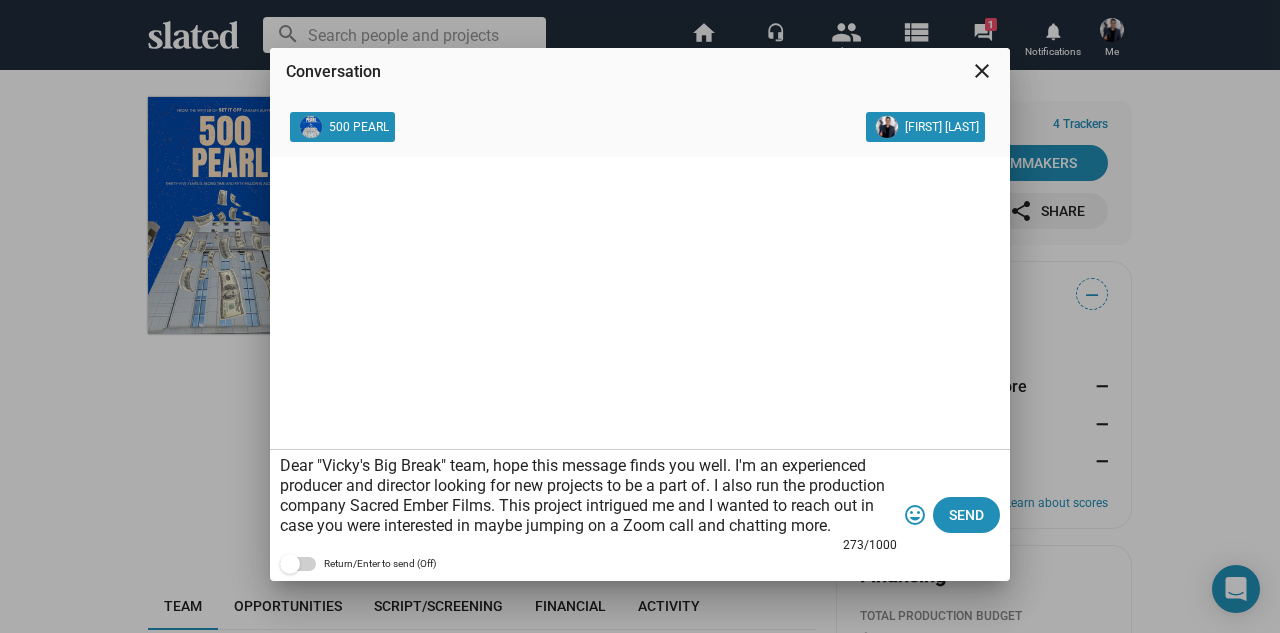 drag, startPoint x: 324, startPoint y: 465, endPoint x: 440, endPoint y: 471, distance: 116.15507 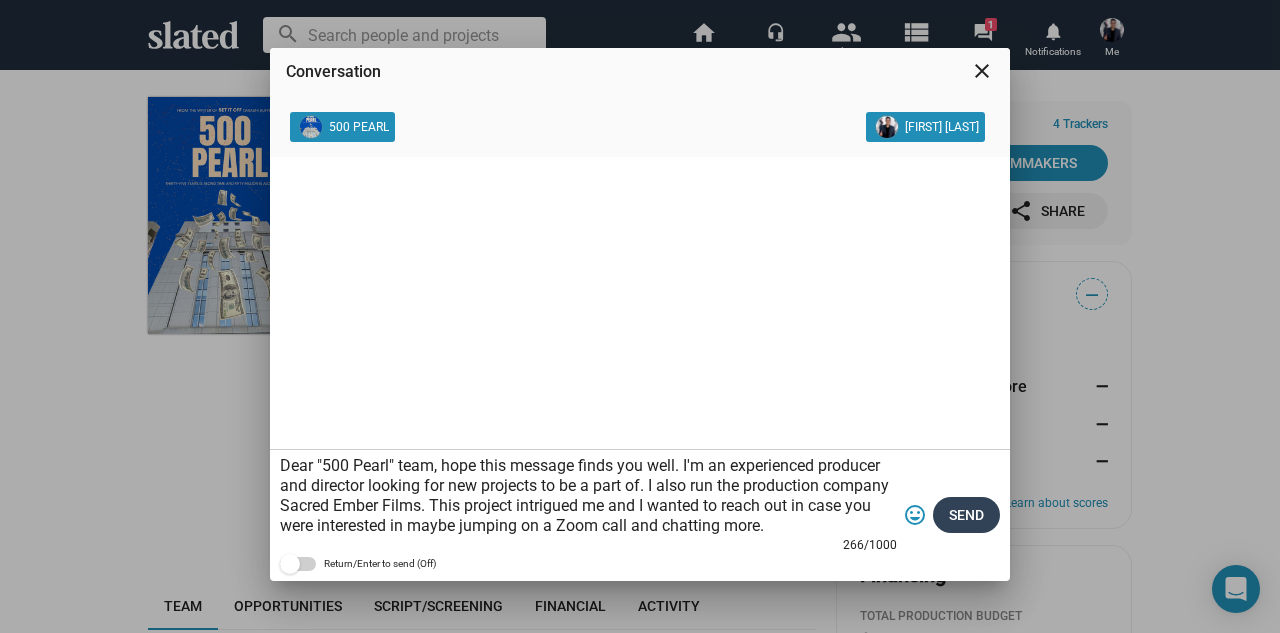 type on "Dear "500 Pearl" team, hope this message finds you well. I'm an experienced producer and director looking for new projects to be a part of. I also run the production company Sacred Ember Films. This project intrigued me and I wanted to reach out in case you were interested in maybe jumping on a Zoom call and chatting more." 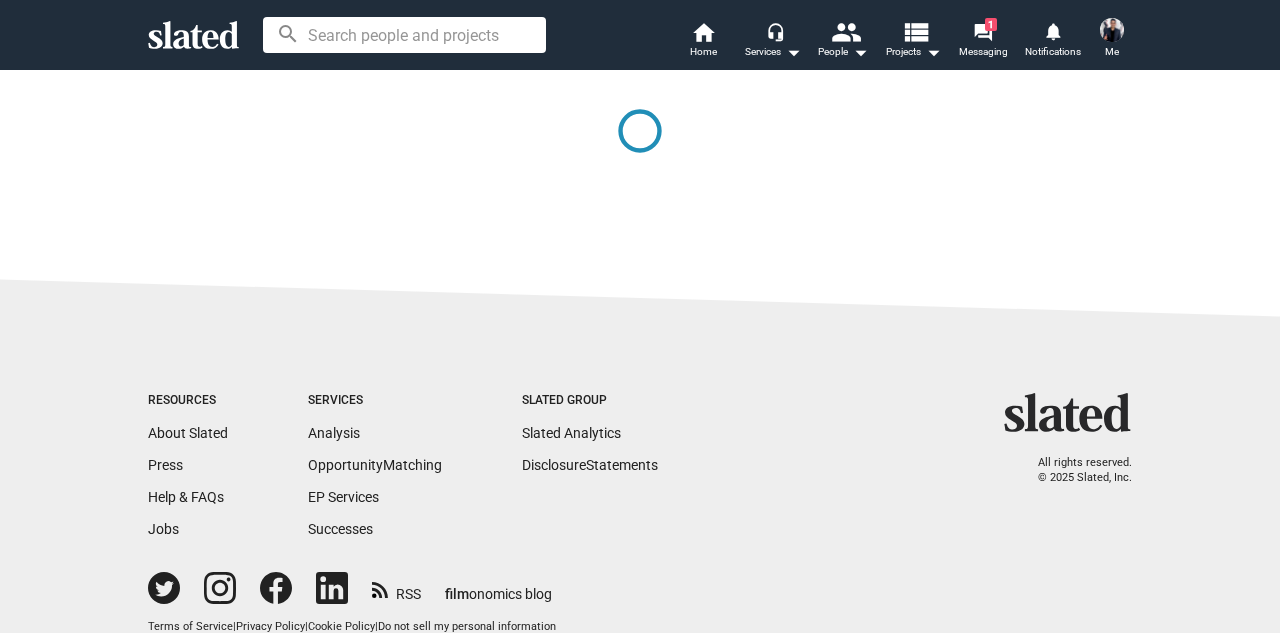 scroll, scrollTop: 0, scrollLeft: 0, axis: both 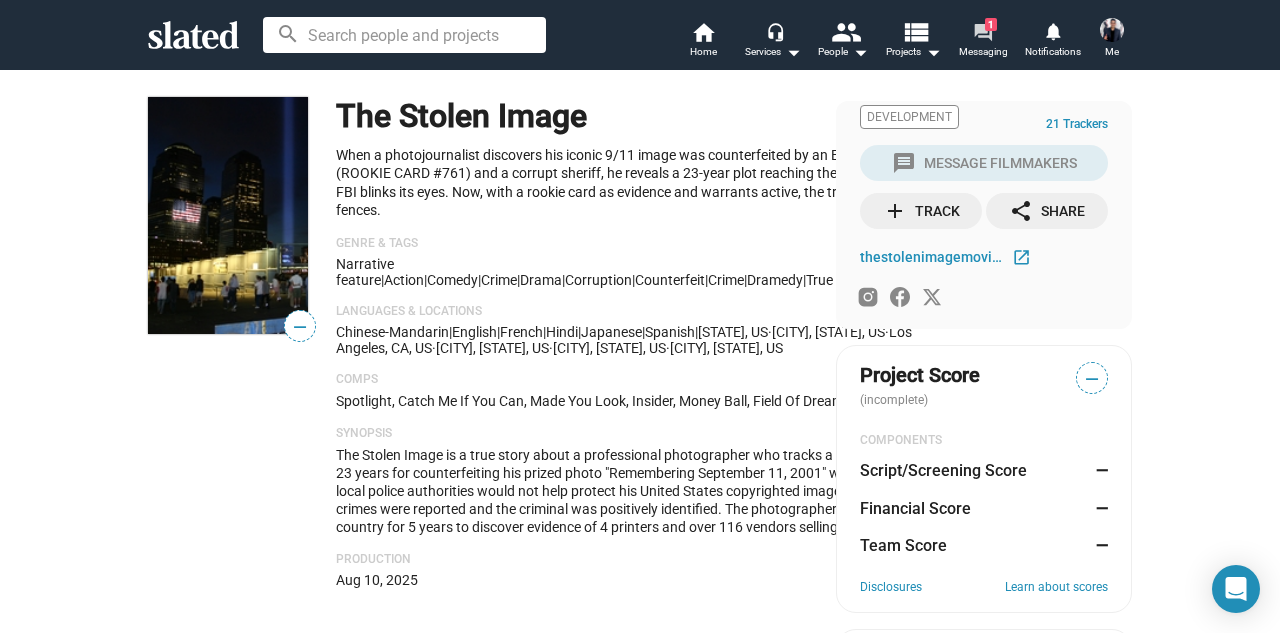 click on "forum 1 Messaging" at bounding box center [983, 42] 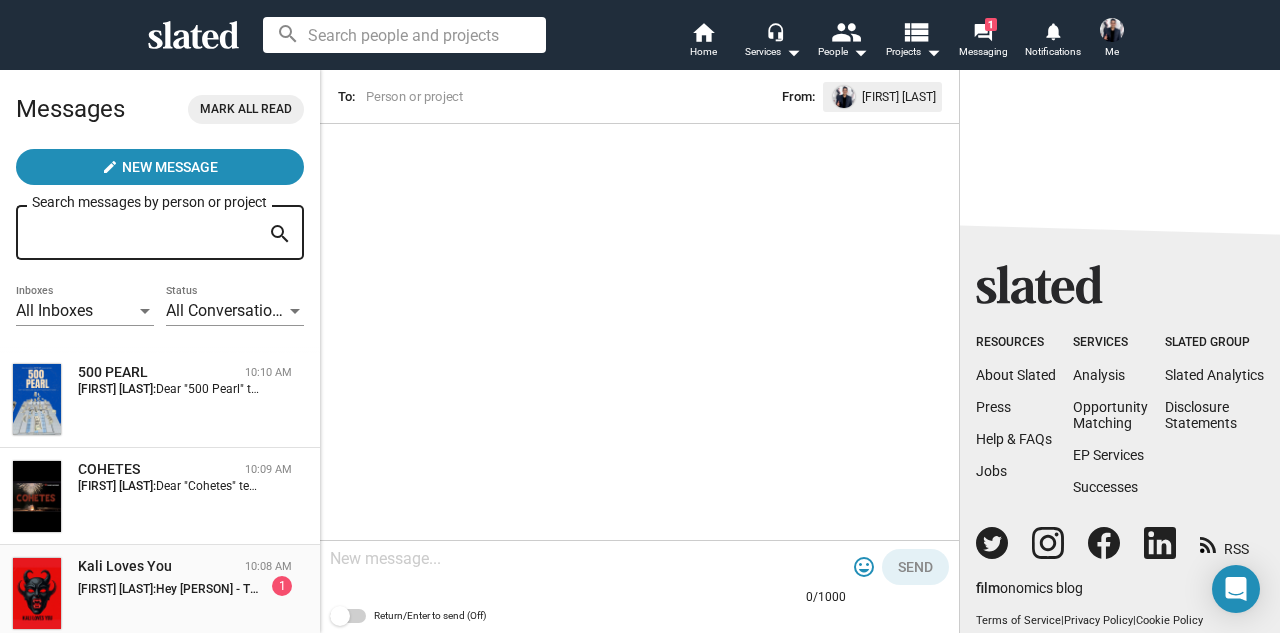 click on "[FIRST] [LAST]:" at bounding box center (117, 589) 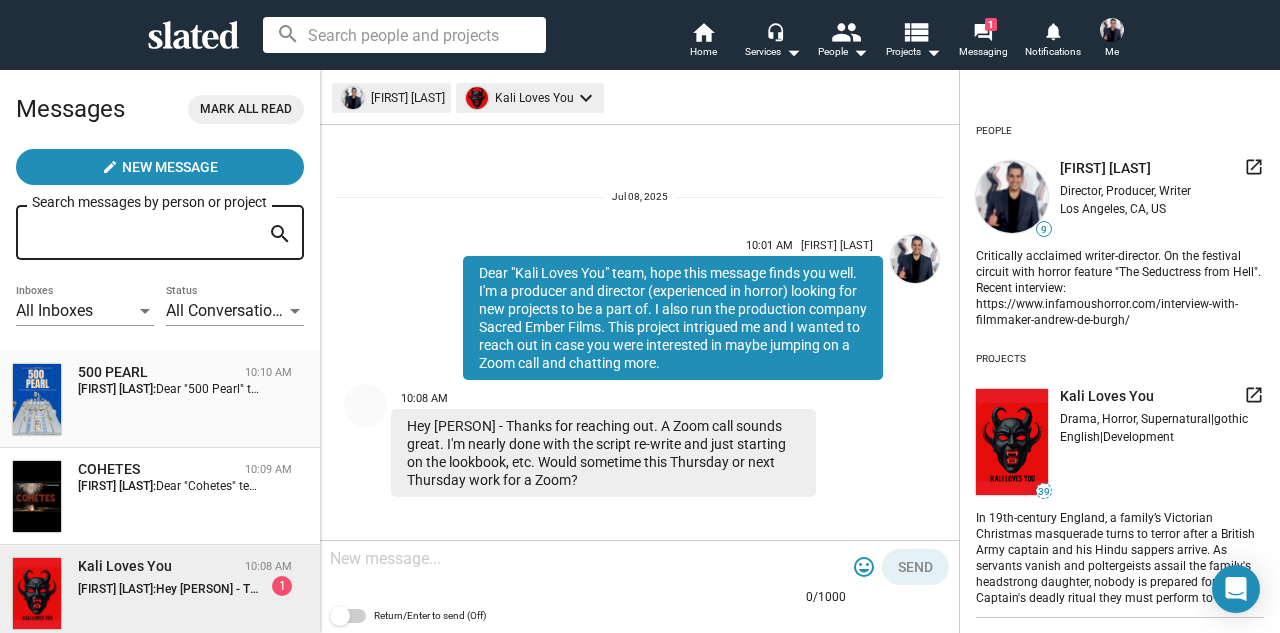 scroll, scrollTop: 2, scrollLeft: 0, axis: vertical 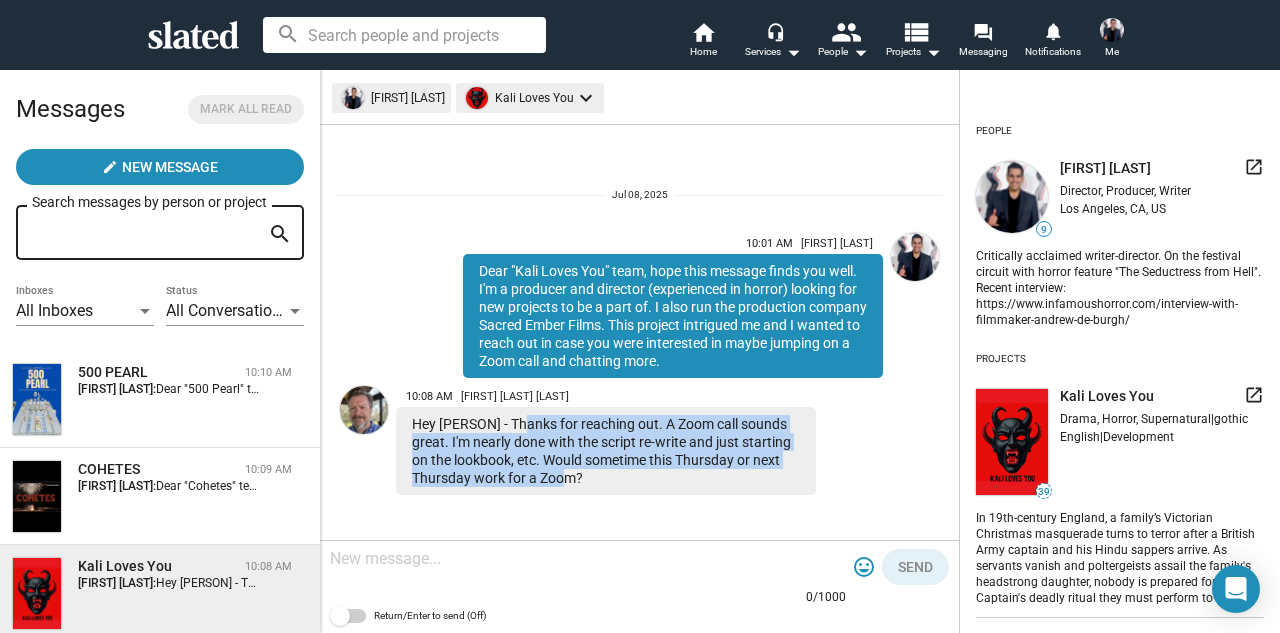 drag, startPoint x: 531, startPoint y: 422, endPoint x: 589, endPoint y: 475, distance: 78.56844 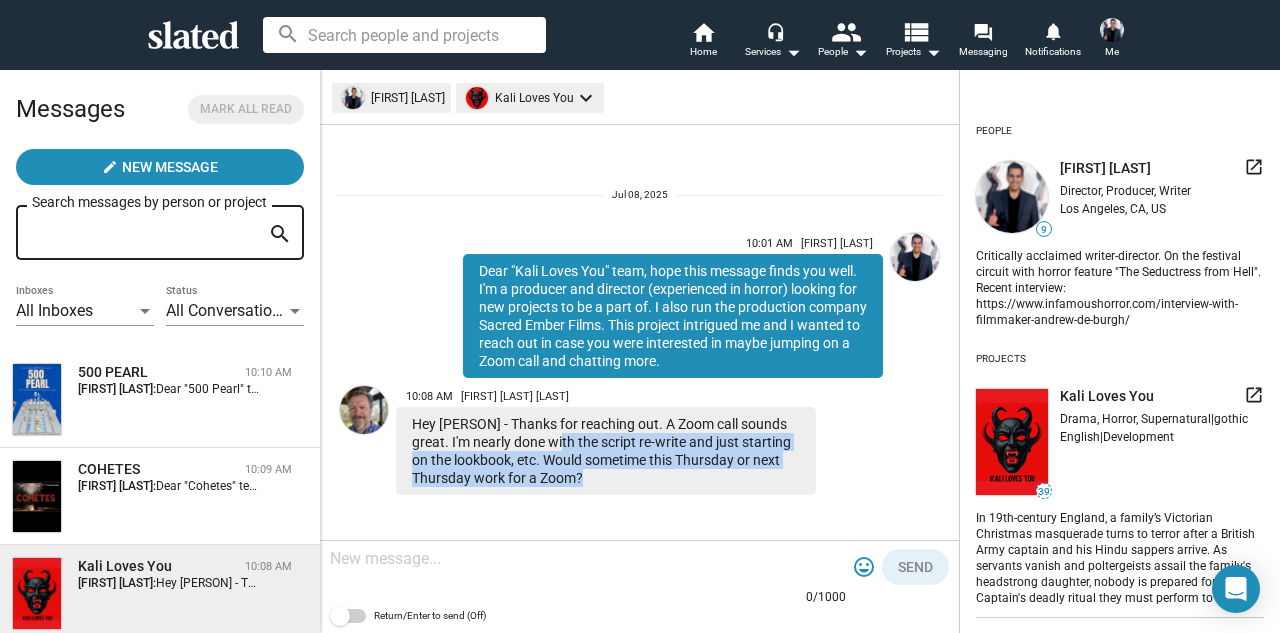drag, startPoint x: 589, startPoint y: 475, endPoint x: 575, endPoint y: 439, distance: 38.626415 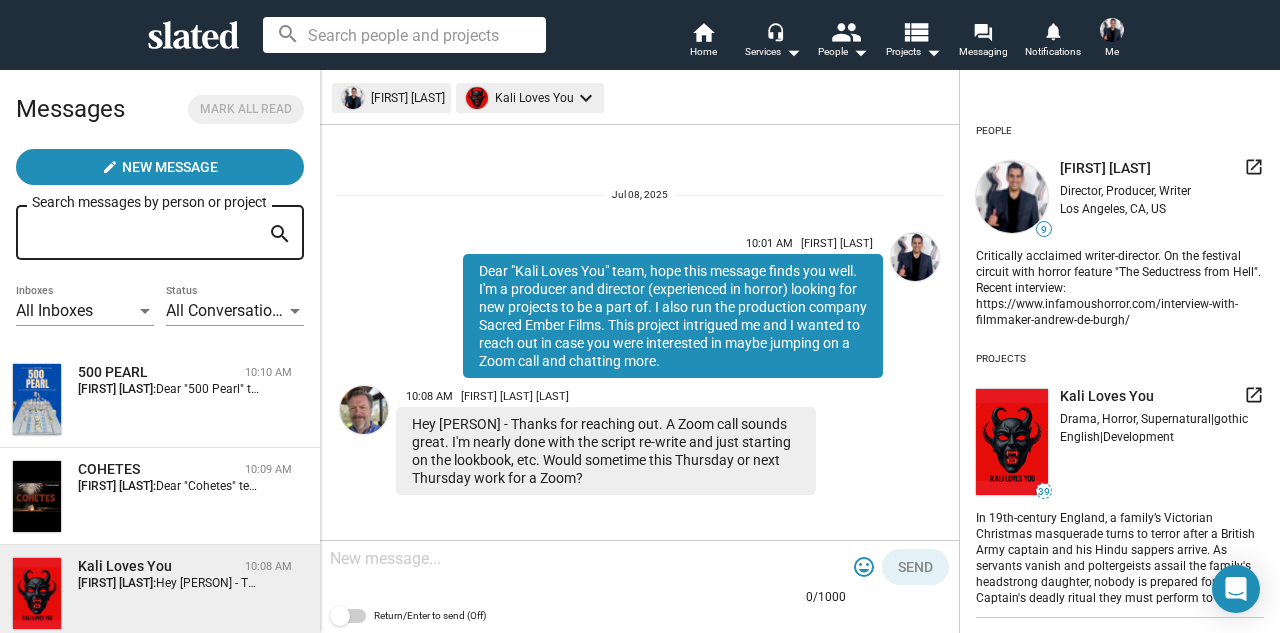drag, startPoint x: 364, startPoint y: 407, endPoint x: 562, endPoint y: 8, distance: 445.42676 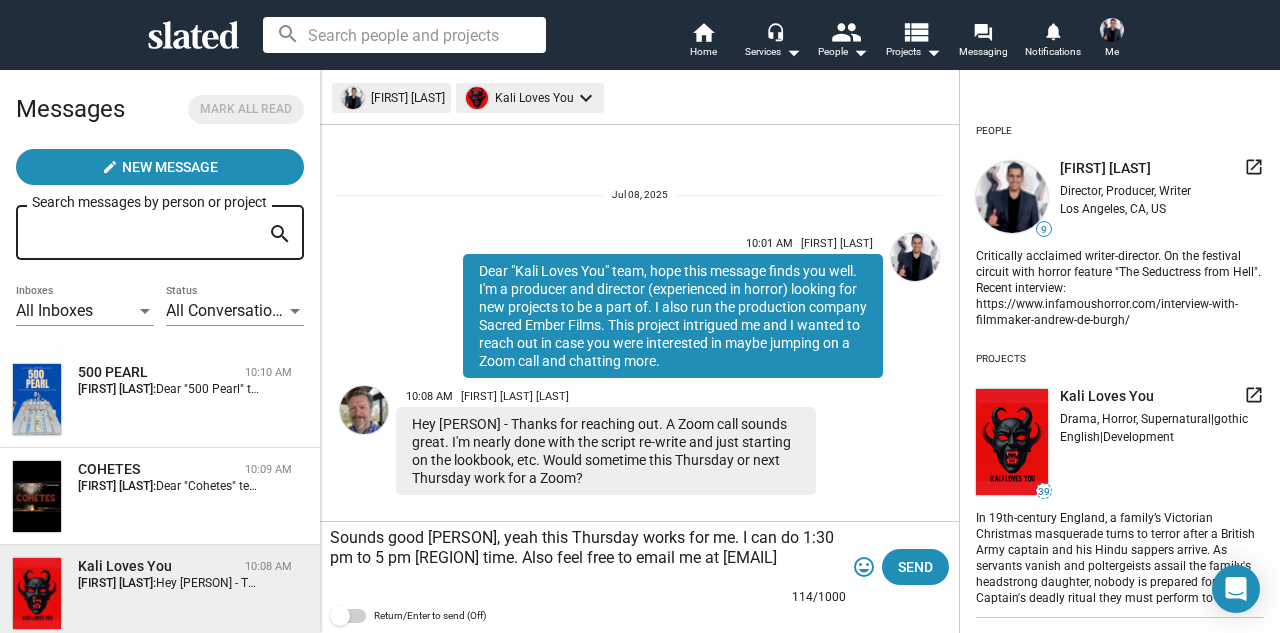 scroll, scrollTop: 22, scrollLeft: 0, axis: vertical 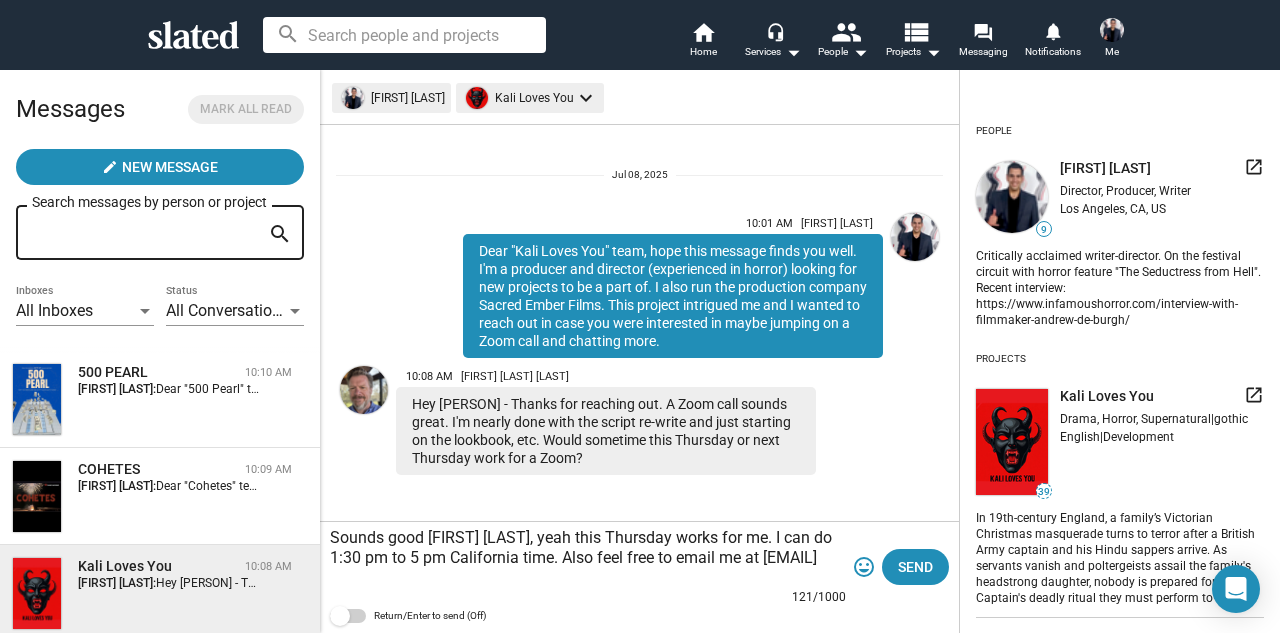 click on "Sounds good [FIRST] [LAST], yeah this Thursday works for me. I can do 1:30 pm to 5 pm California time. Also feel free to email me at [EMAIL]" at bounding box center (588, 558) 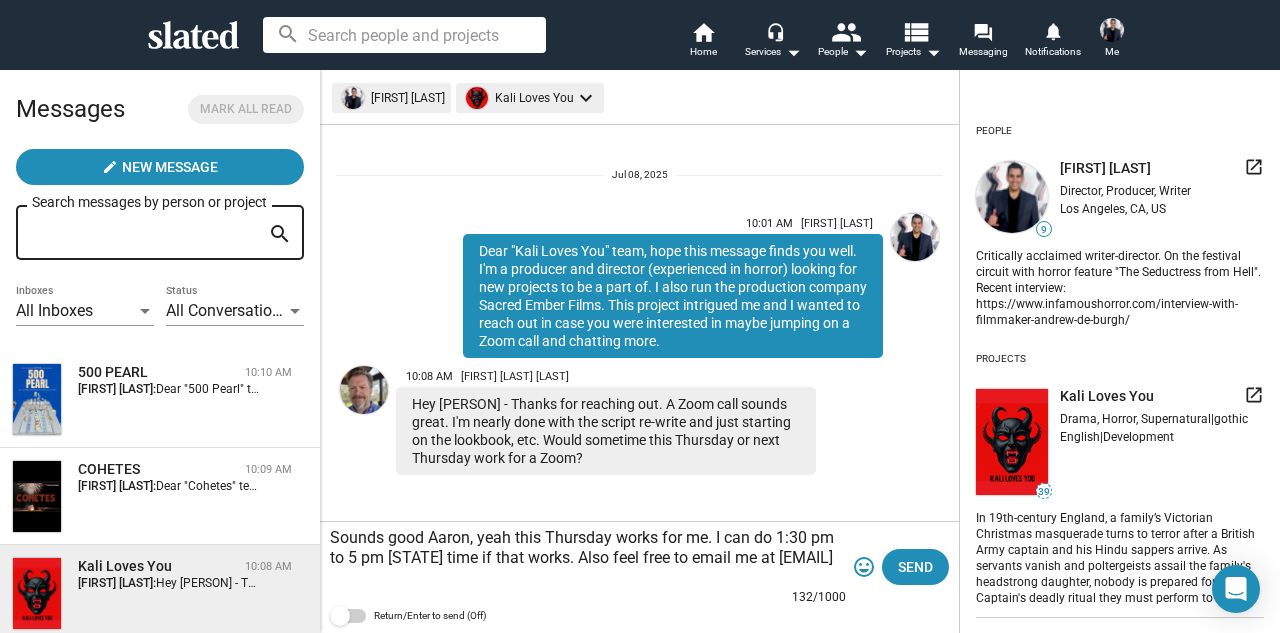 click on "Sounds good Aaron, yeah this Thursday works for me. I can do 1:30 pm to 5 pm [STATE] time if that works. Also feel free to email me at [EMAIL]" at bounding box center (588, 558) 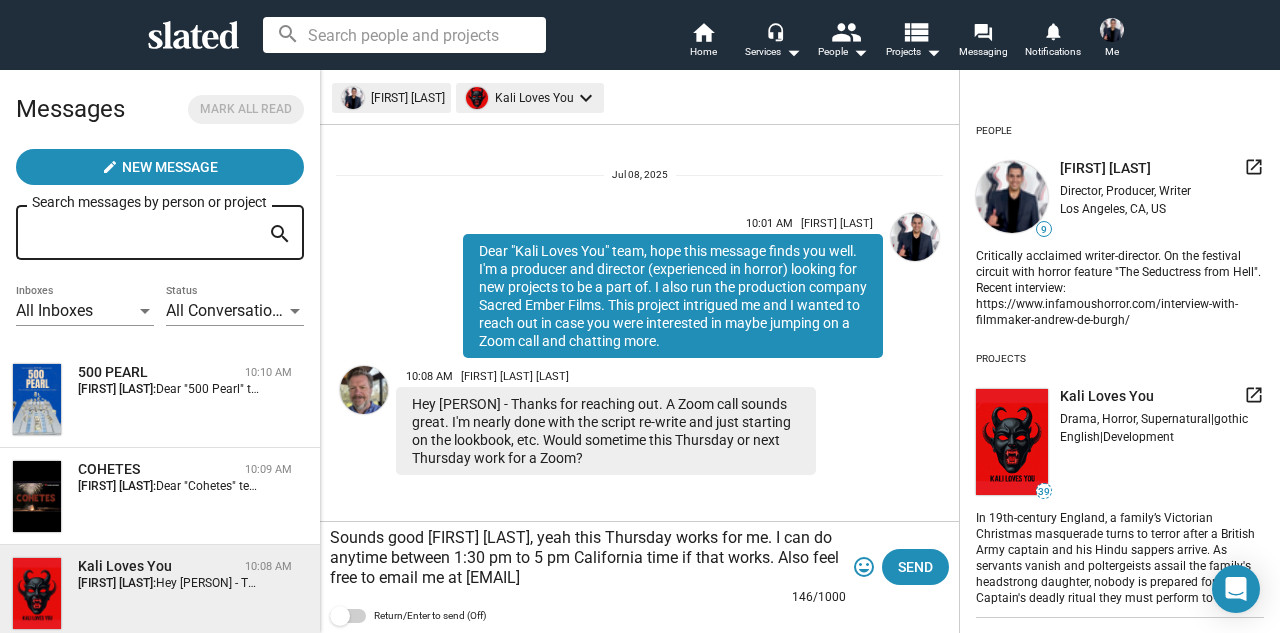 click on "Sounds good [FIRST] [LAST], yeah this Thursday works for me. I can do anytime between 1:30 pm to 5 pm California time if that works. Also feel free to email me at [EMAIL]" at bounding box center [588, 558] 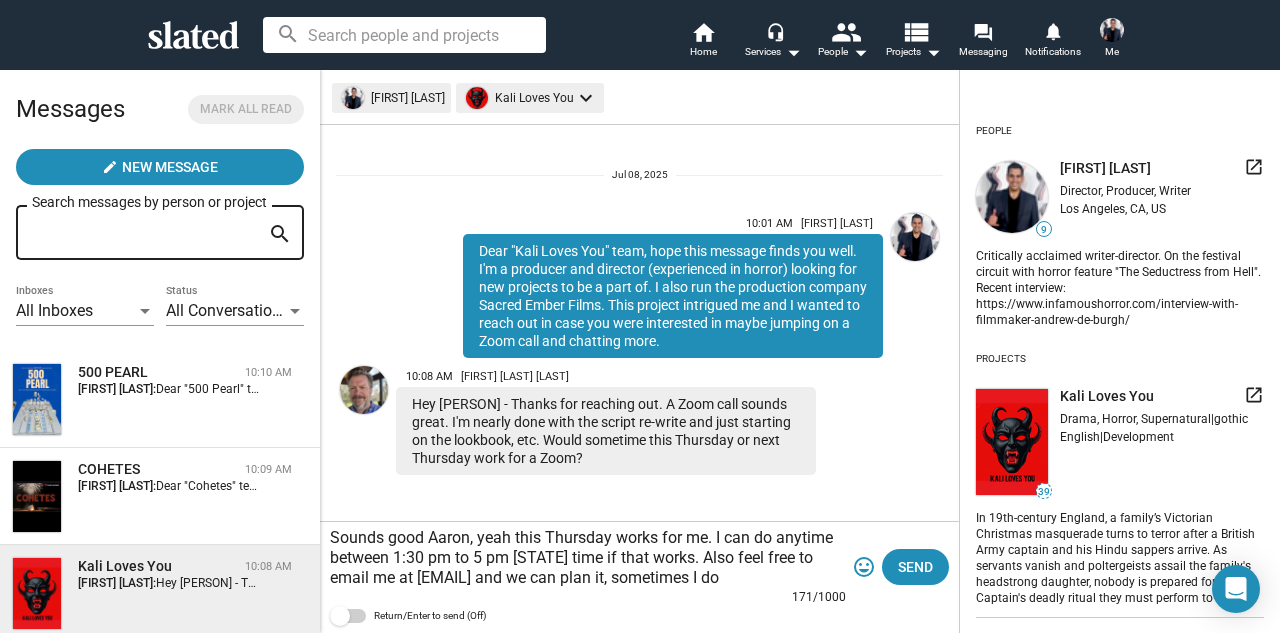 scroll, scrollTop: 42, scrollLeft: 0, axis: vertical 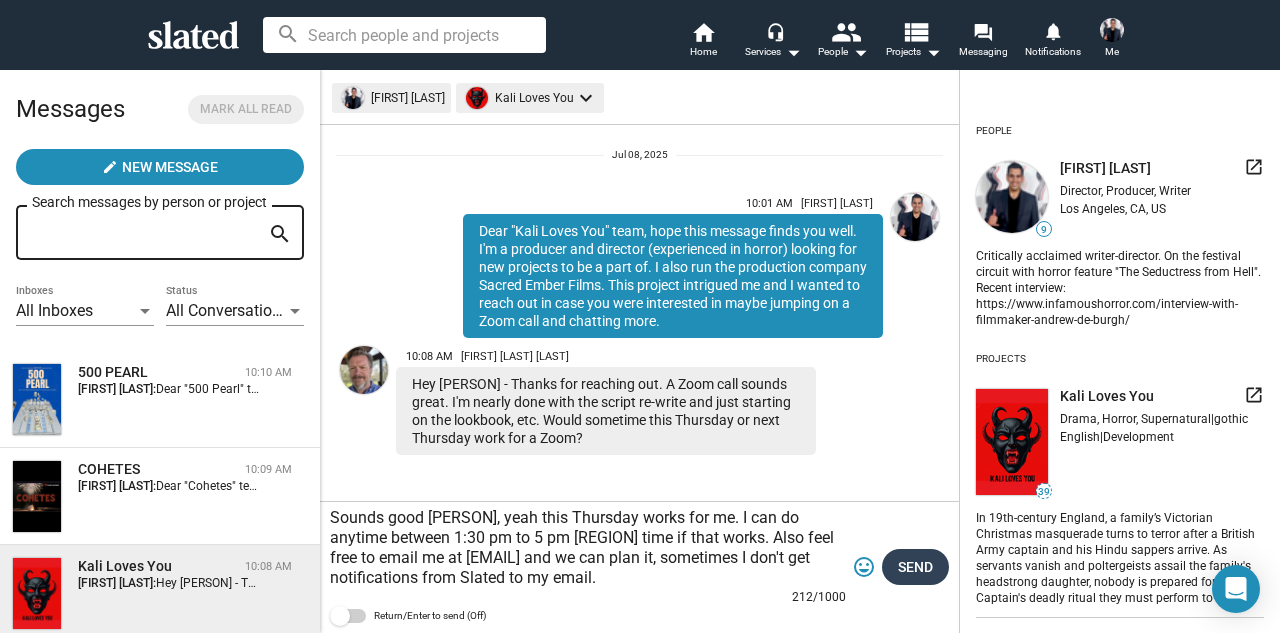 type on "Sounds good [PERSON], yeah this Thursday works for me. I can do anytime between 1:30 pm to 5 pm [REGION] time if that works. Also feel free to email me at [EMAIL] and we can plan it, sometimes I don't get notifications from Slated to my email." 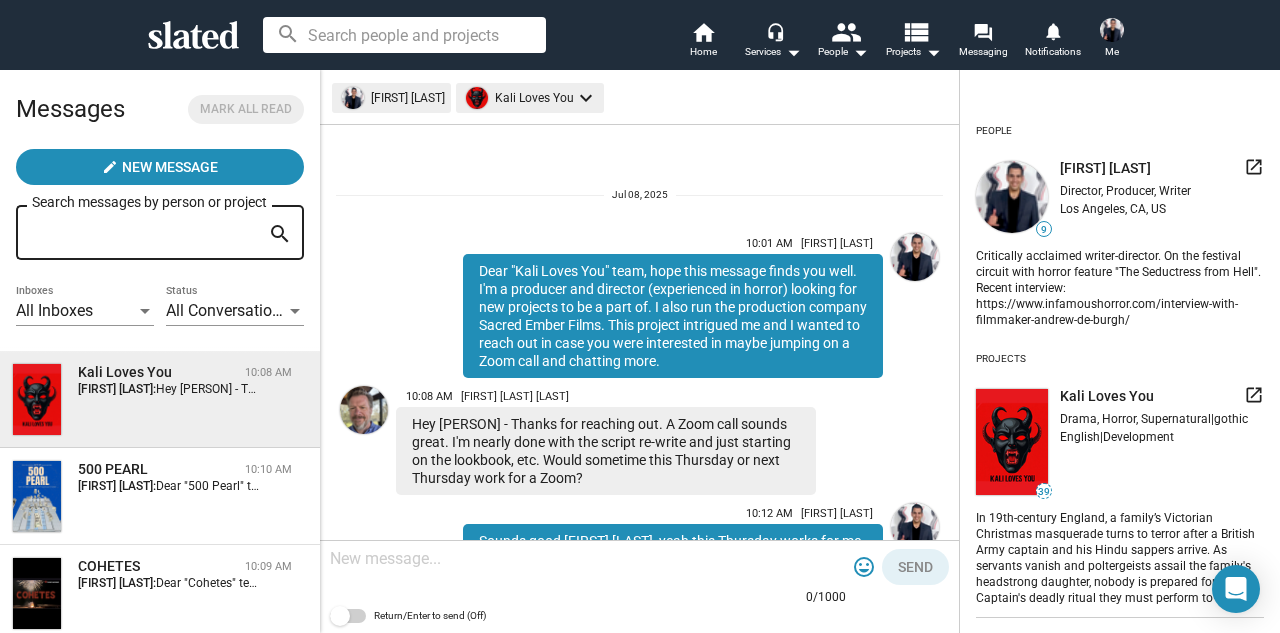 scroll, scrollTop: 161, scrollLeft: 0, axis: vertical 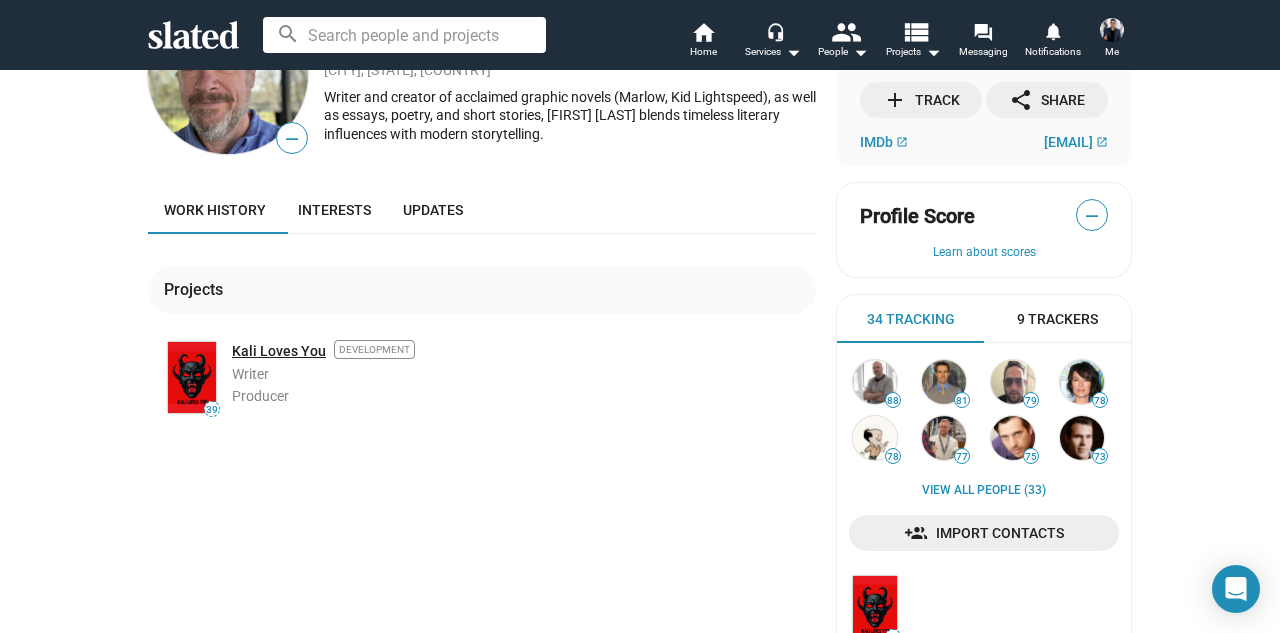 click on "Kali Loves You" at bounding box center (279, 351) 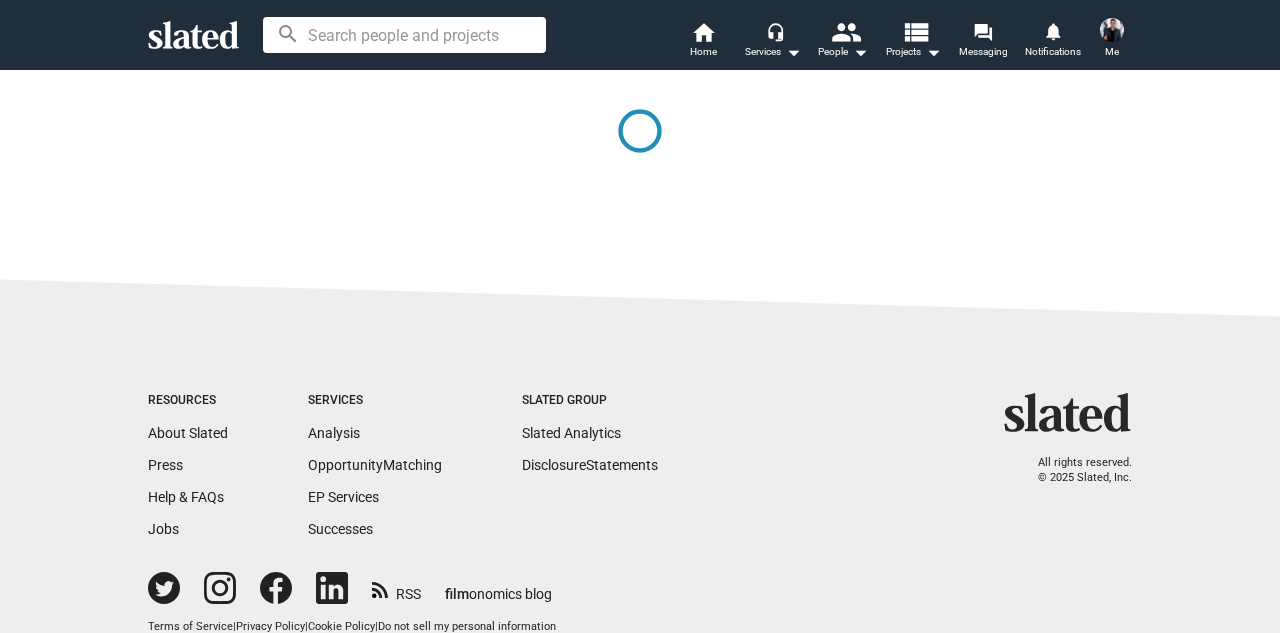 scroll, scrollTop: 0, scrollLeft: 0, axis: both 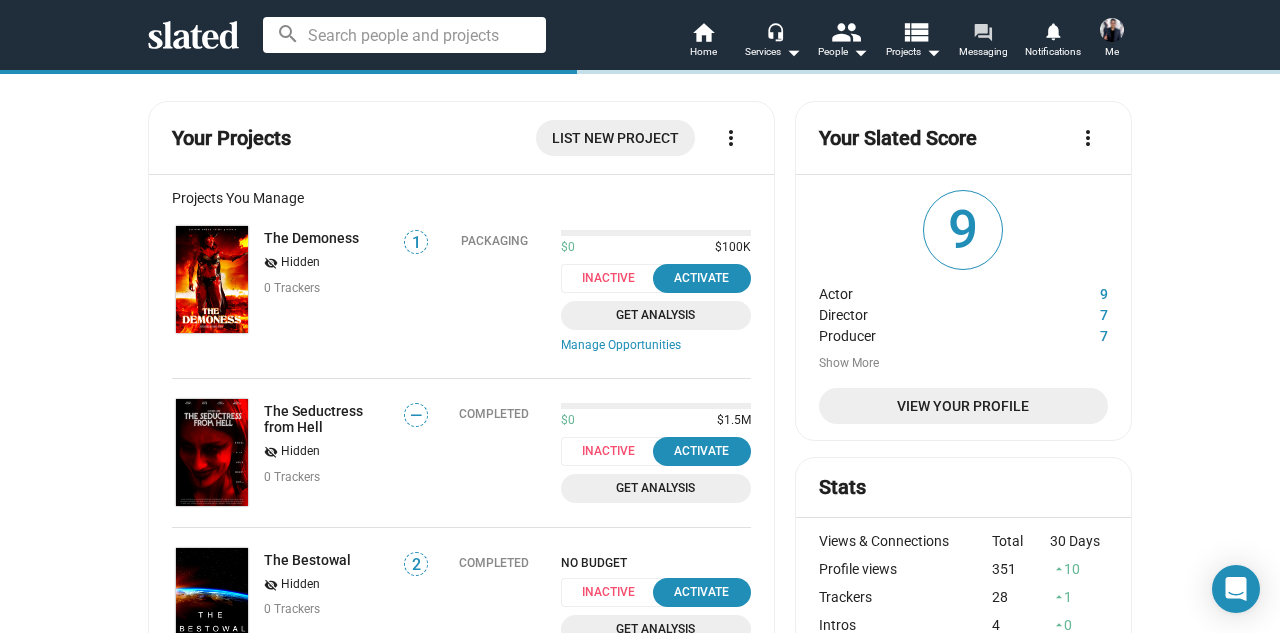 click on "forum" at bounding box center (982, 31) 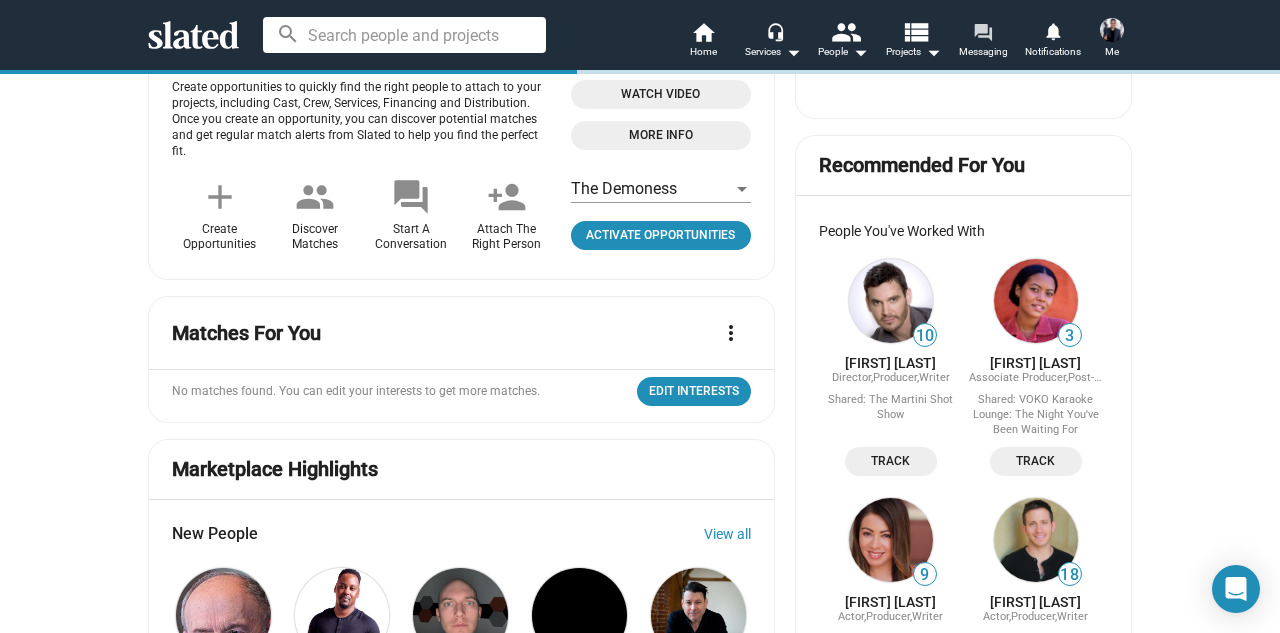 scroll, scrollTop: 1640, scrollLeft: 0, axis: vertical 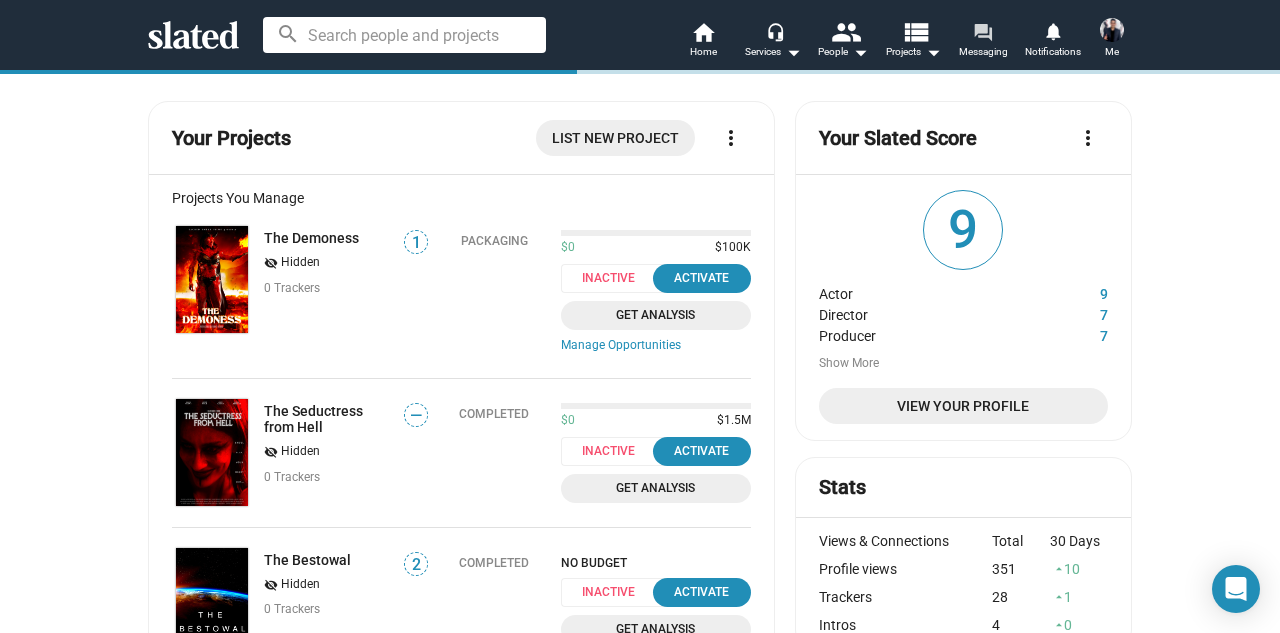 click on "forum Messaging" at bounding box center [983, 42] 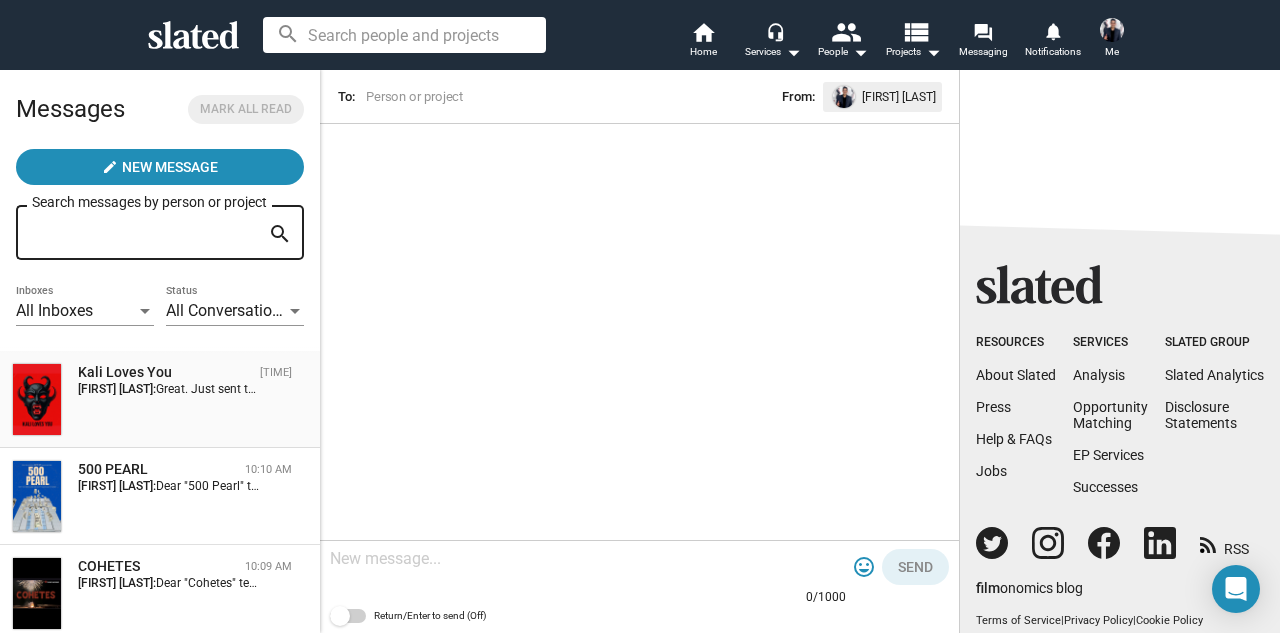 click at bounding box center [37, 399] 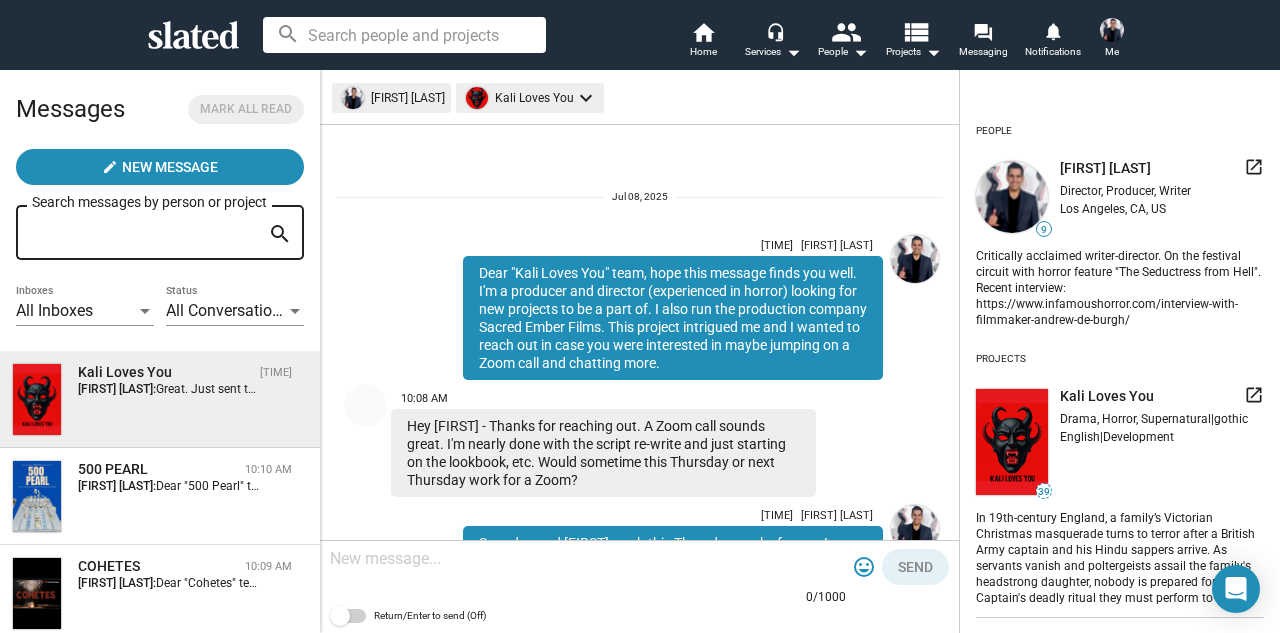 scroll, scrollTop: 199, scrollLeft: 0, axis: vertical 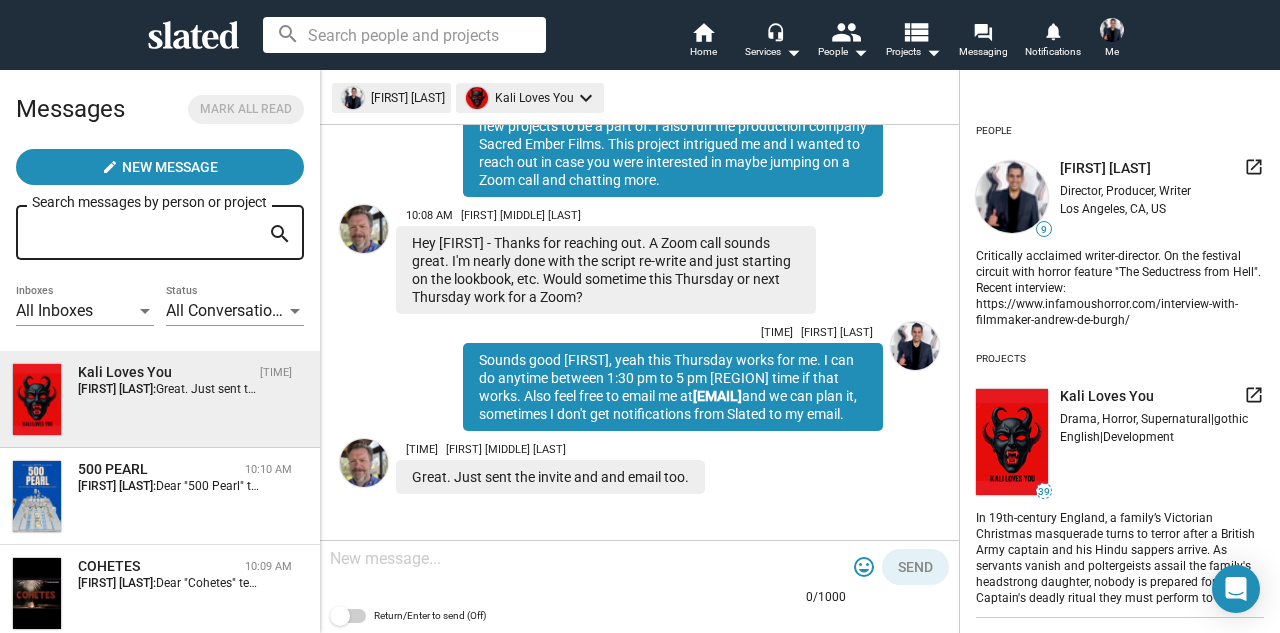 click at bounding box center (1012, 442) 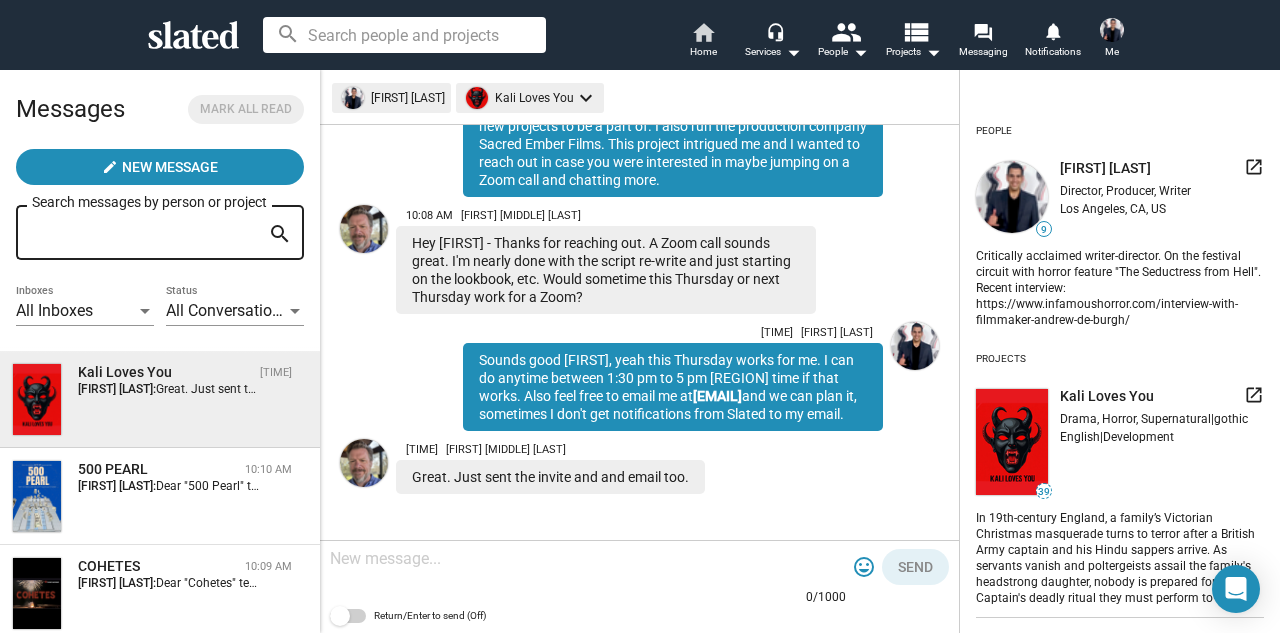 click on "Home" at bounding box center (703, 52) 